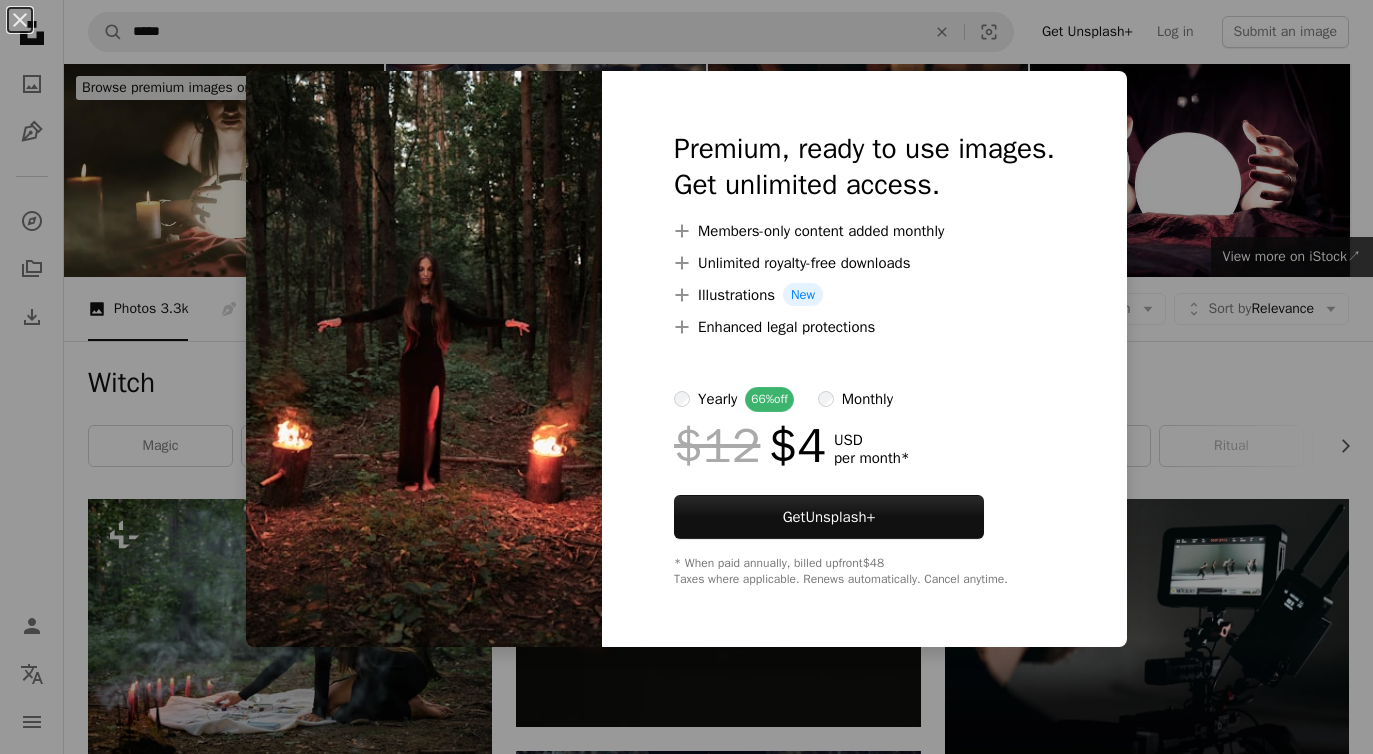 scroll, scrollTop: 760, scrollLeft: 0, axis: vertical 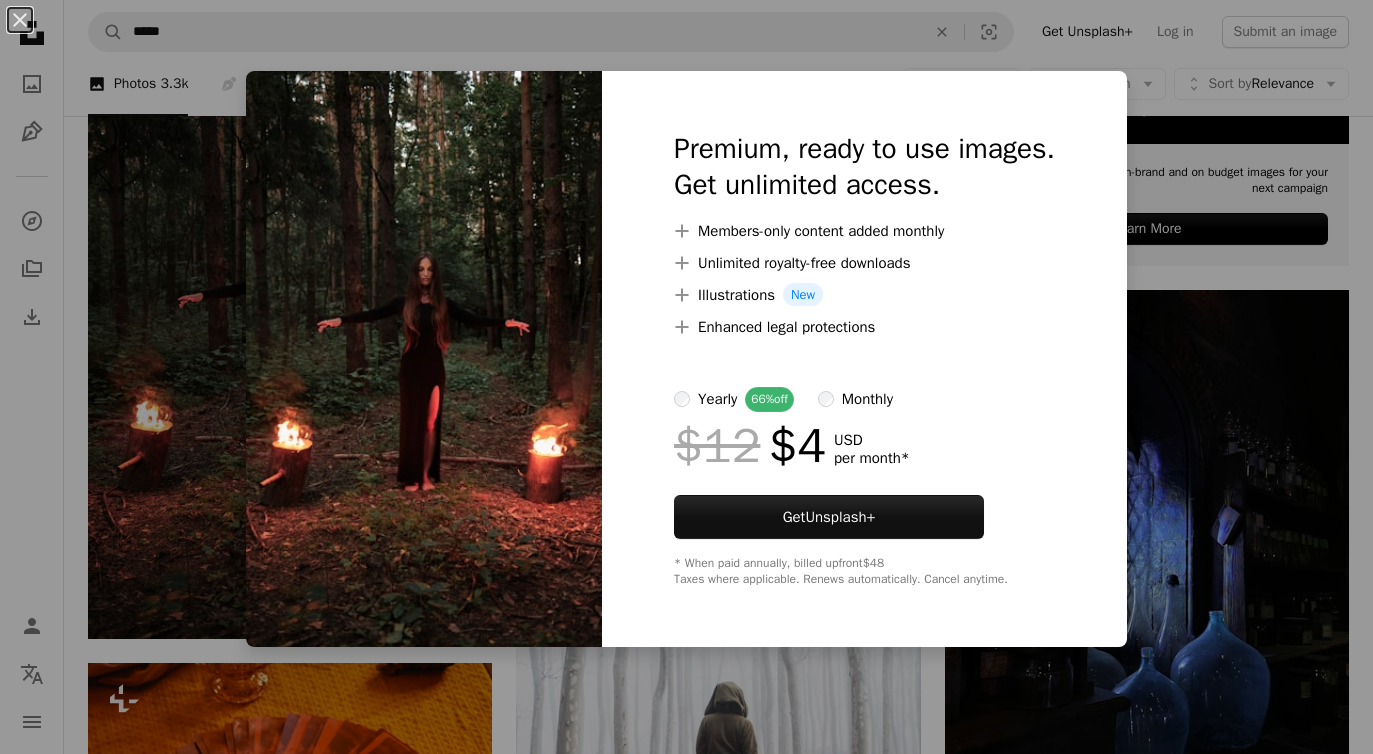 click on "An X shape Premium, ready to use images. Get unlimited access. A plus sign Members-only content added monthly A plus sign Unlimited royalty-free downloads A plus sign Illustrations  New A plus sign Enhanced legal protections yearly 66%  off monthly $12   $4 USD per month * Get  Unsplash+ * When paid annually, billed upfront  $48 Taxes where applicable. Renews automatically. Cancel anytime." at bounding box center (686, 377) 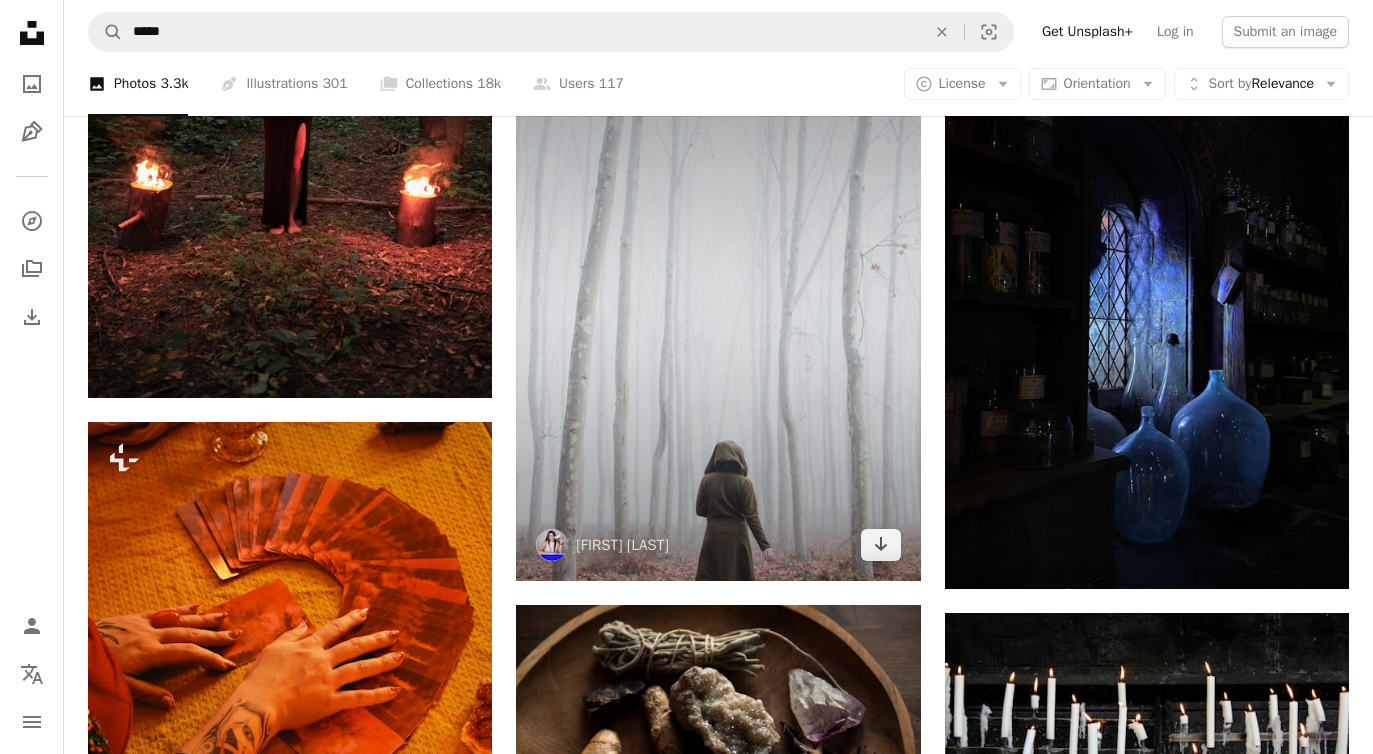 scroll, scrollTop: 968, scrollLeft: 0, axis: vertical 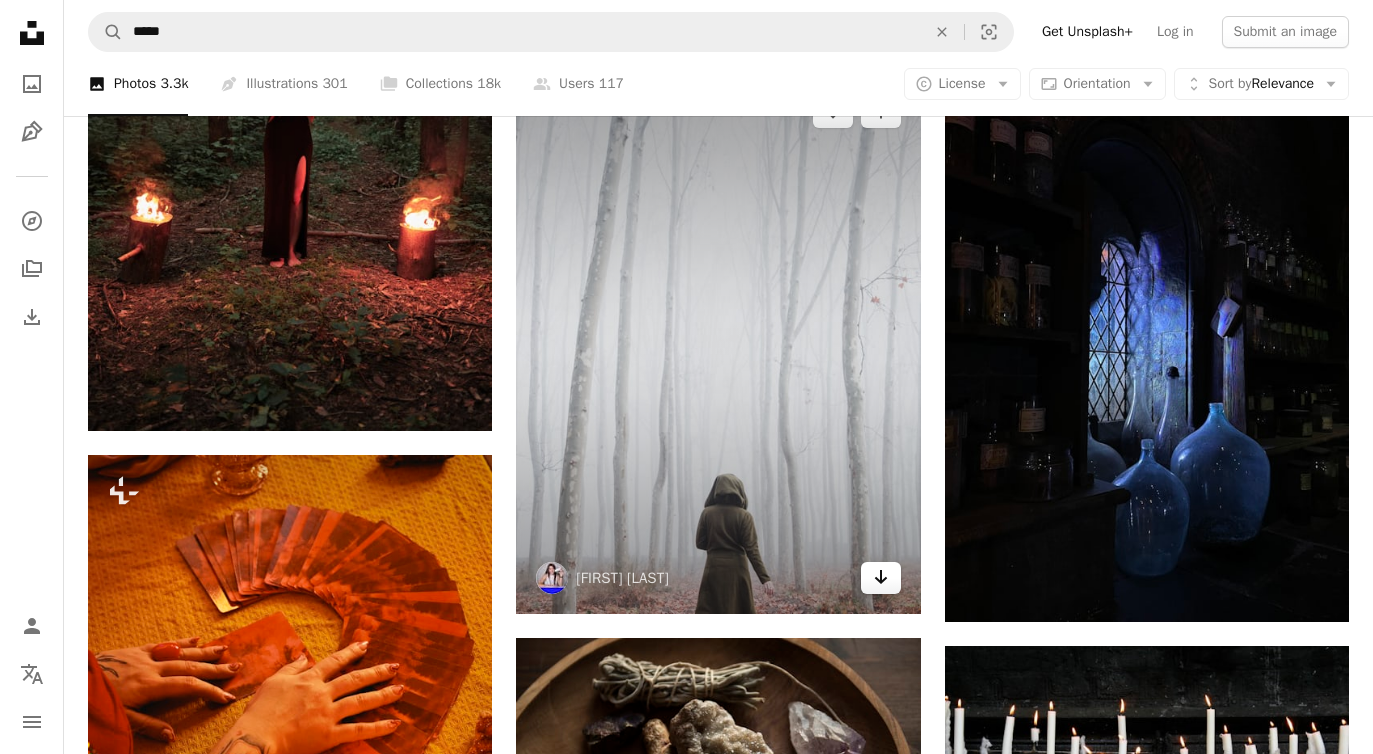 click on "Arrow pointing down" 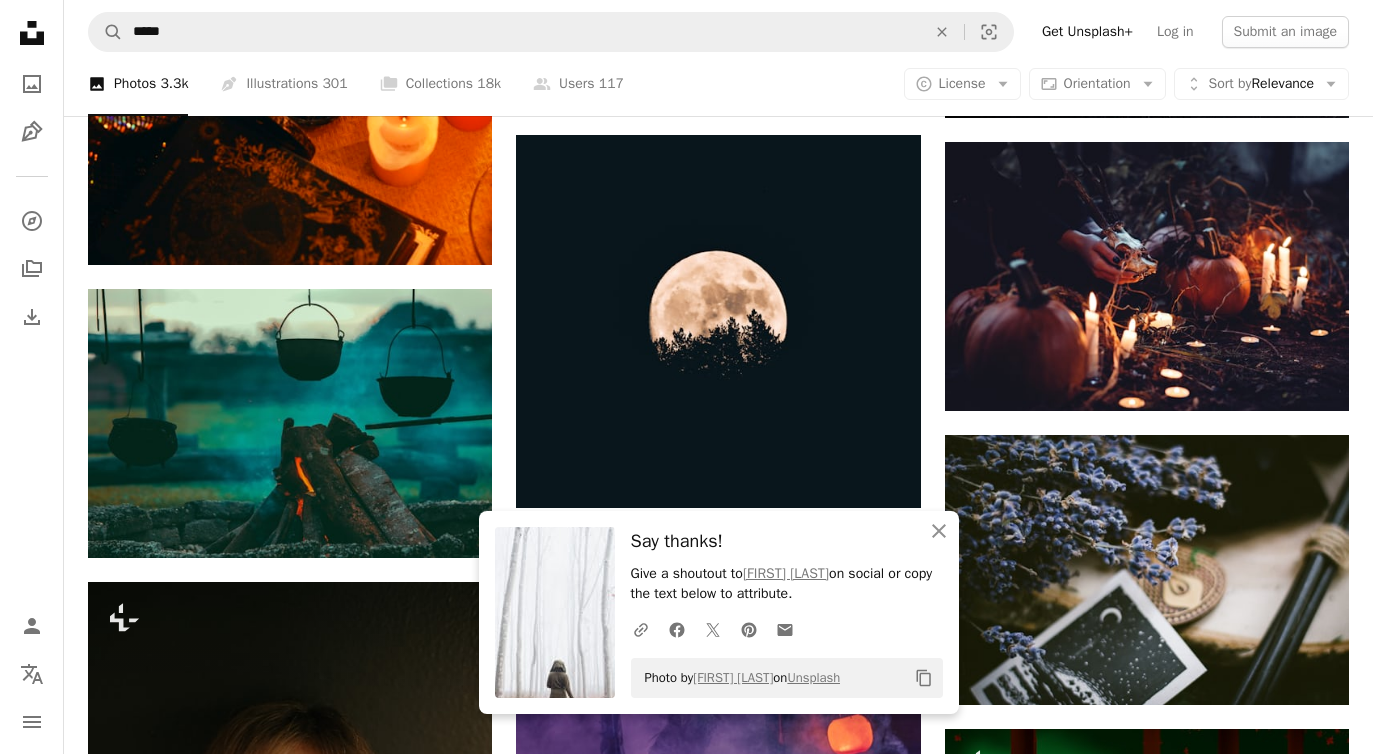 scroll, scrollTop: 1770, scrollLeft: 0, axis: vertical 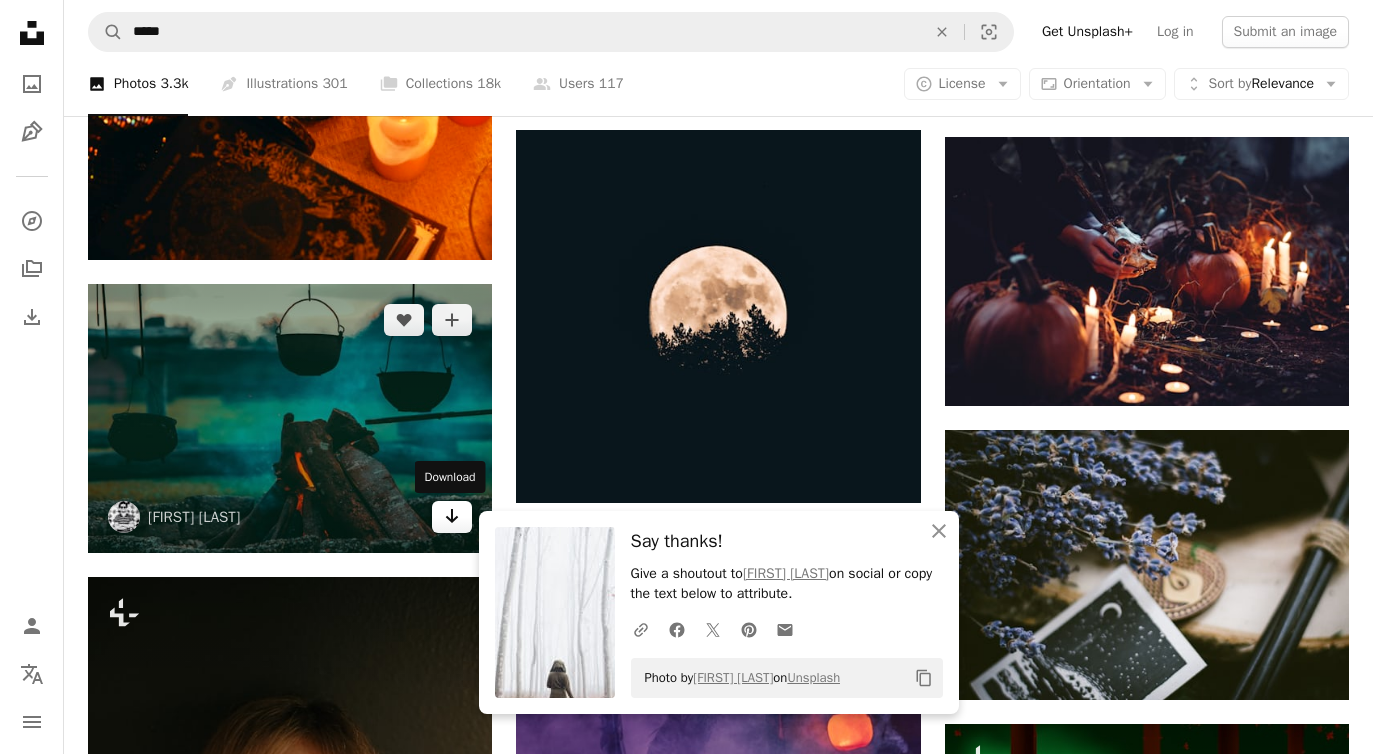 click on "Arrow pointing down" 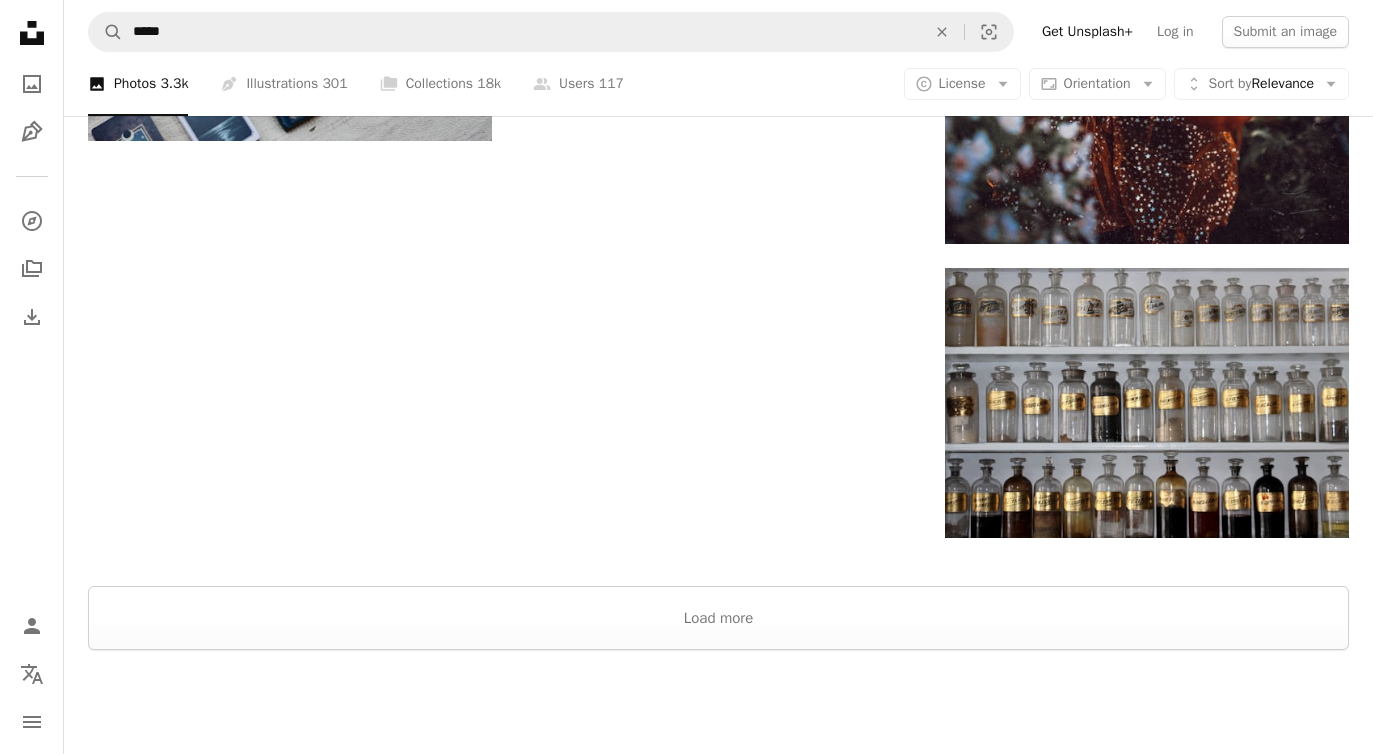 scroll, scrollTop: 3142, scrollLeft: 0, axis: vertical 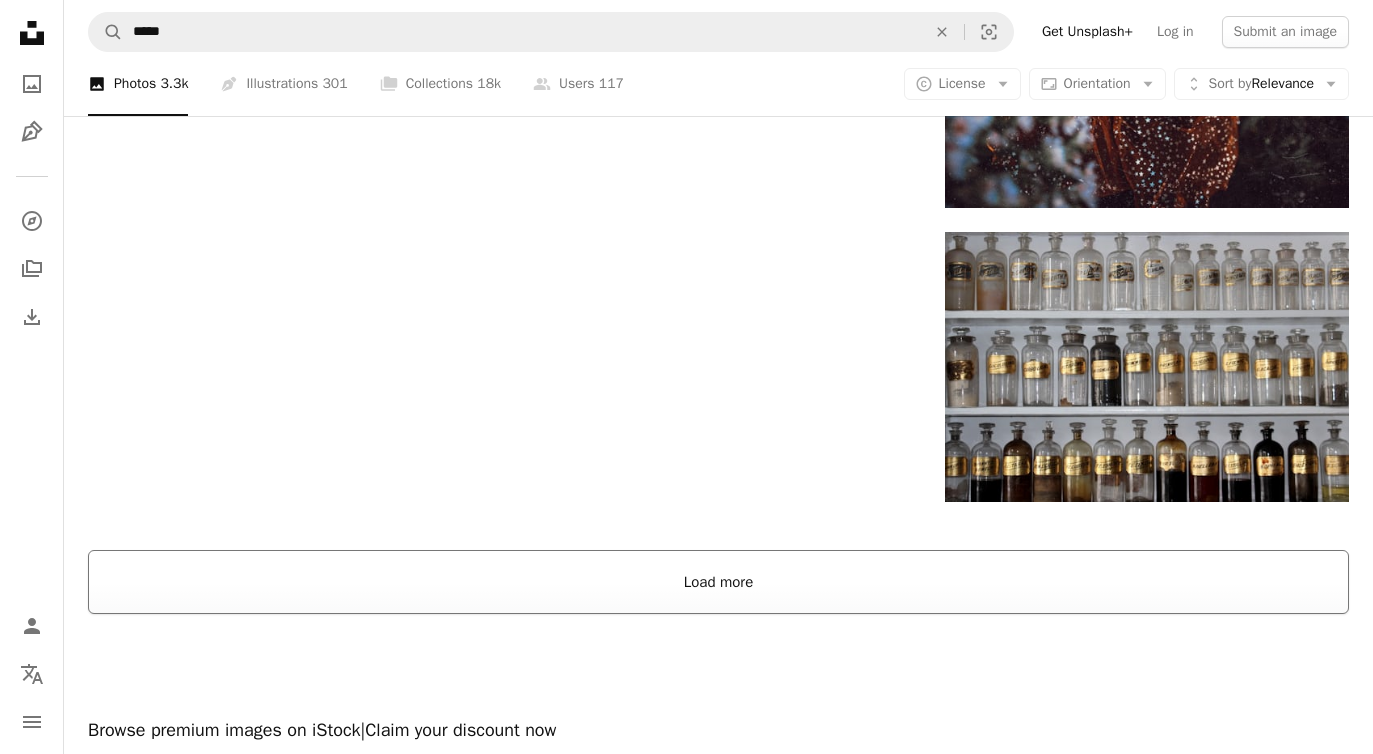 click on "Load more" at bounding box center [718, 582] 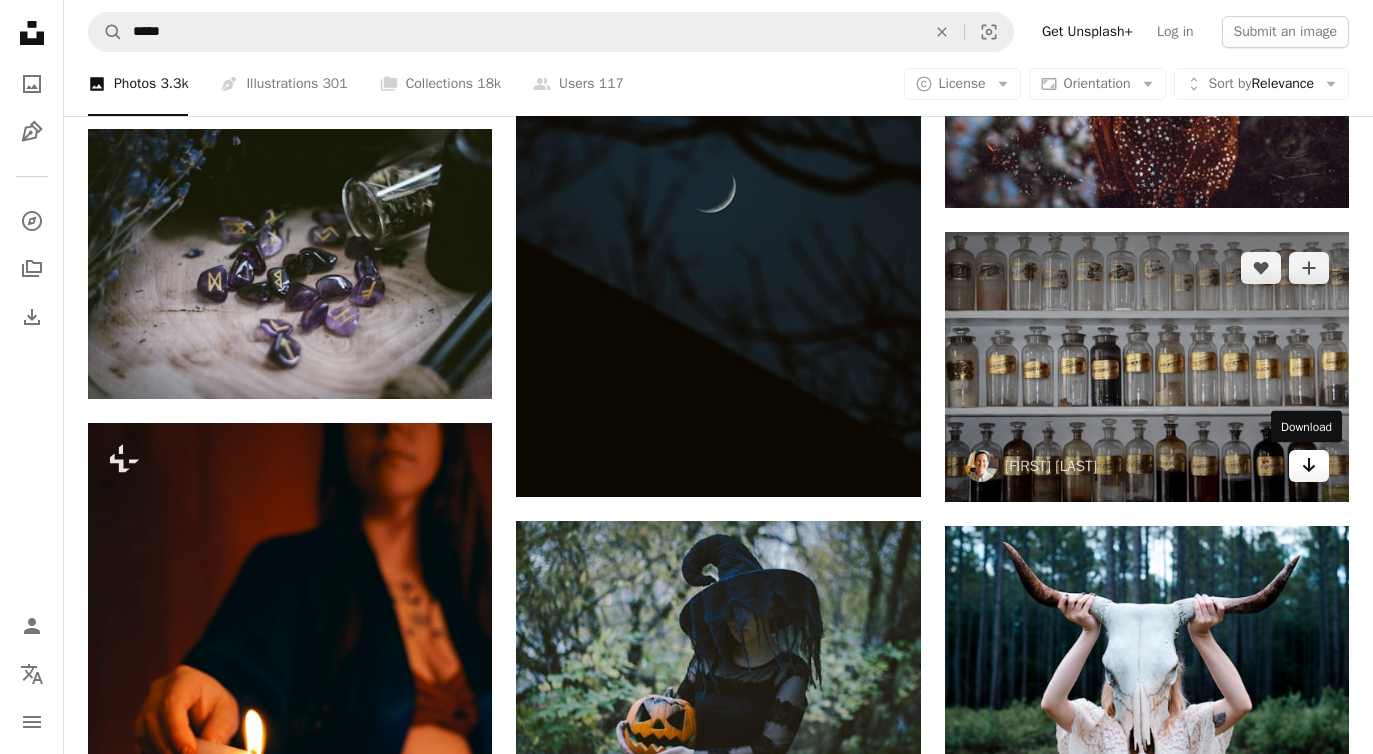 click on "Arrow pointing down" at bounding box center [1309, 466] 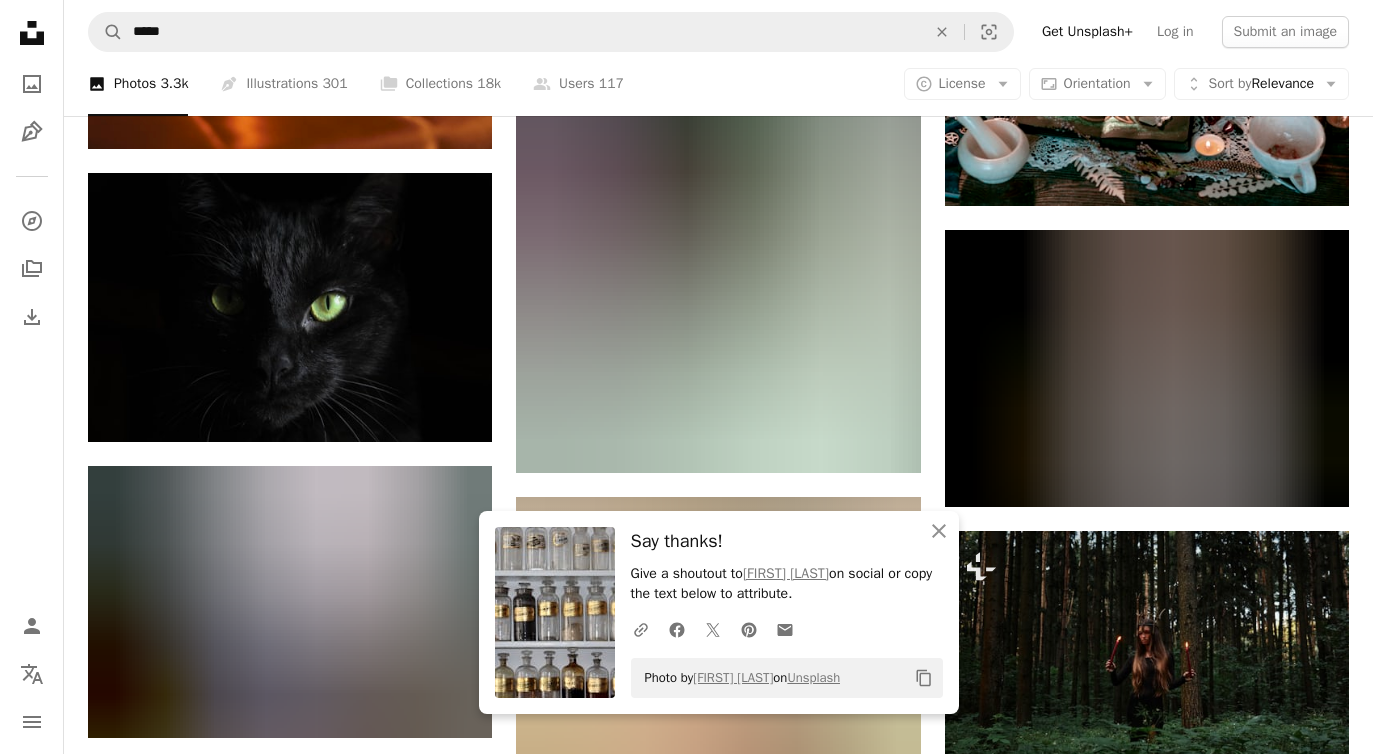 scroll, scrollTop: 4024, scrollLeft: 0, axis: vertical 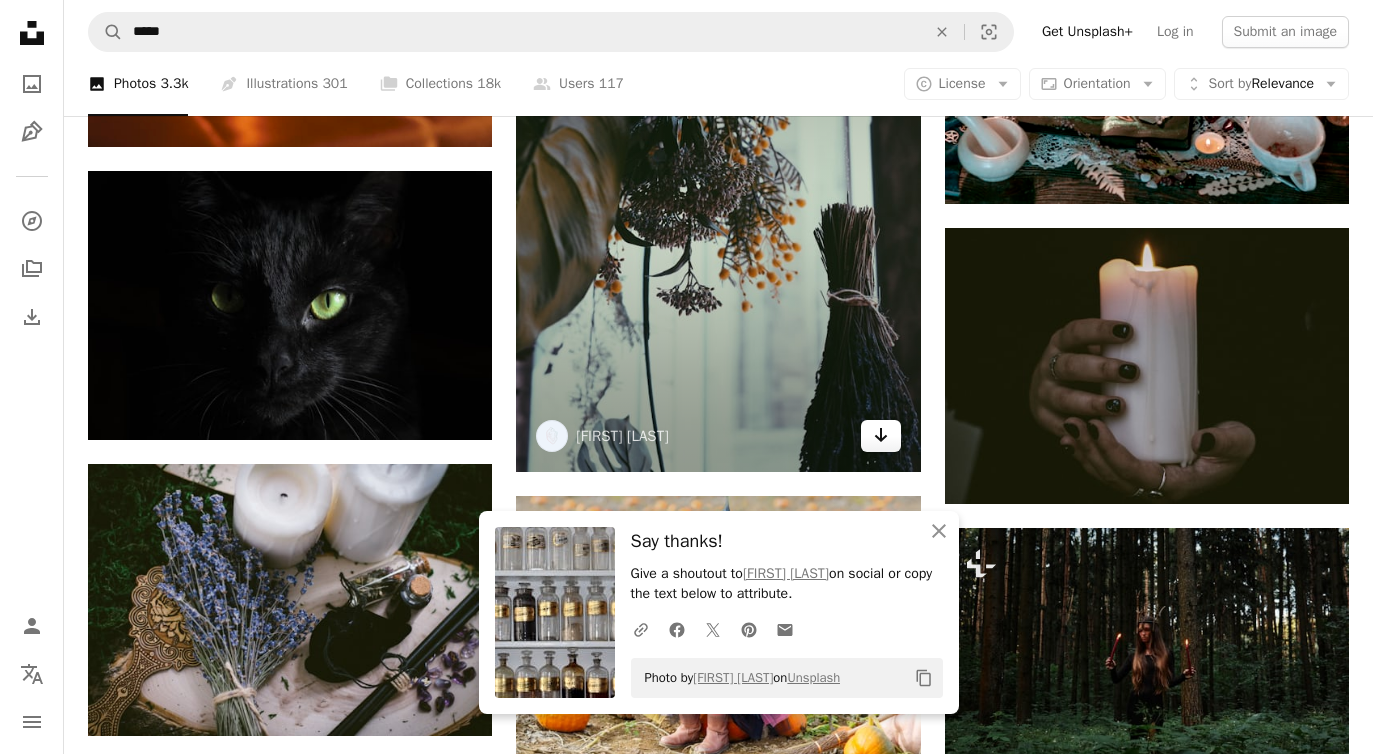 click on "Arrow pointing down" 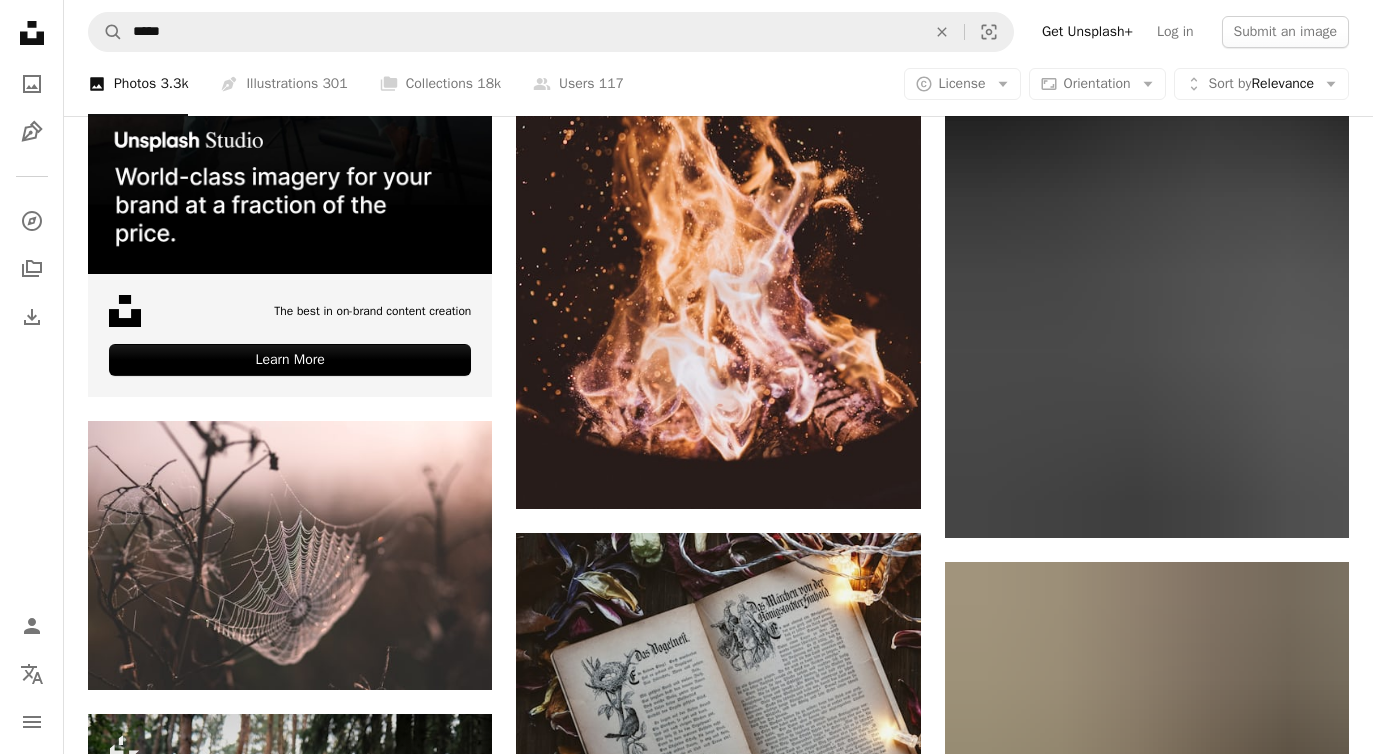 scroll, scrollTop: 4930, scrollLeft: 0, axis: vertical 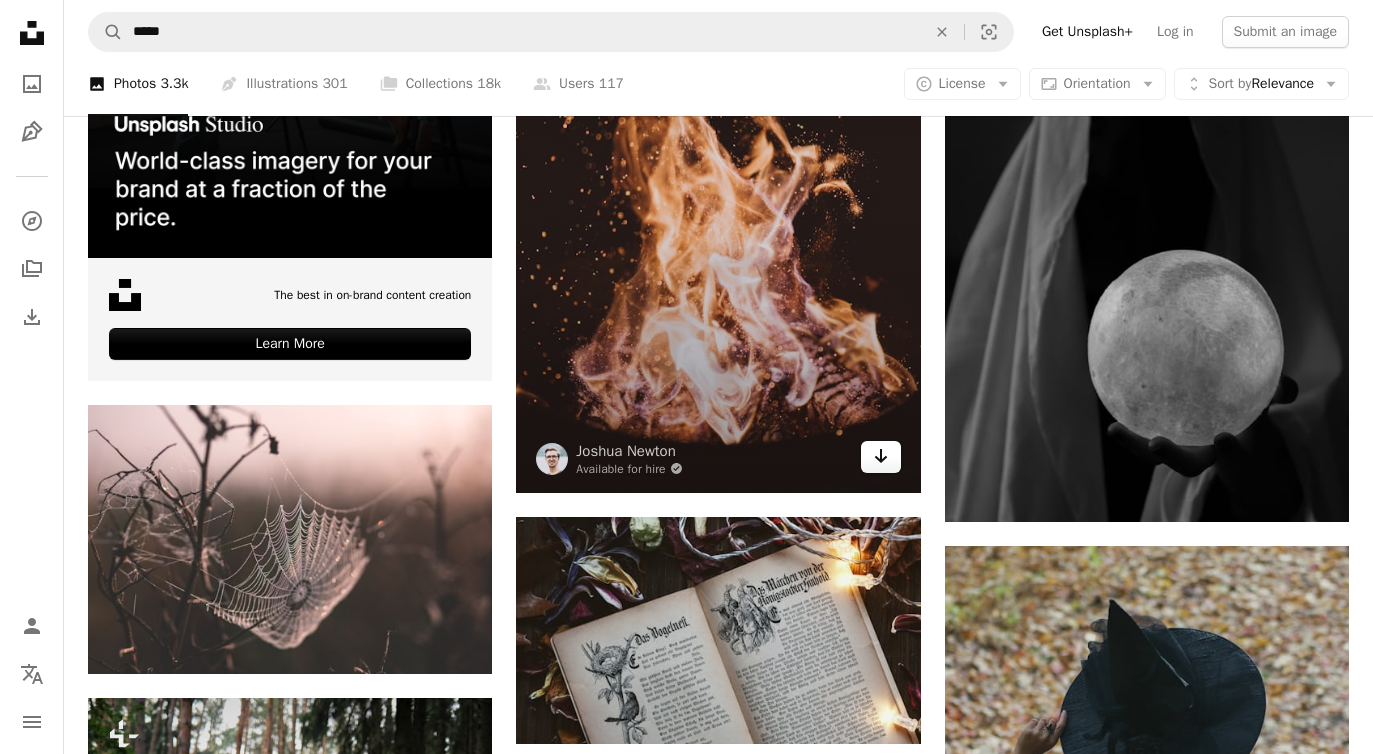 click on "Arrow pointing down" at bounding box center (881, 457) 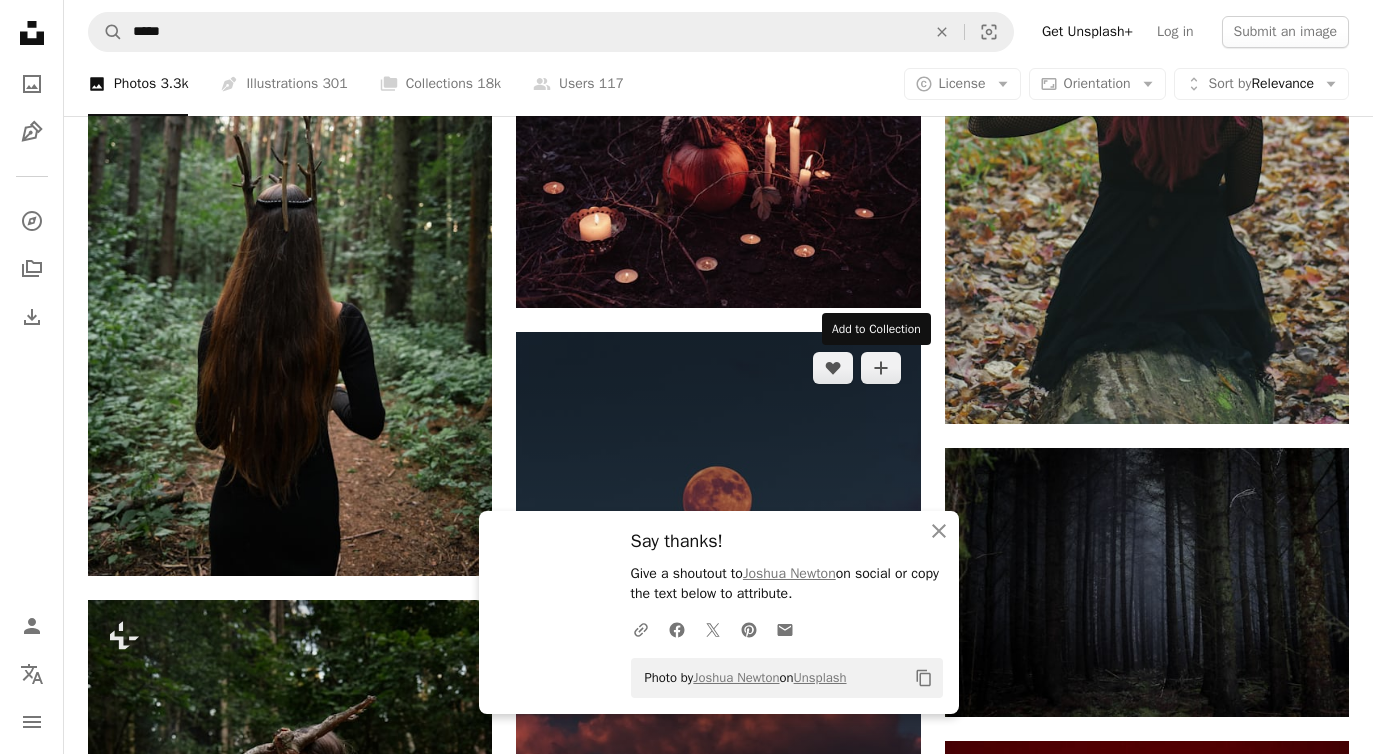 scroll, scrollTop: 5661, scrollLeft: 0, axis: vertical 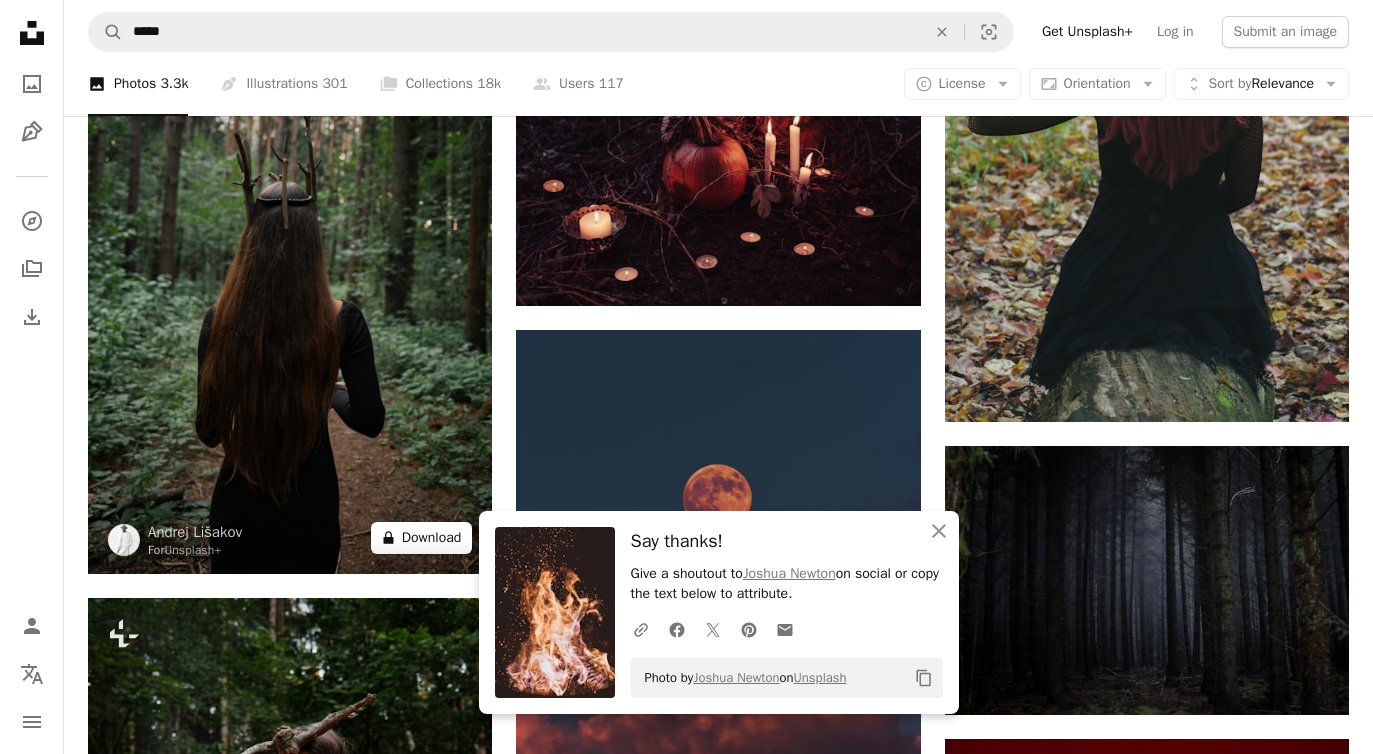 click on "A lock Download" at bounding box center (422, 538) 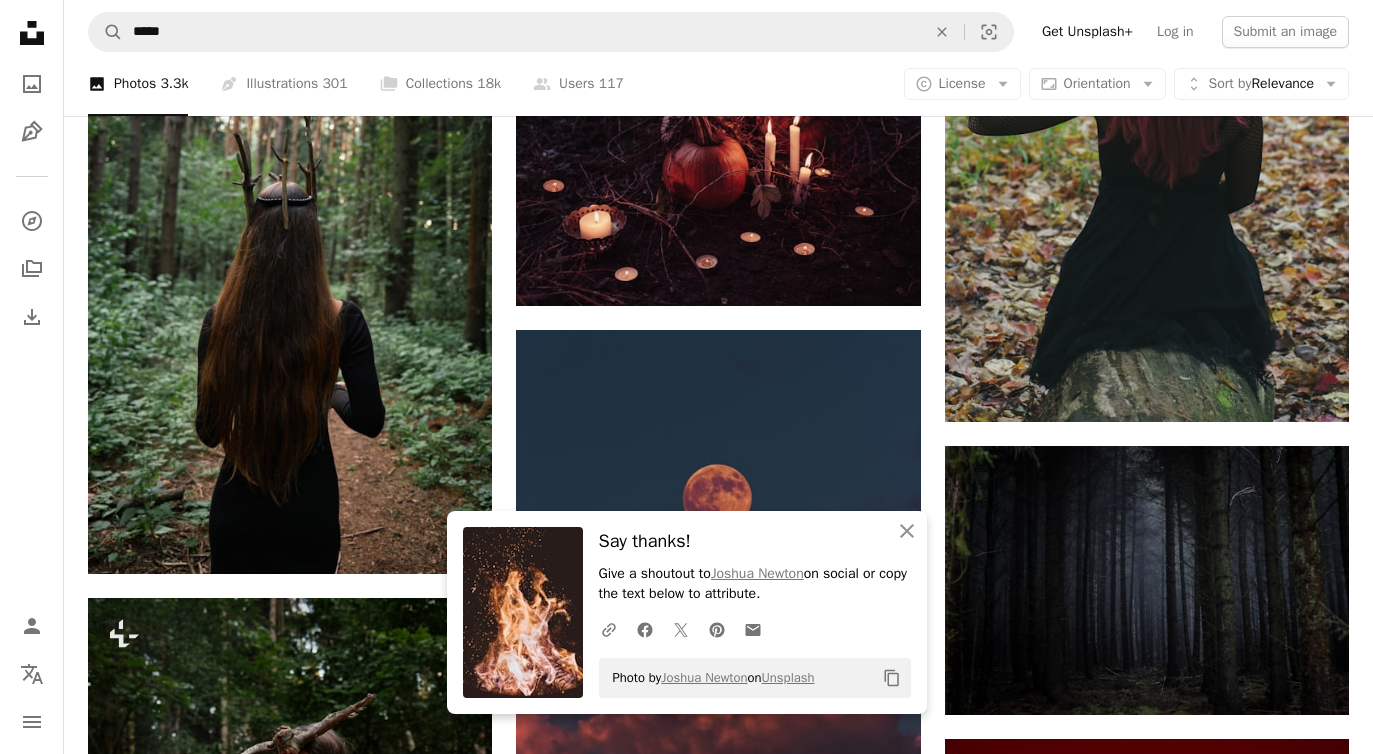 click on "An X shape An X shape Close Say thanks! Give a shoutout to  [FIRST] [LAST]  on social or copy the text below to attribute. A URL sharing icon (chains) Facebook icon X (formerly Twitter) icon Pinterest icon An envelope Photo by  [FIRST] [LAST]  on  Unsplash
Copy content Premium, ready to use images. Get unlimited access. A plus sign Members-only content added monthly A plus sign Unlimited royalty-free downloads A plus sign Illustrations  New A plus sign Enhanced legal protections yearly 66%  off monthly $12   $4 USD per month * Get  Unsplash+ * When paid annually, billed upfront  $48 Taxes where applicable. Renews automatically. Cancel anytime." at bounding box center (686, 4368) 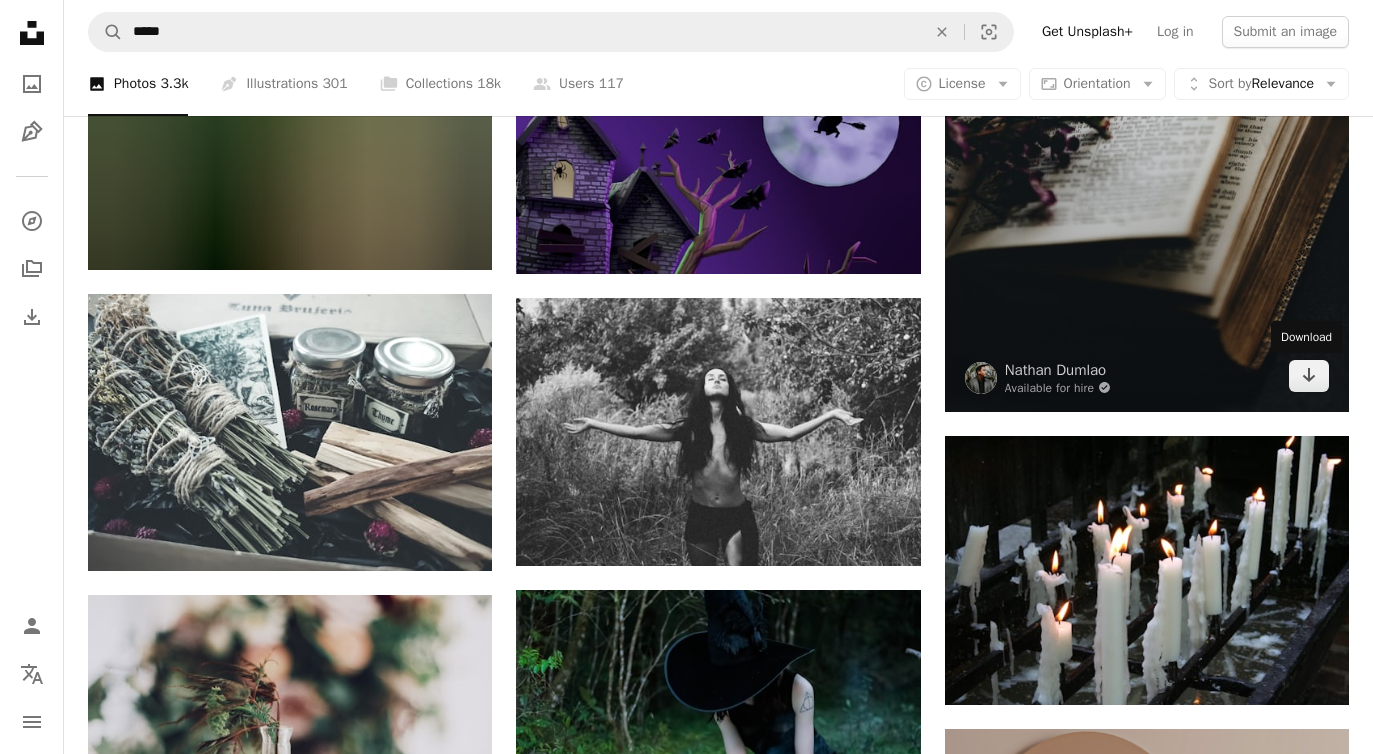 scroll, scrollTop: 7419, scrollLeft: 0, axis: vertical 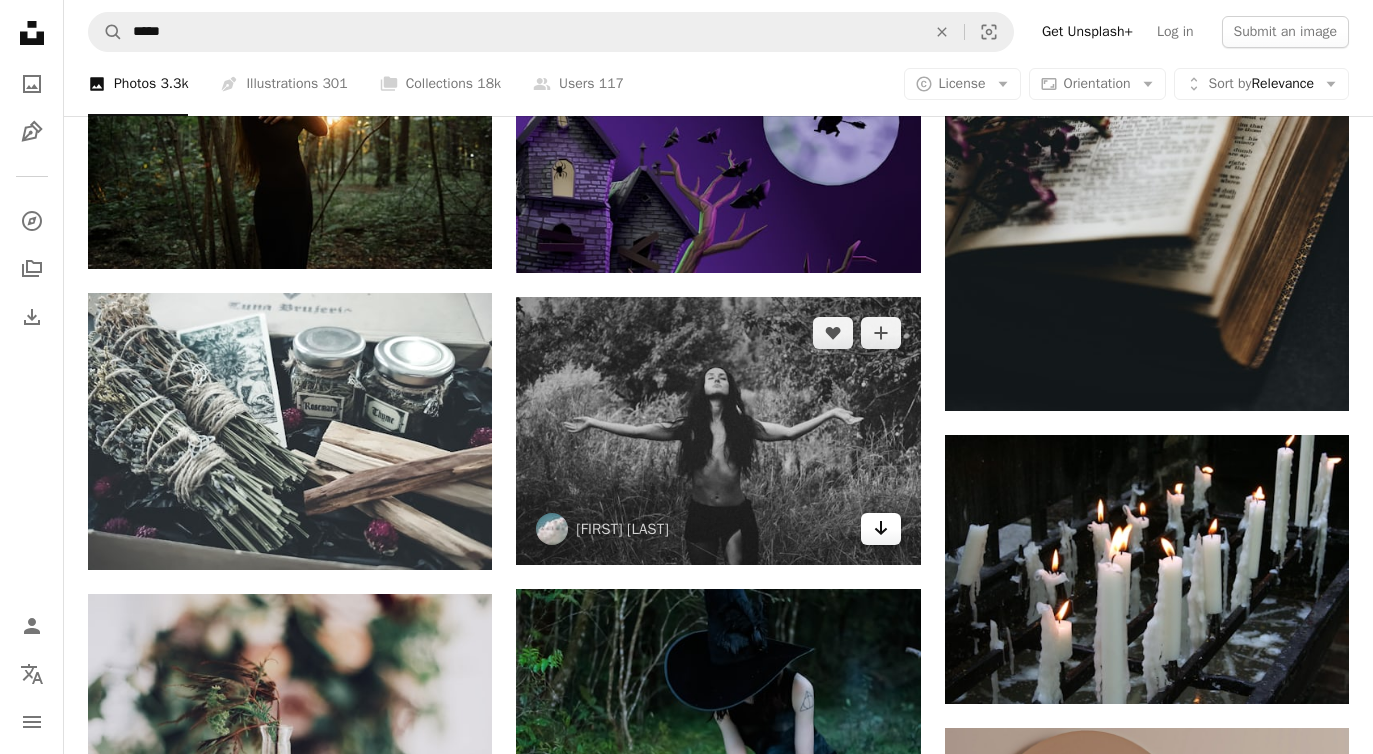 click on "Arrow pointing down" 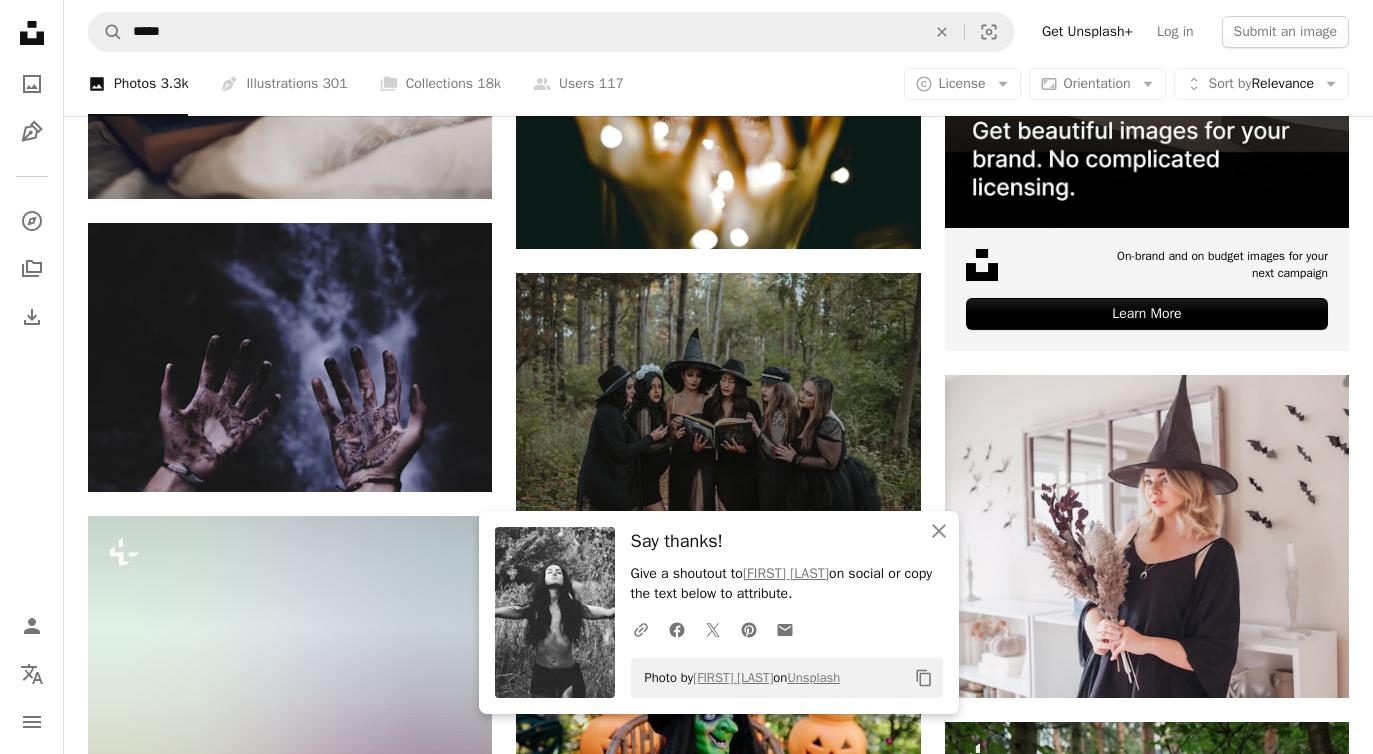 scroll, scrollTop: 8337, scrollLeft: 0, axis: vertical 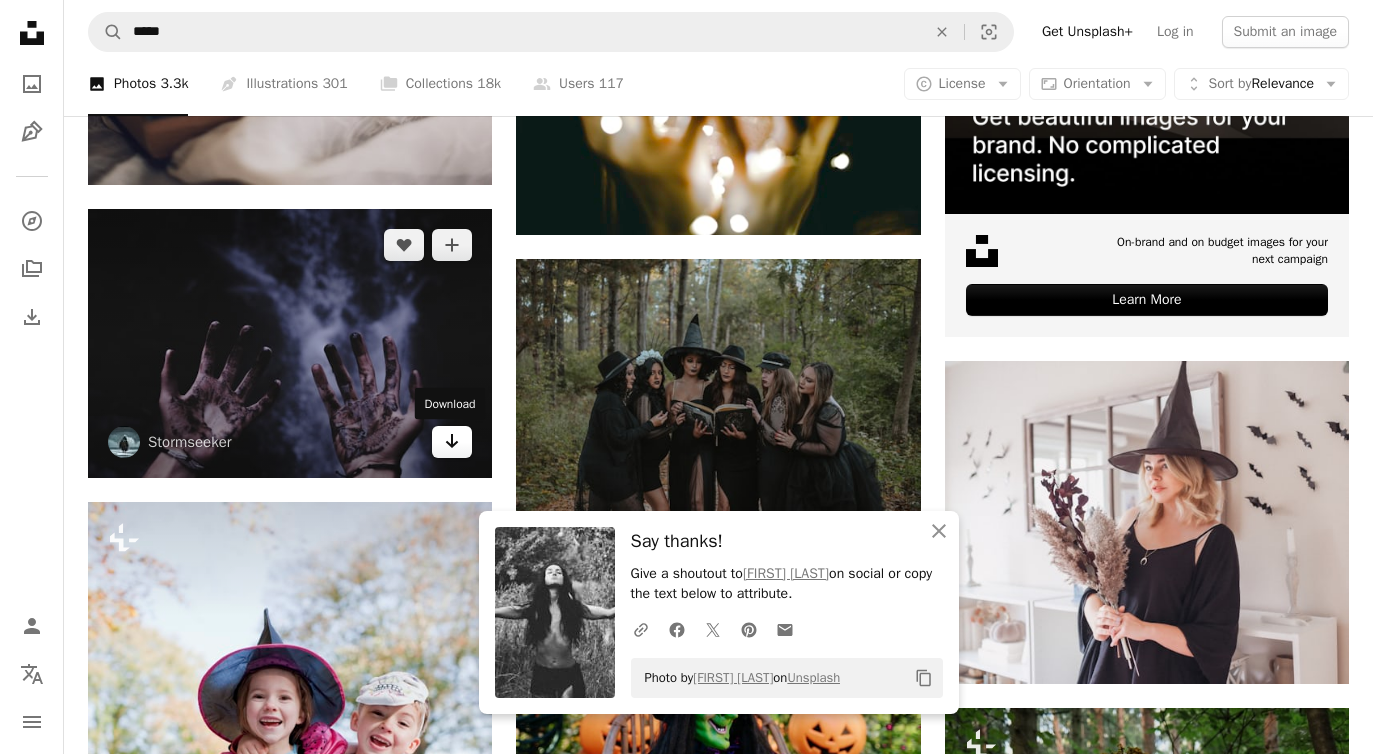 click 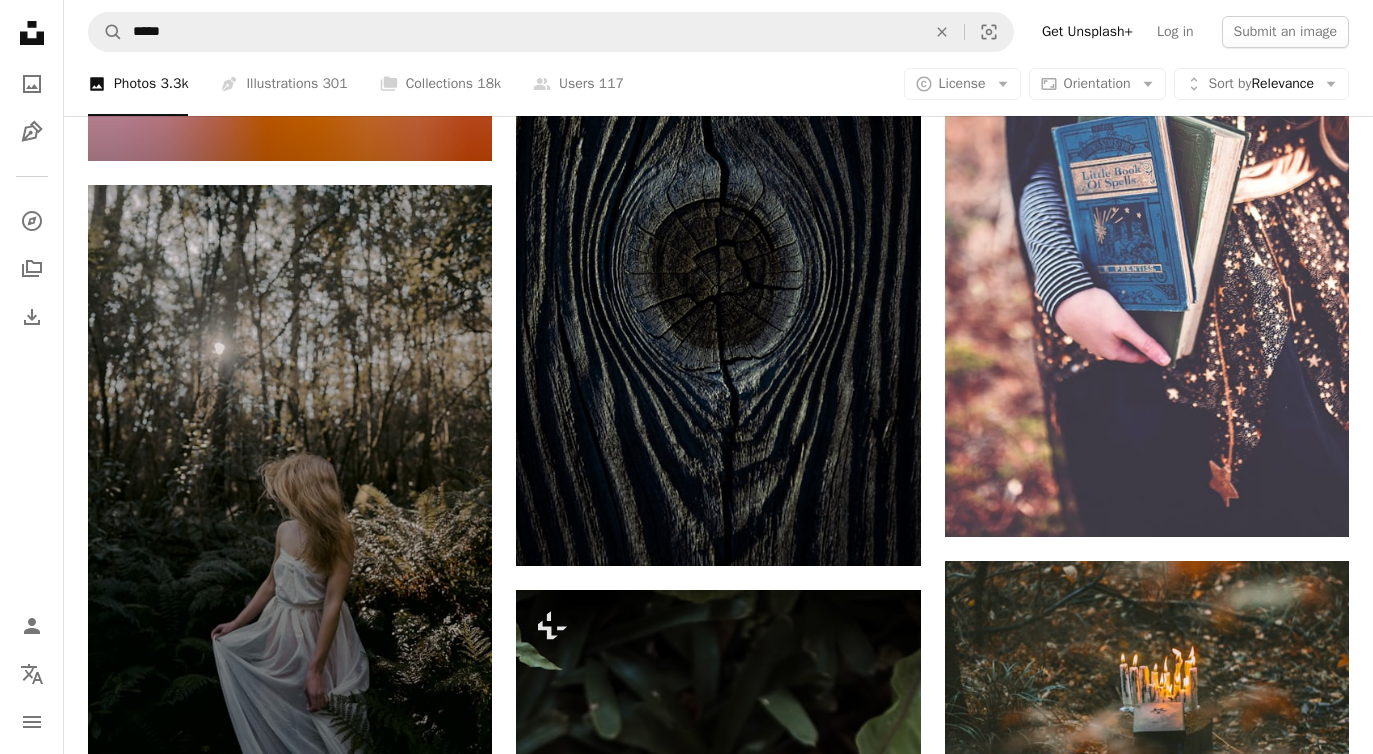 scroll, scrollTop: 11594, scrollLeft: 0, axis: vertical 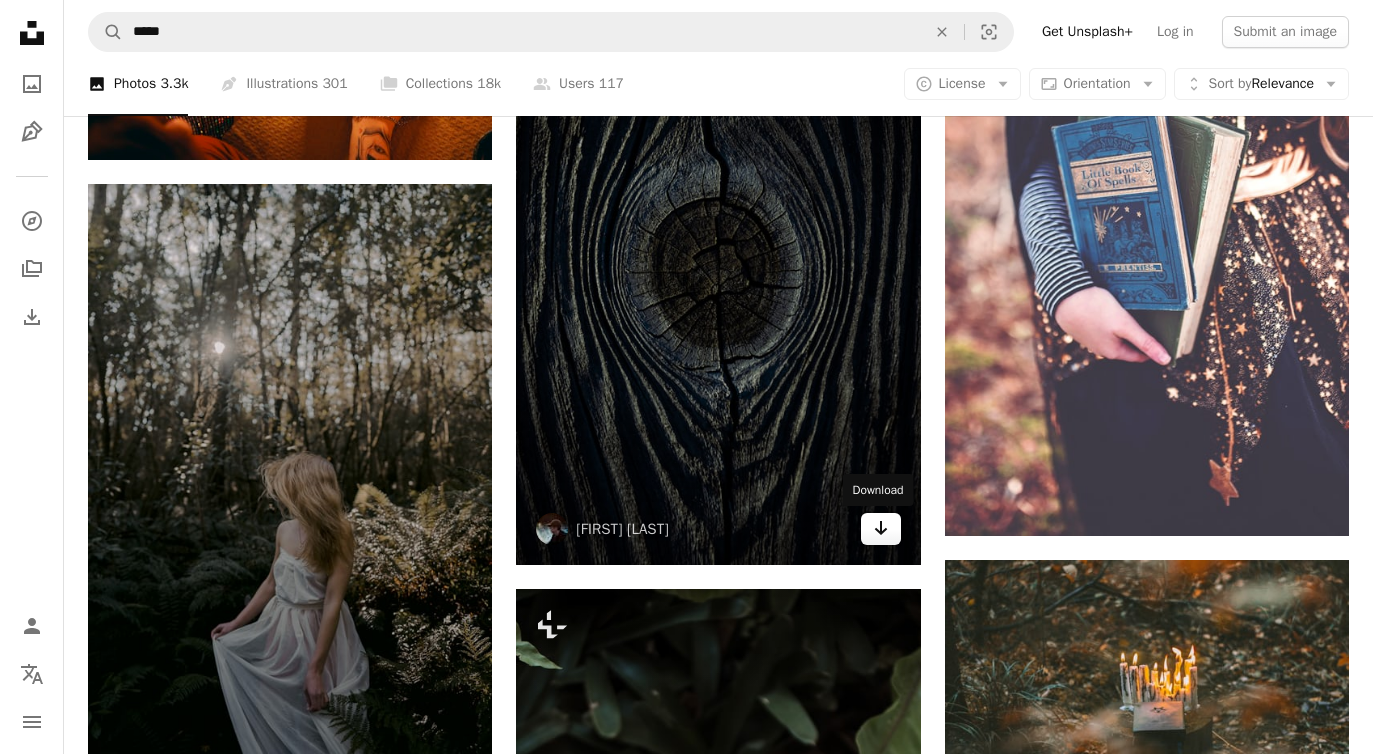 click on "Arrow pointing down" 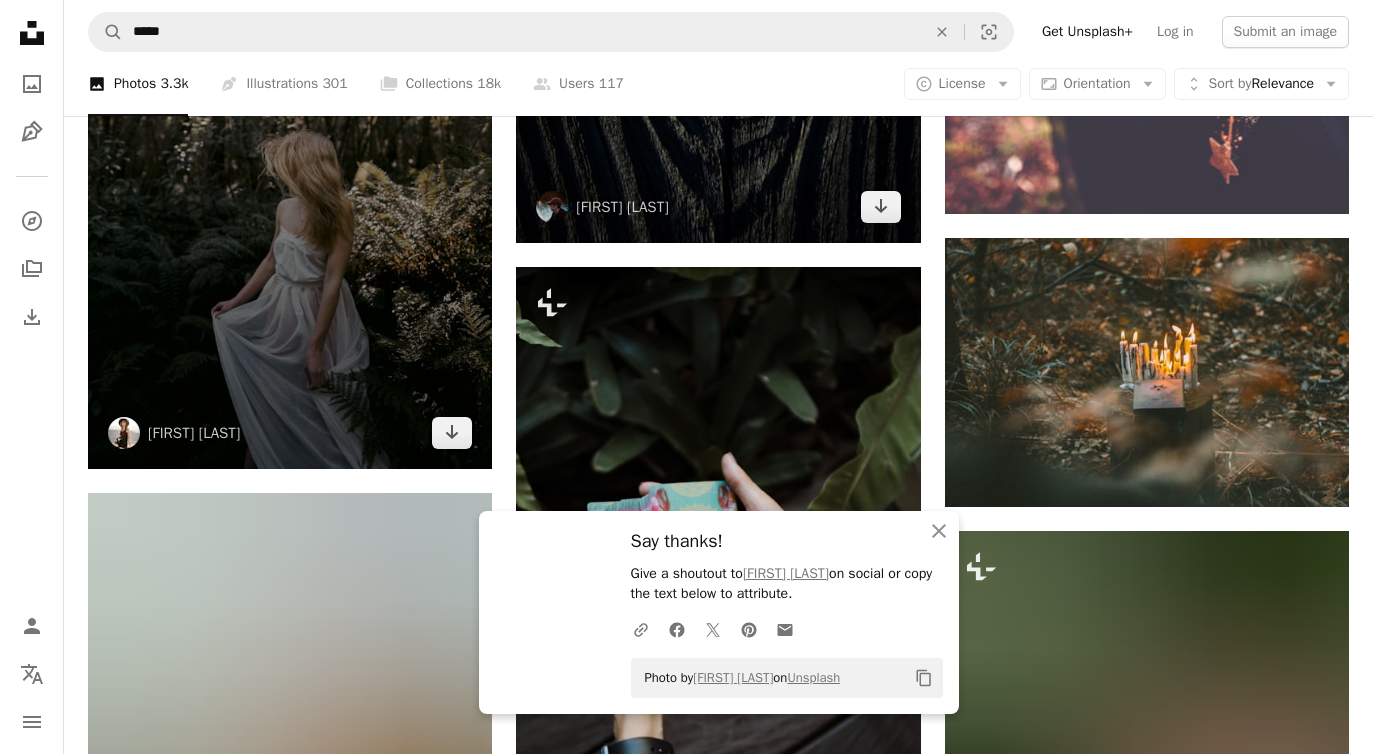 scroll, scrollTop: 11995, scrollLeft: 0, axis: vertical 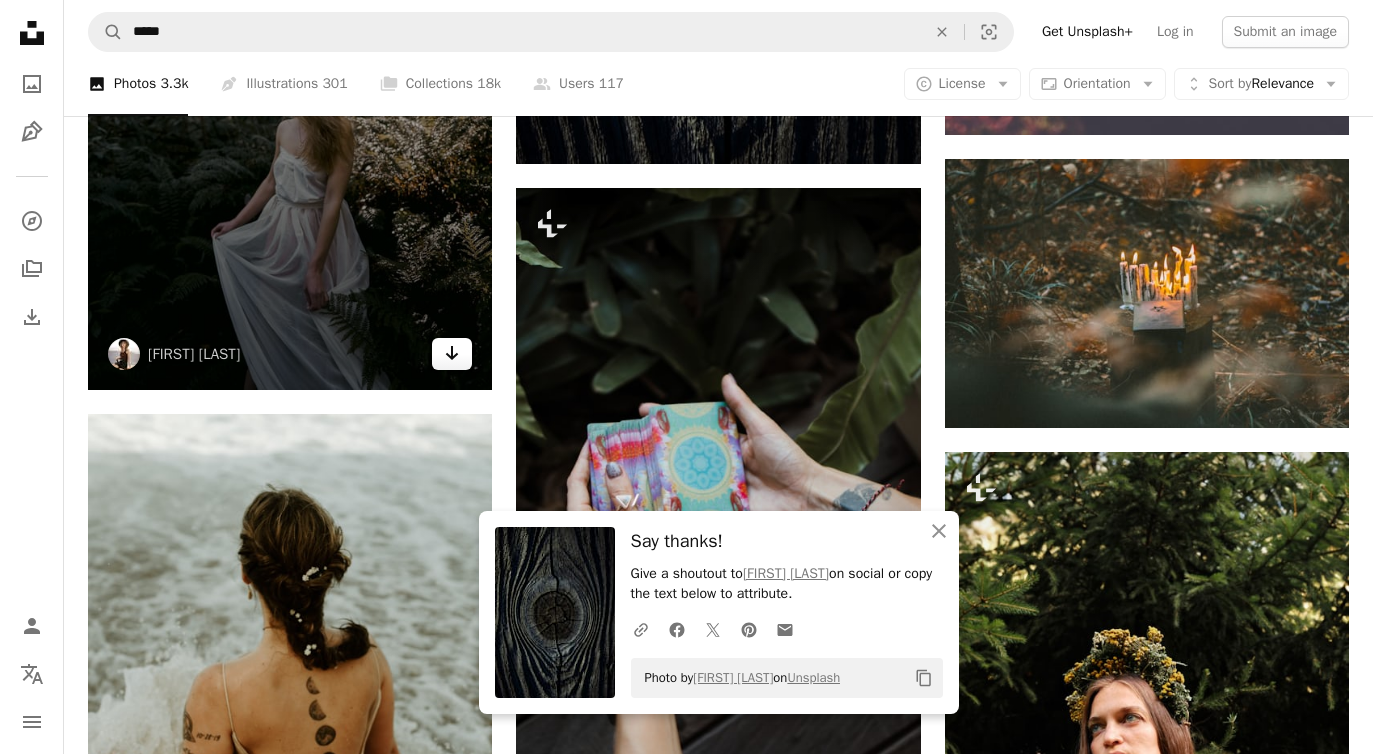 click on "Arrow pointing down" 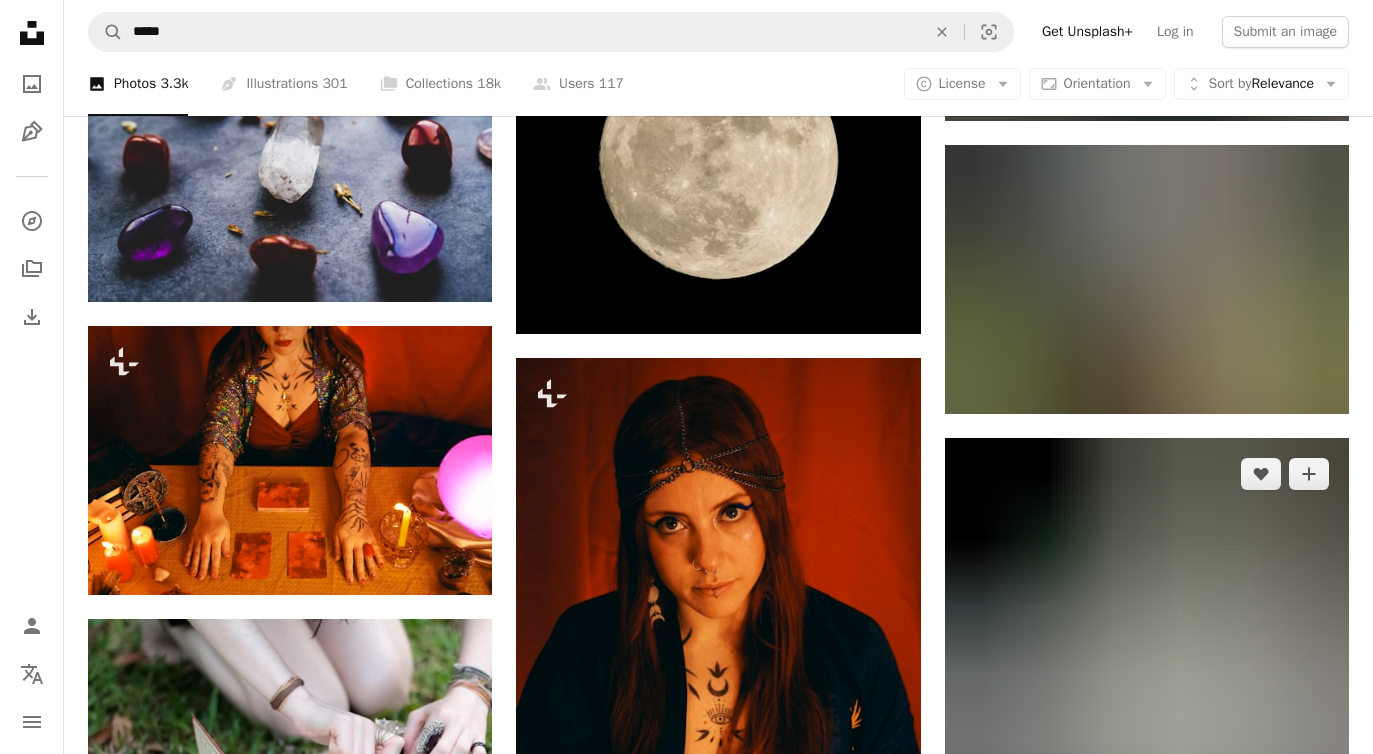 scroll, scrollTop: 28439, scrollLeft: 0, axis: vertical 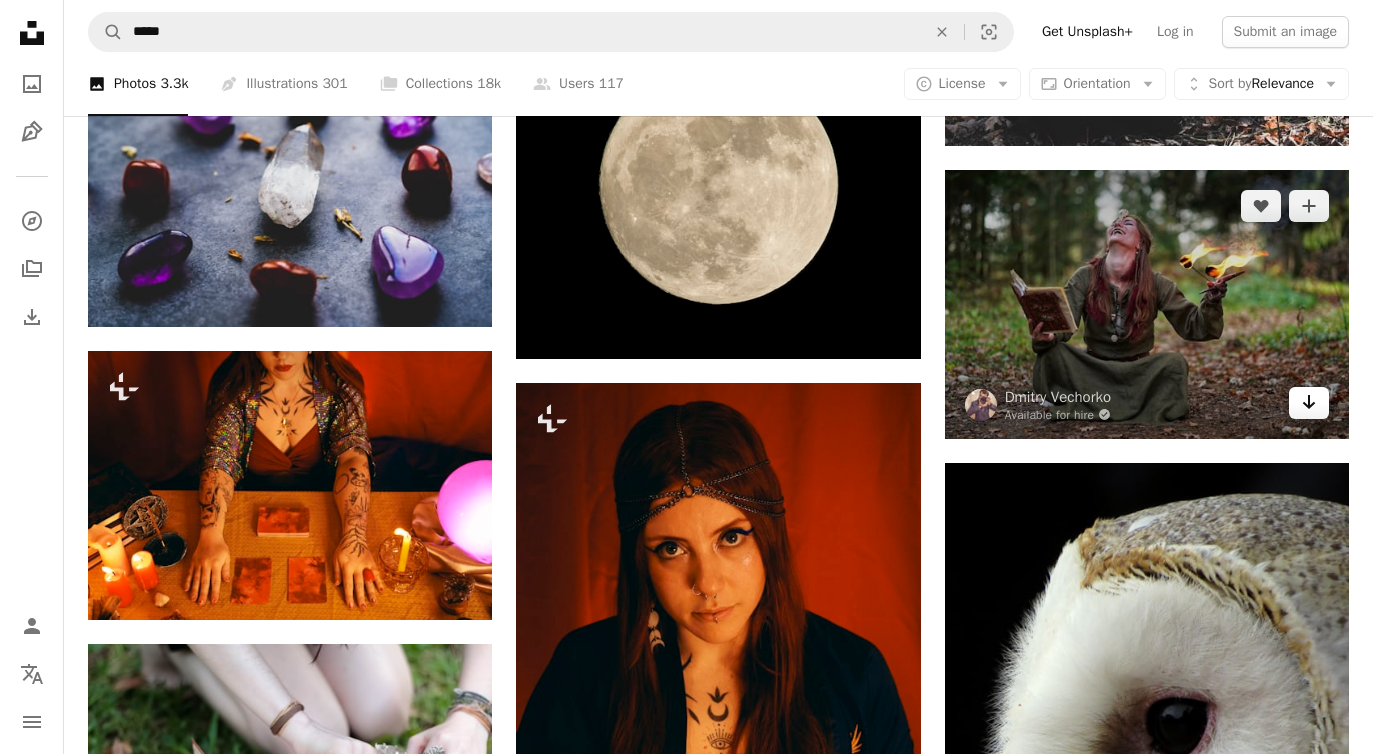 click on "Arrow pointing down" 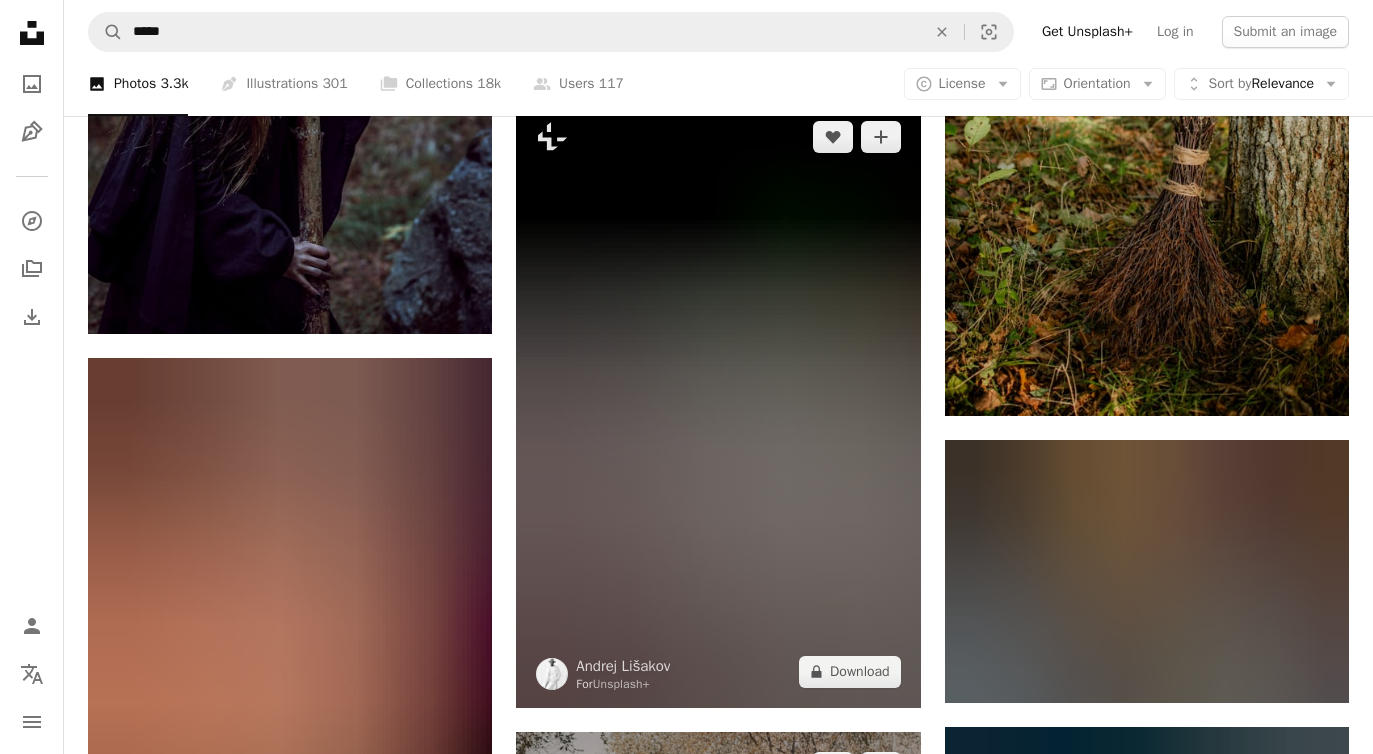 scroll, scrollTop: 29976, scrollLeft: 0, axis: vertical 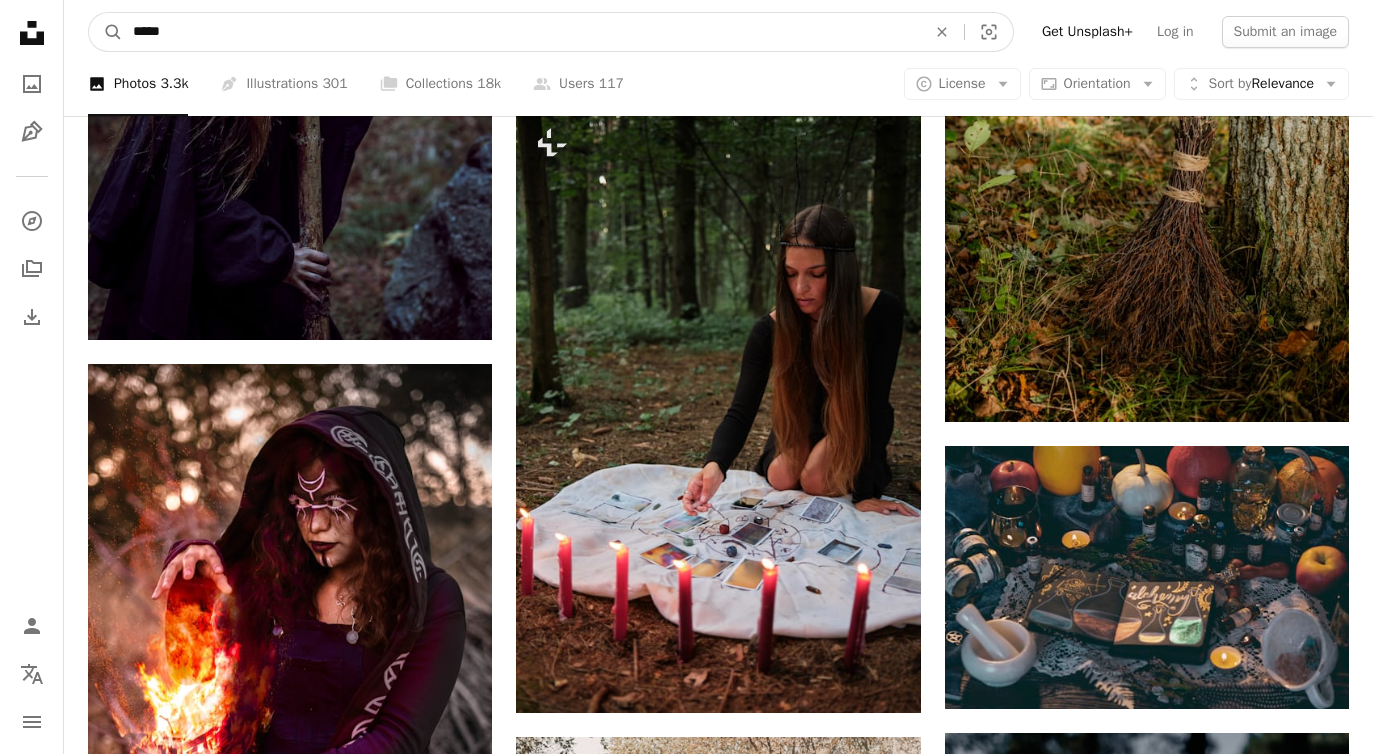 click on "*****" at bounding box center (521, 32) 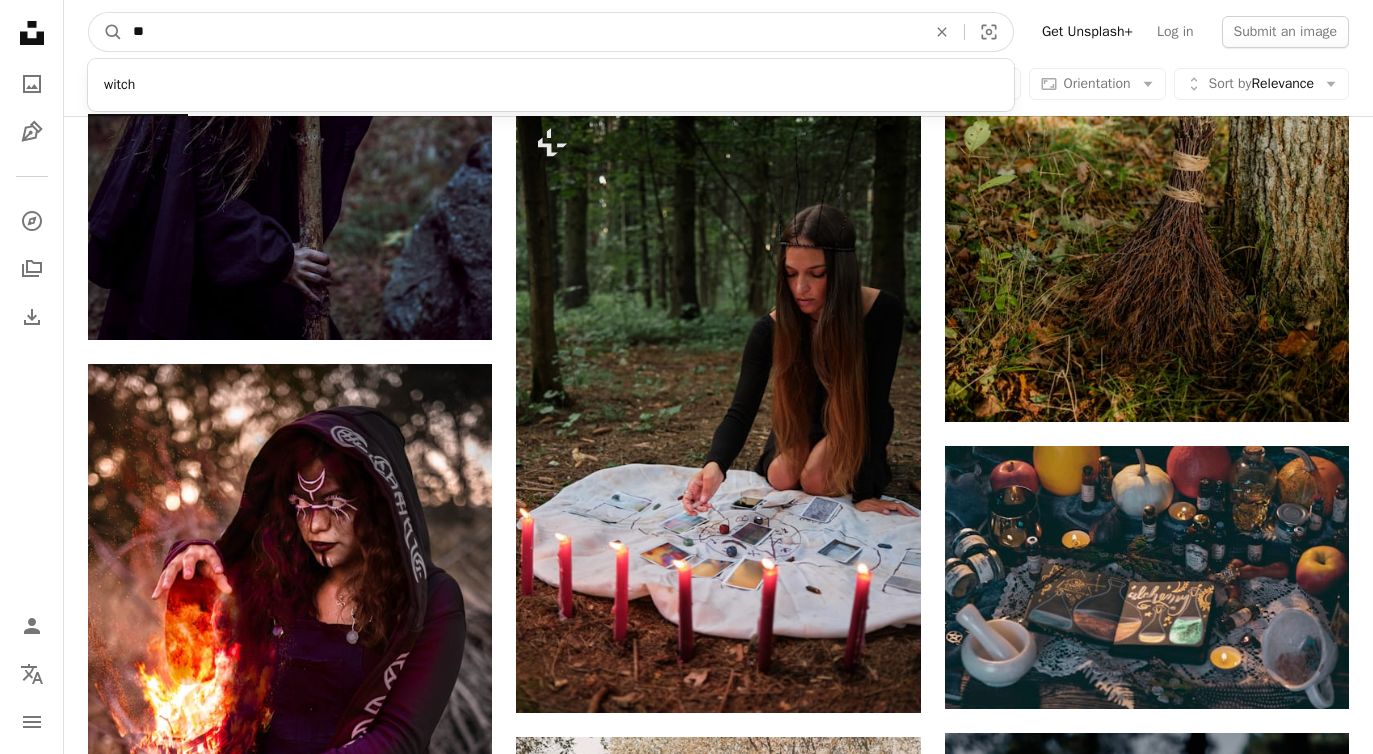 type on "*" 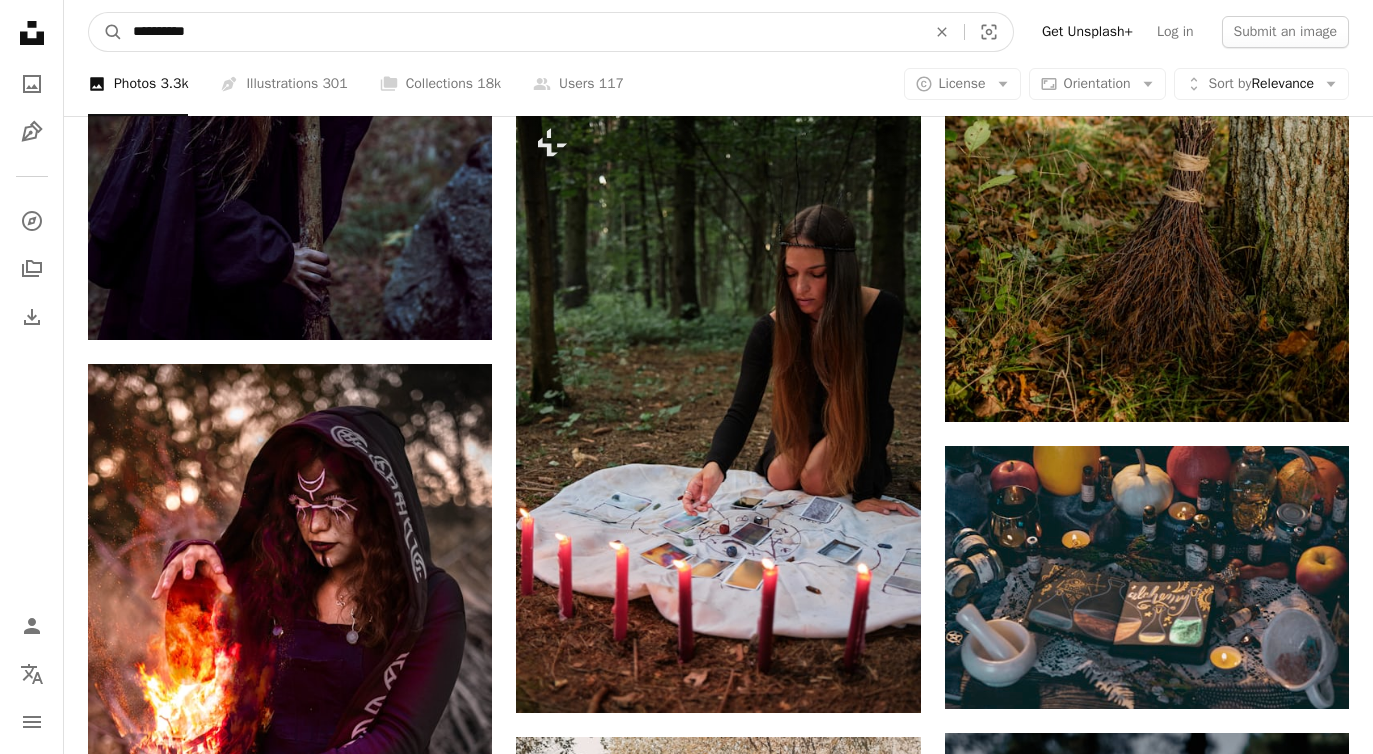 type on "**********" 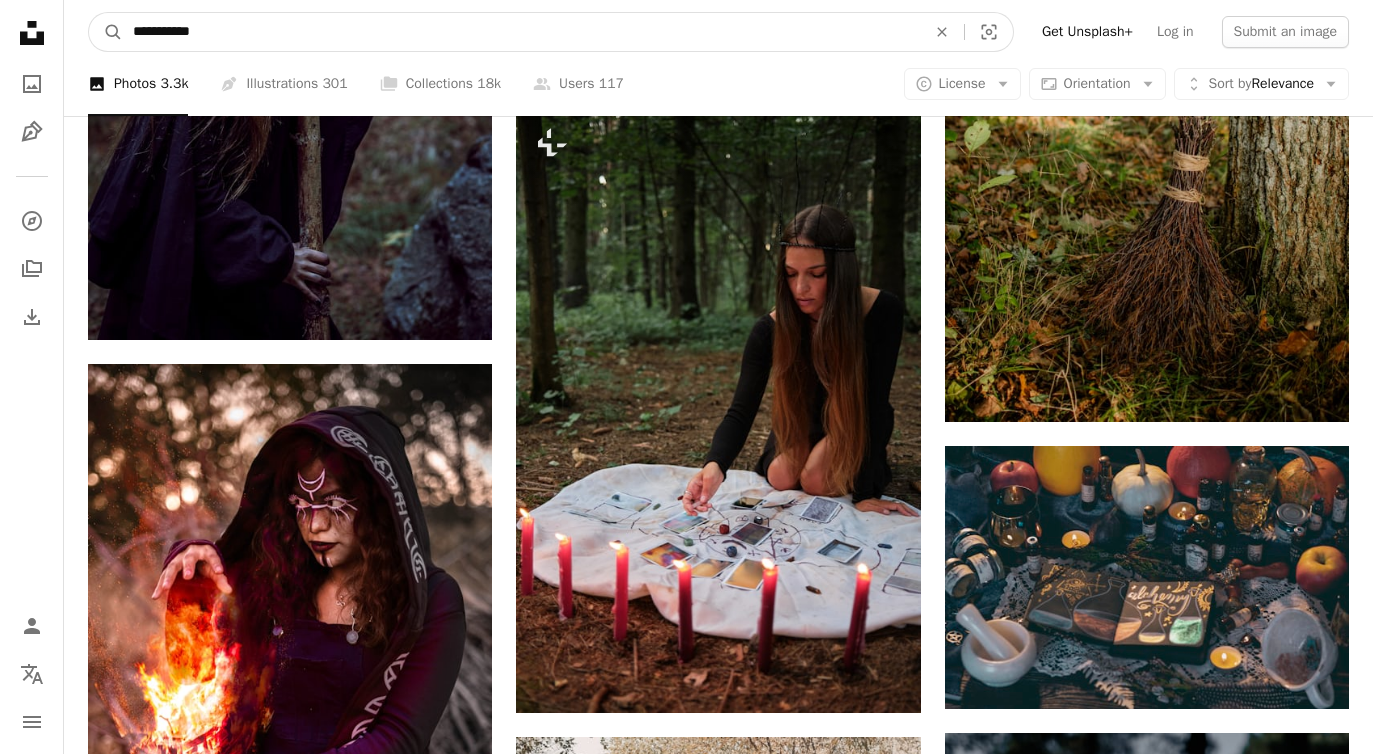 click on "A magnifying glass" at bounding box center (106, 32) 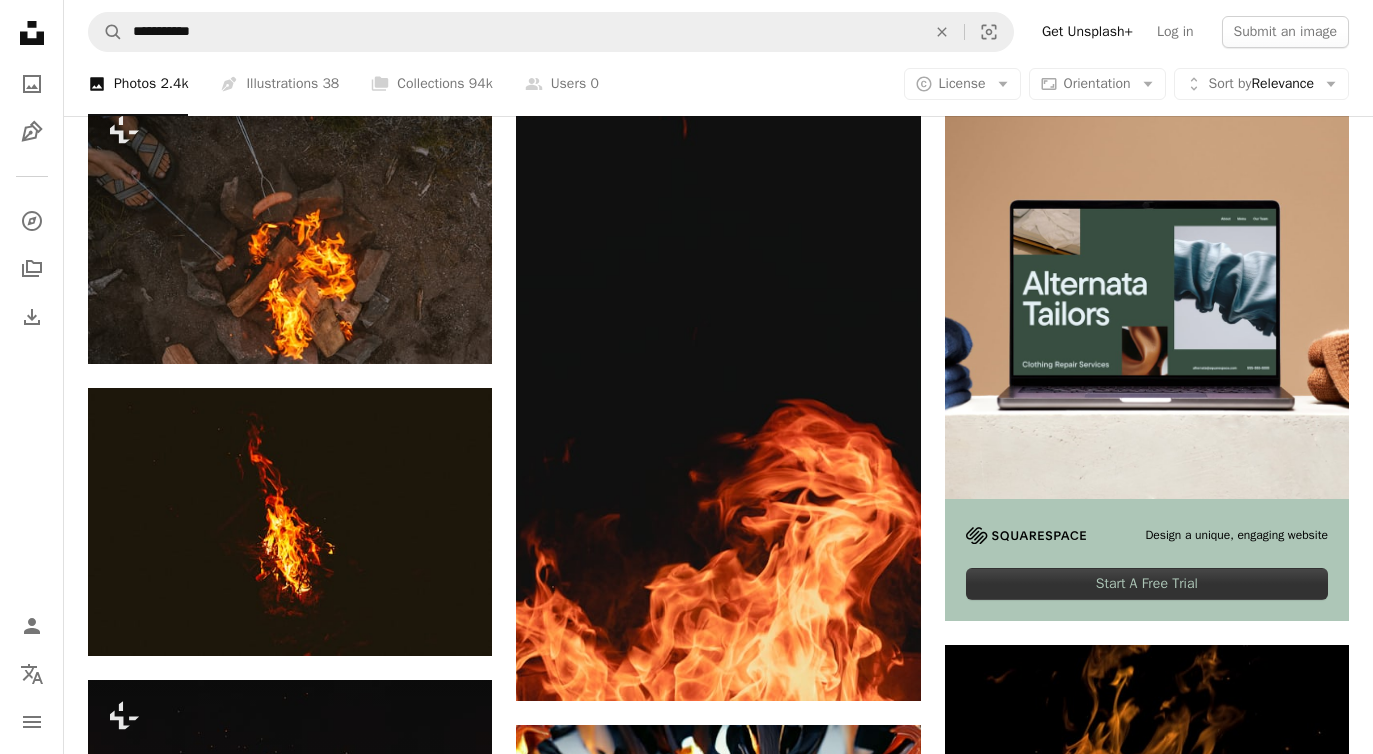 scroll, scrollTop: 410, scrollLeft: 0, axis: vertical 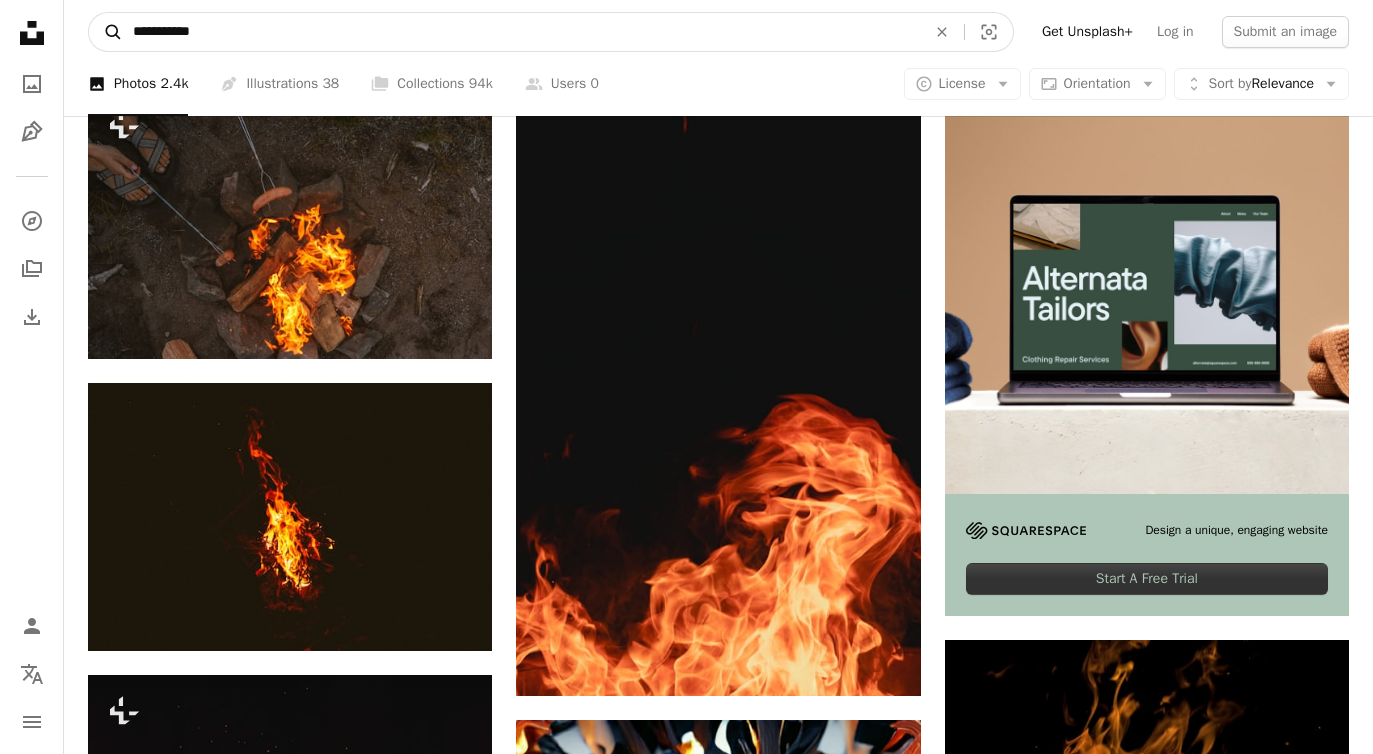 drag, startPoint x: 241, startPoint y: 34, endPoint x: 119, endPoint y: 26, distance: 122.26202 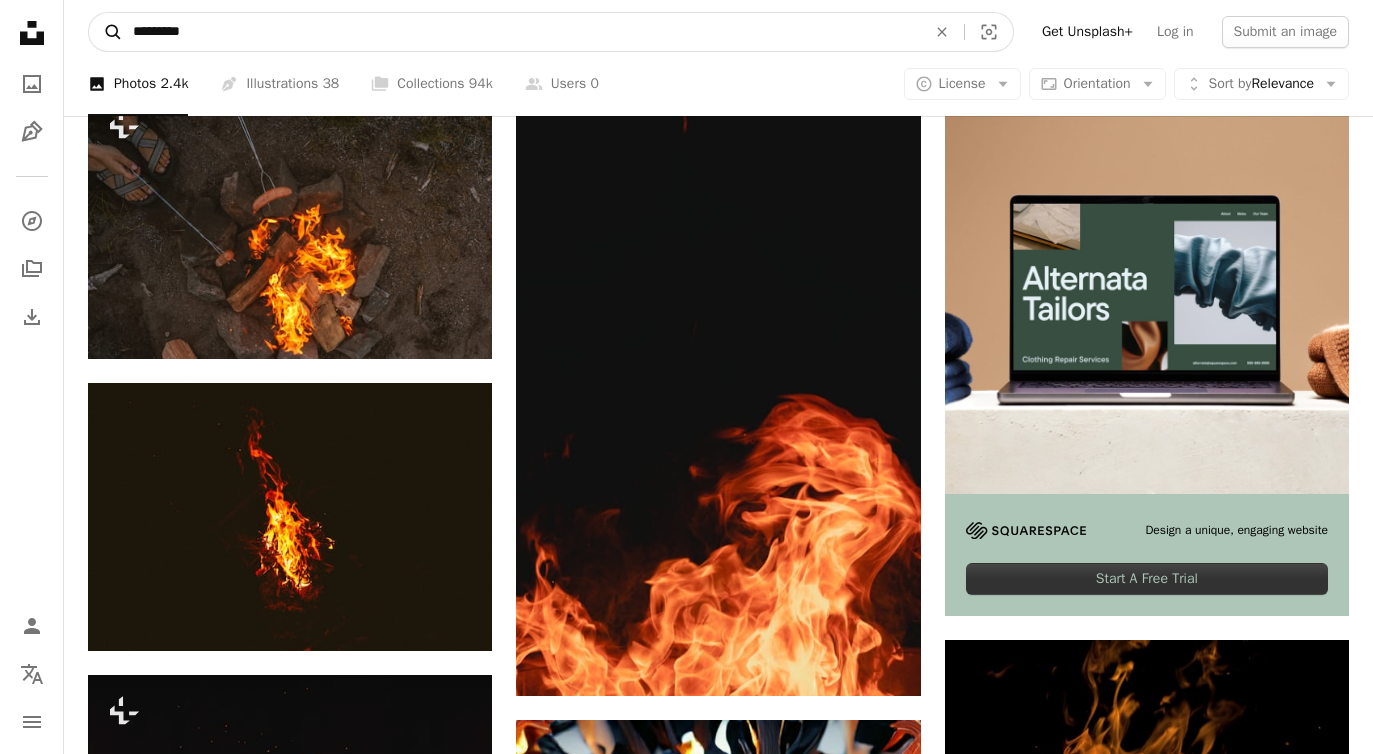 type on "**********" 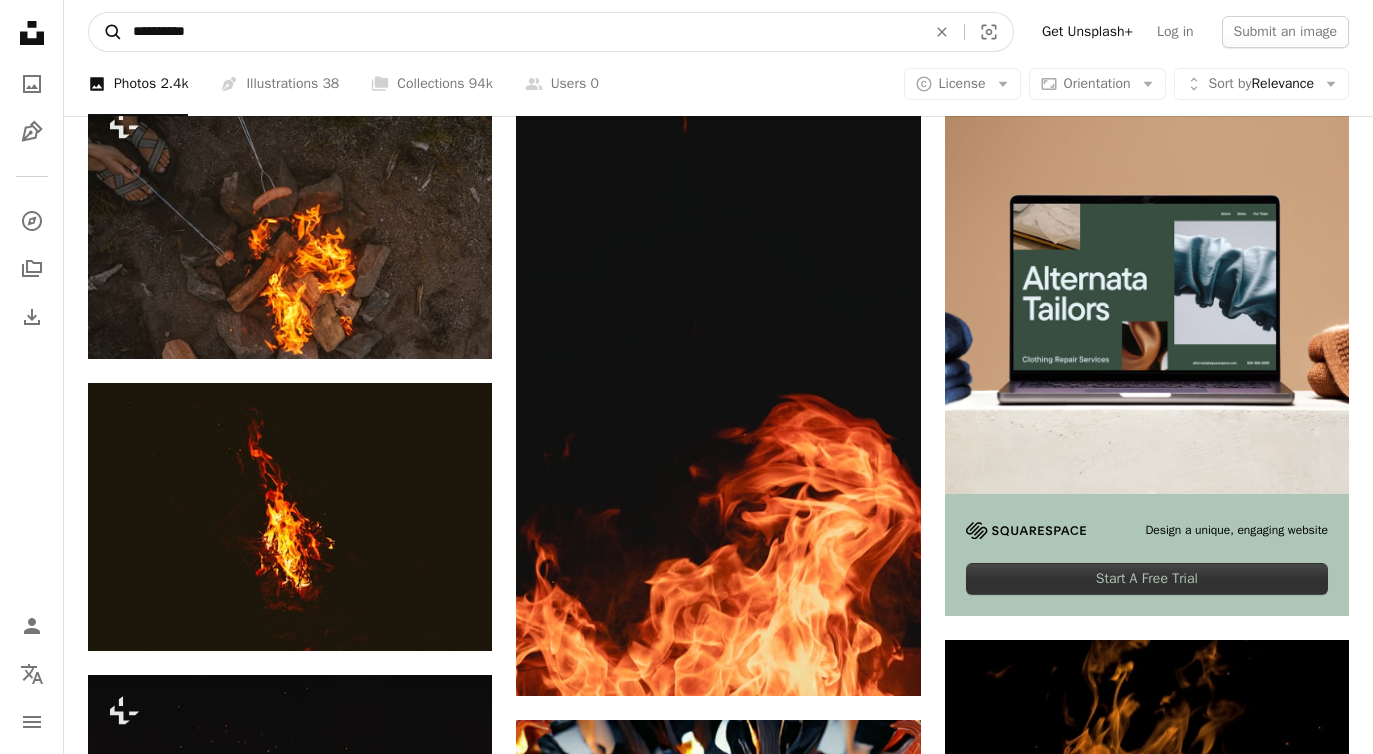 click on "A magnifying glass" at bounding box center (106, 32) 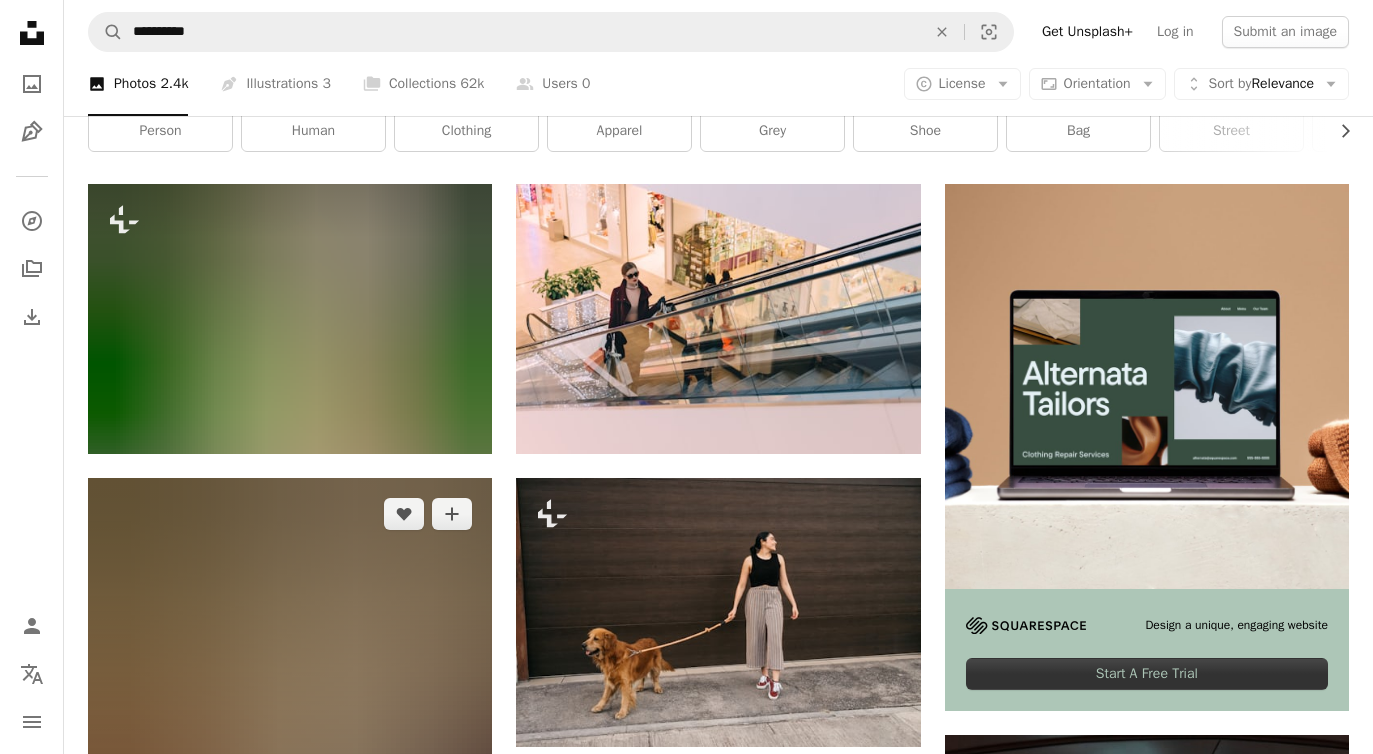 scroll, scrollTop: 0, scrollLeft: 0, axis: both 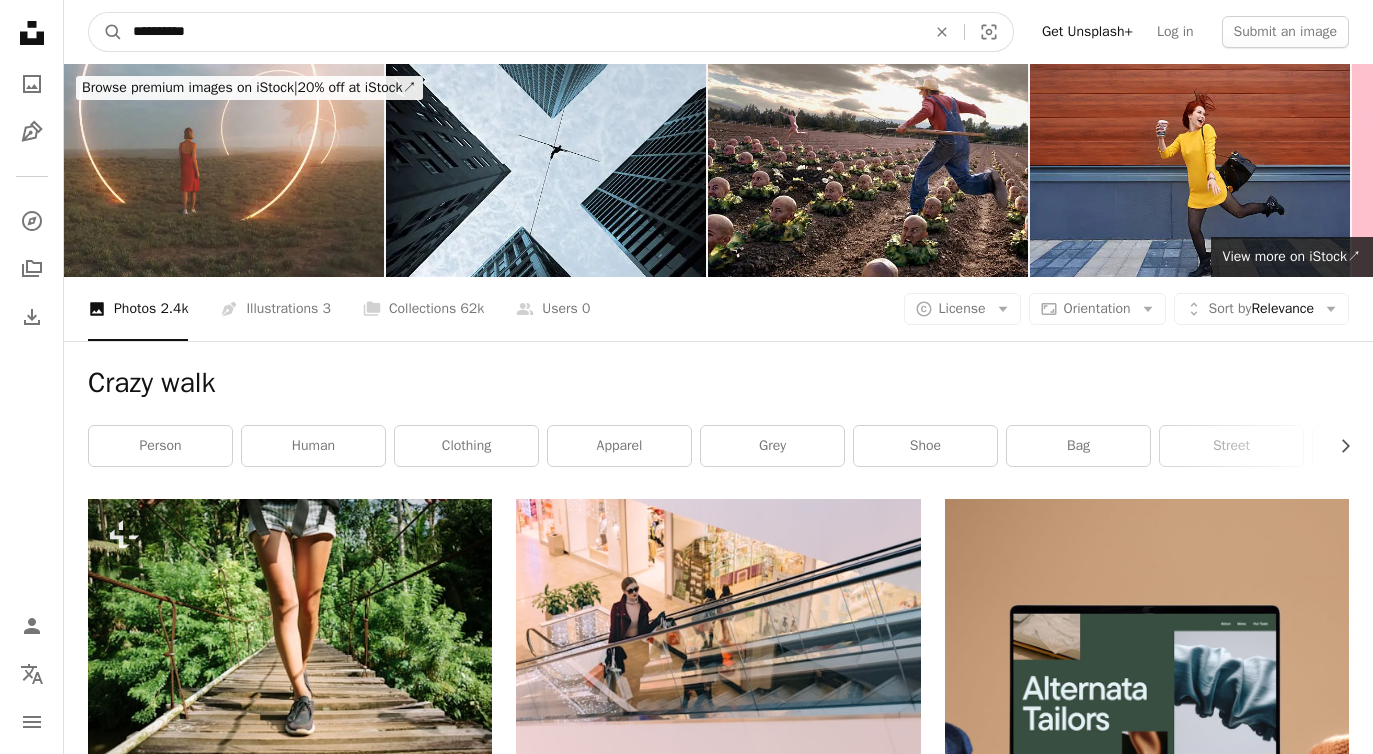 drag, startPoint x: 238, startPoint y: 34, endPoint x: 128, endPoint y: 26, distance: 110.29053 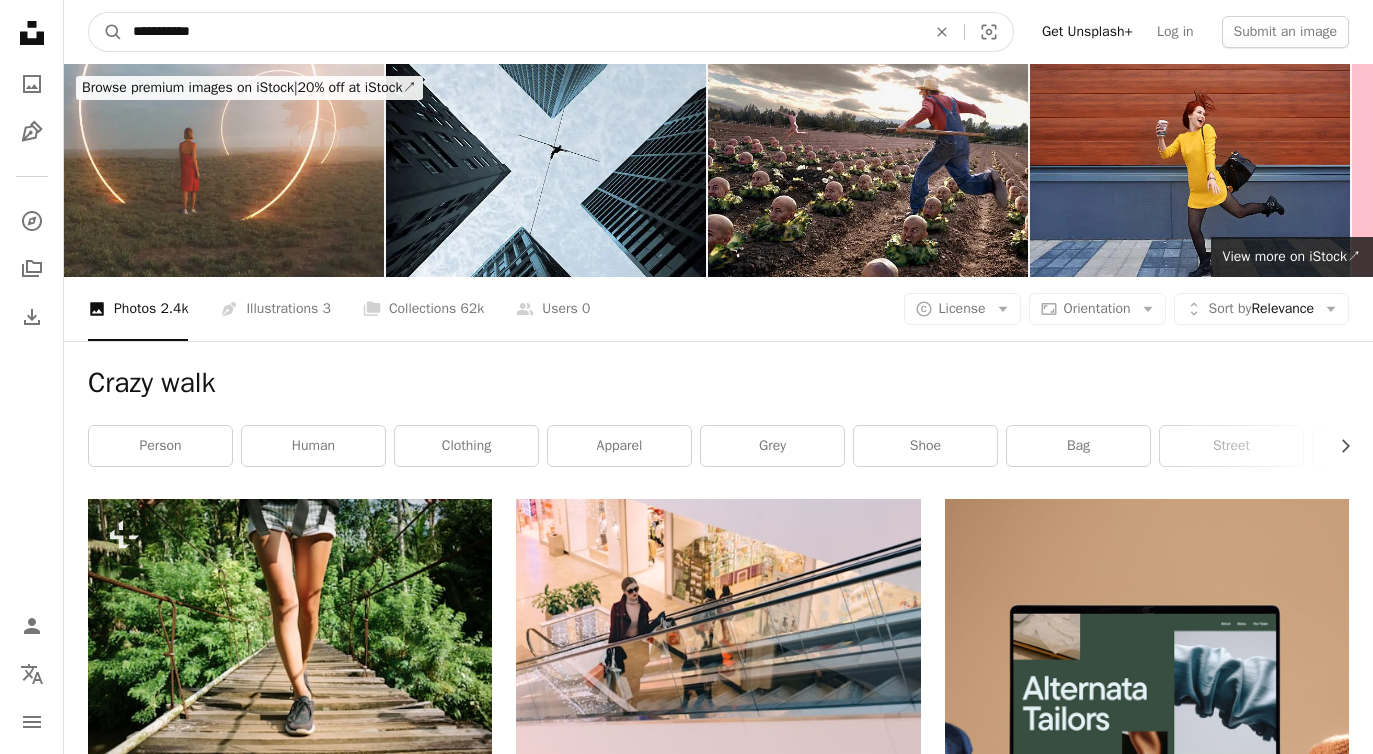 click on "A magnifying glass" at bounding box center (106, 32) 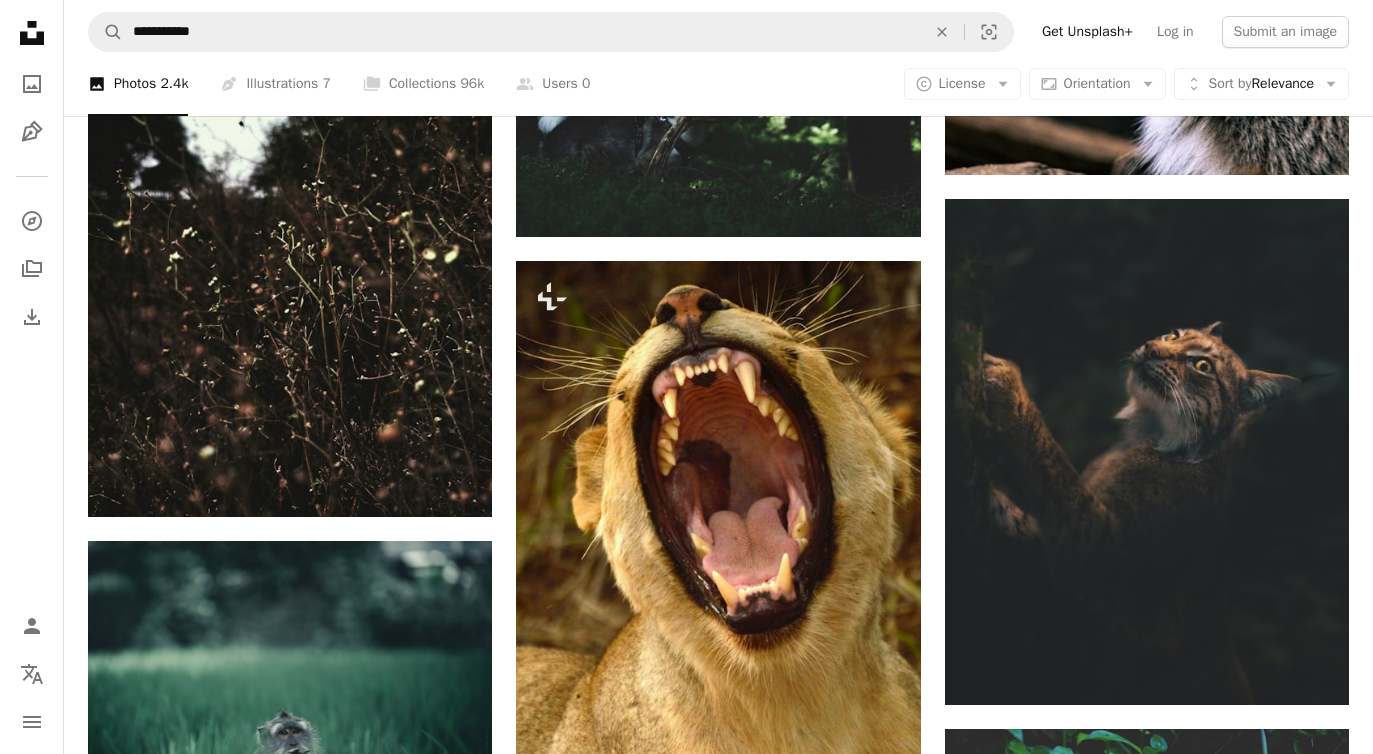 scroll, scrollTop: 2323, scrollLeft: 0, axis: vertical 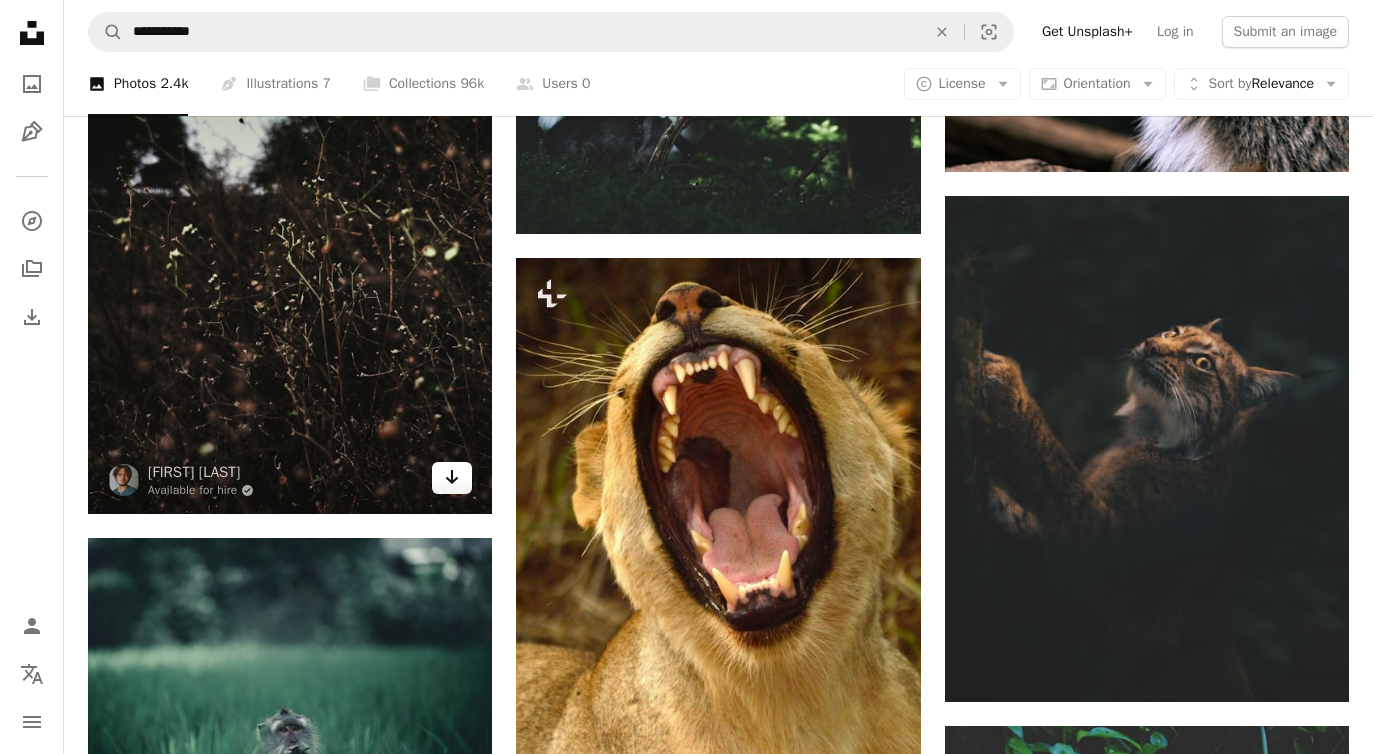 click on "Arrow pointing down" 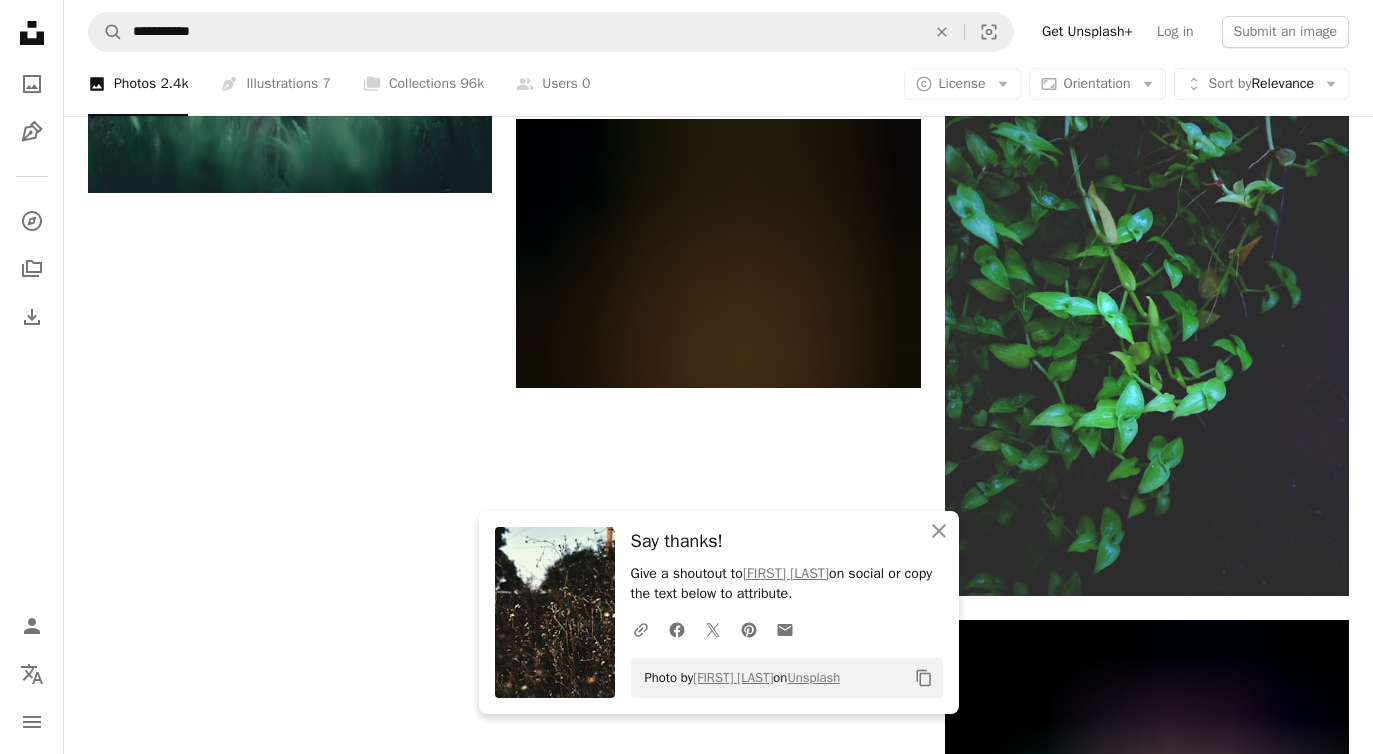 scroll, scrollTop: 2996, scrollLeft: 0, axis: vertical 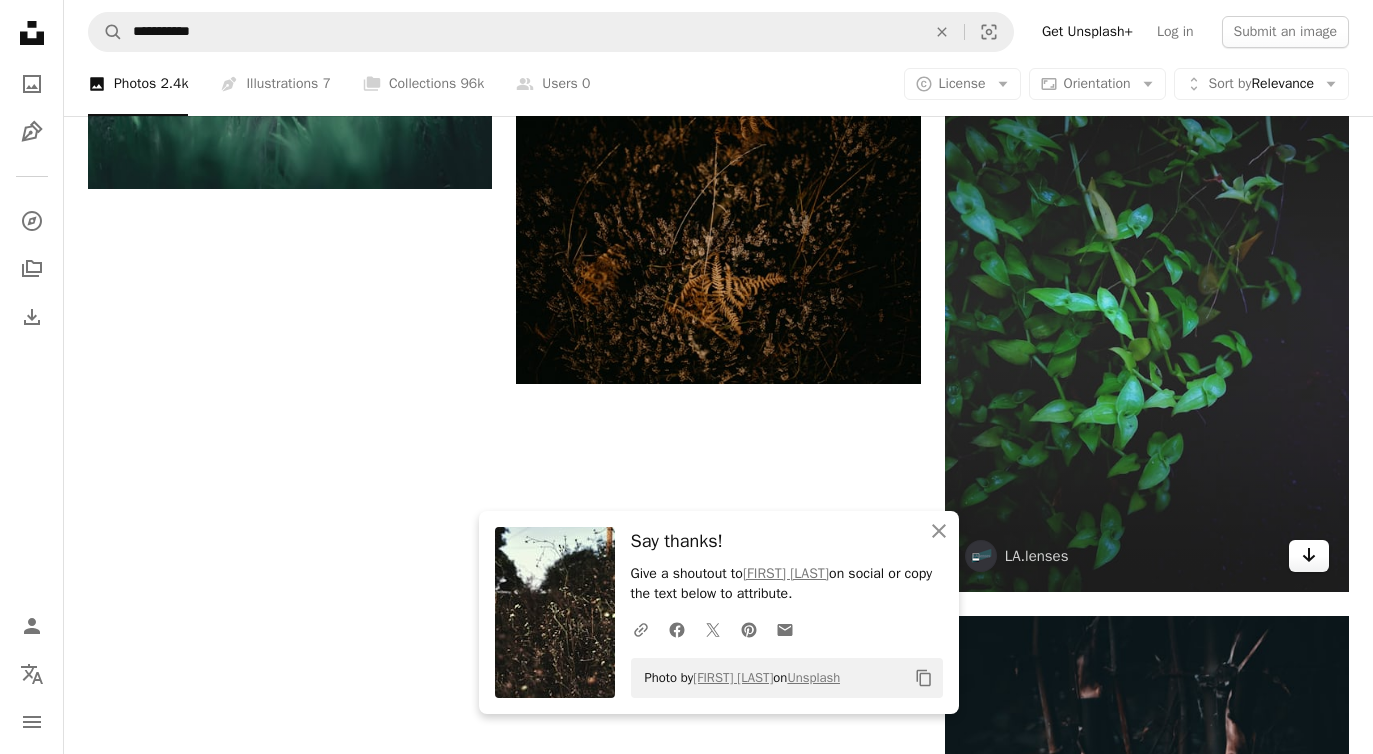 click on "Arrow pointing down" 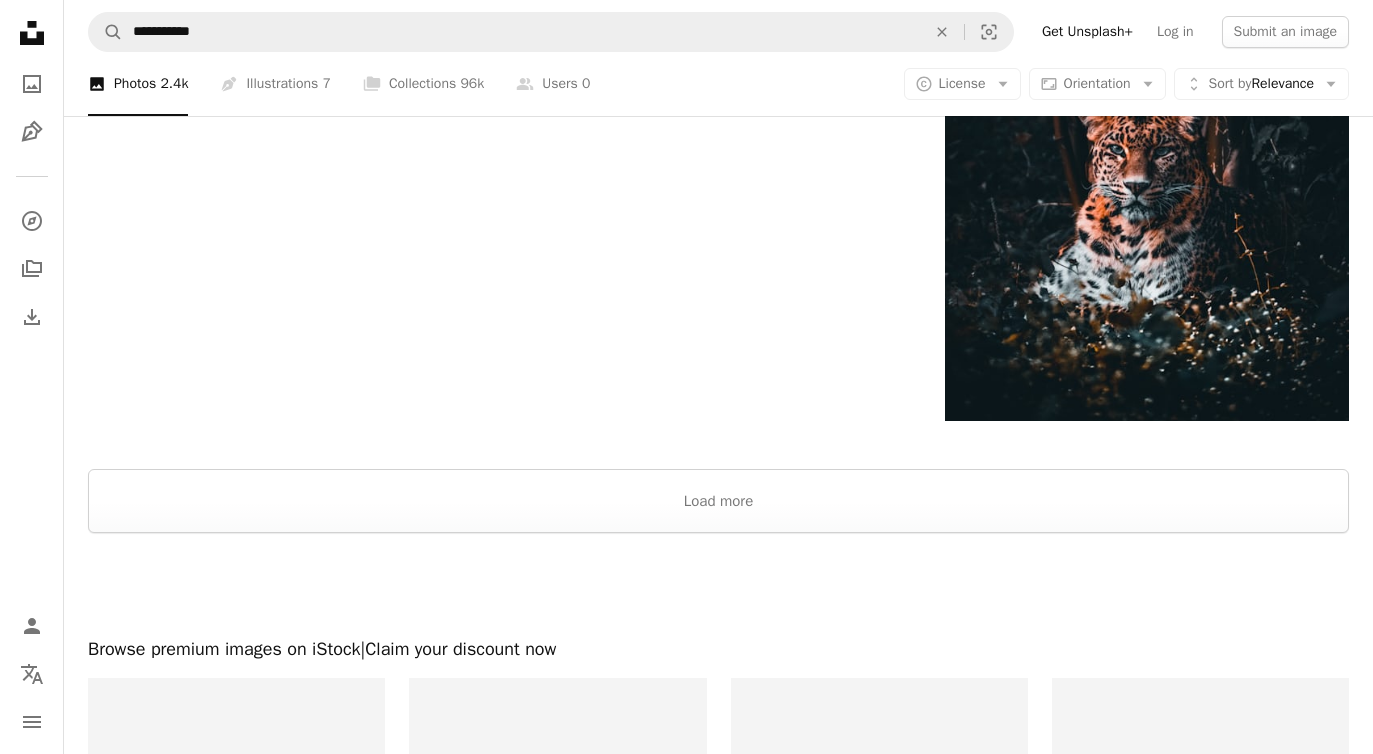 scroll, scrollTop: 3707, scrollLeft: 0, axis: vertical 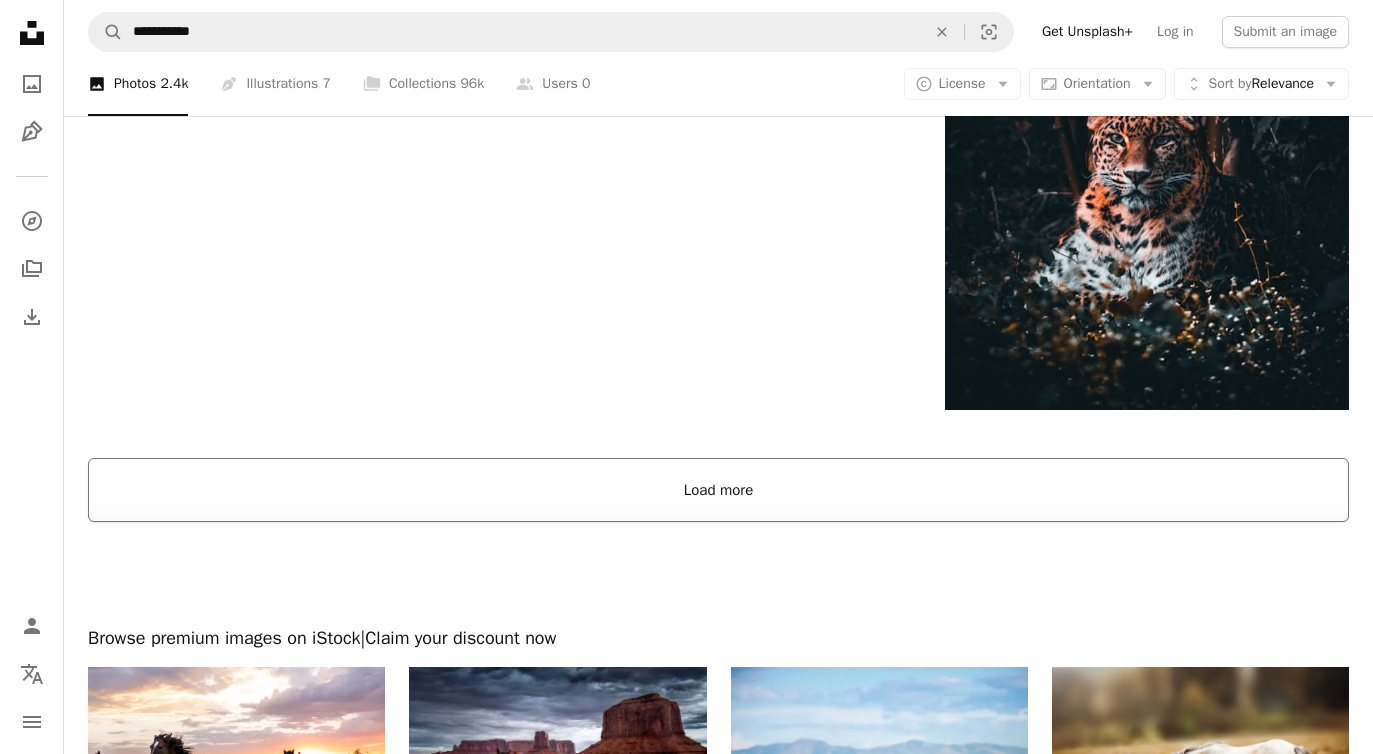 click on "Load more" at bounding box center (718, 490) 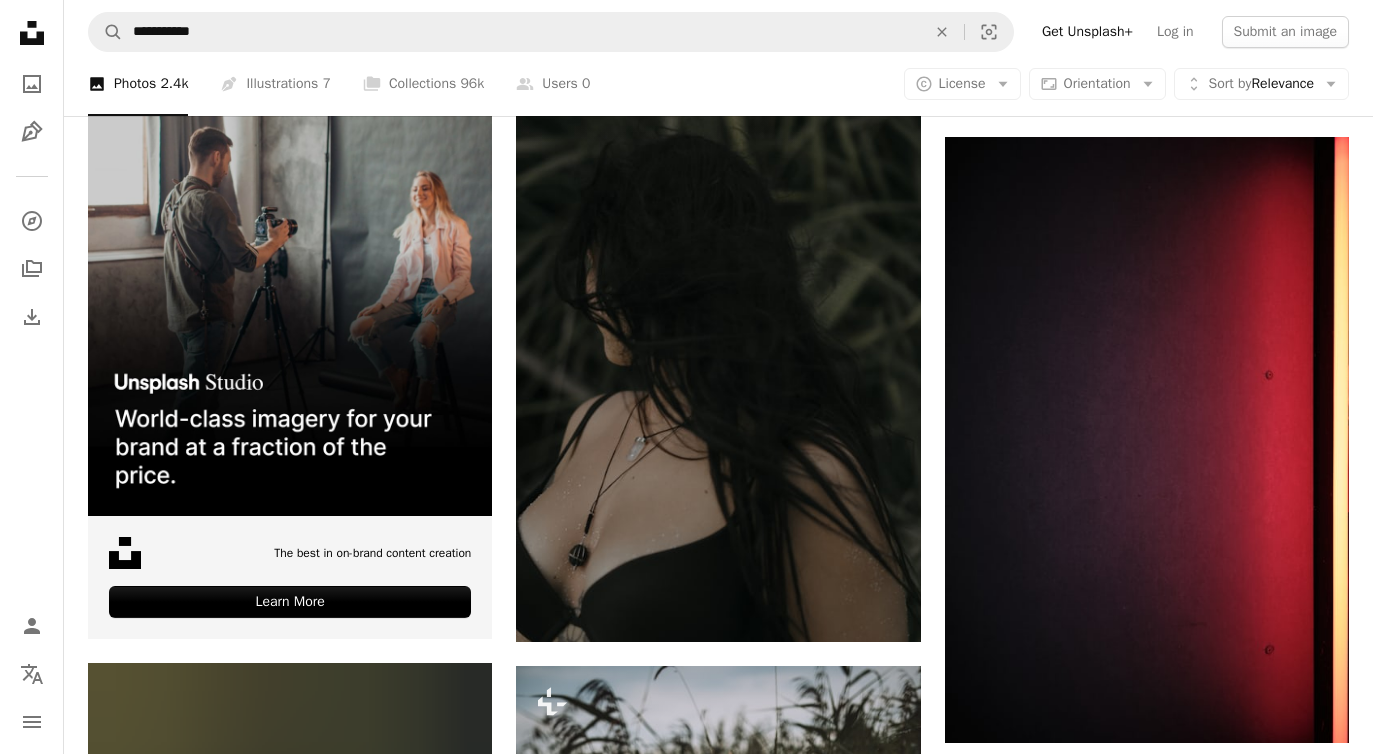 scroll, scrollTop: 4588, scrollLeft: 0, axis: vertical 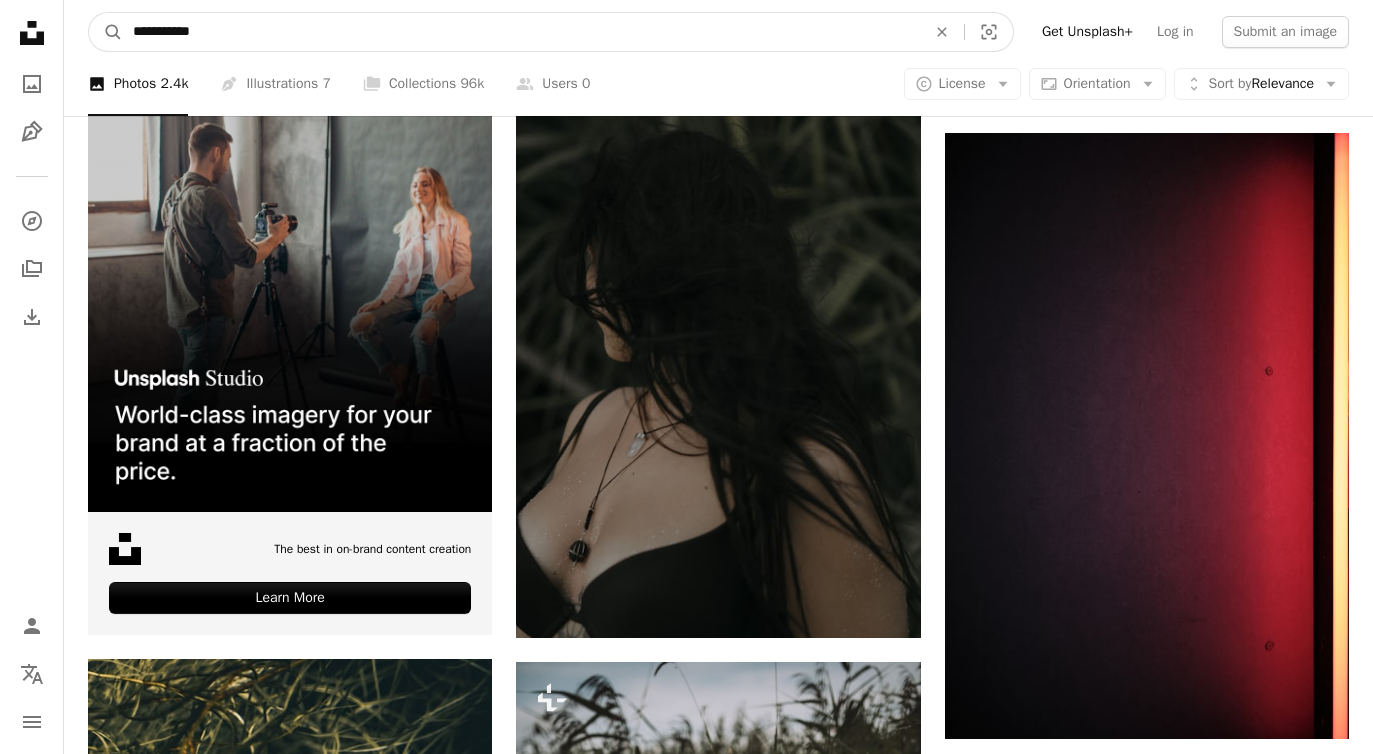 drag, startPoint x: 276, startPoint y: 32, endPoint x: 128, endPoint y: 19, distance: 148.56985 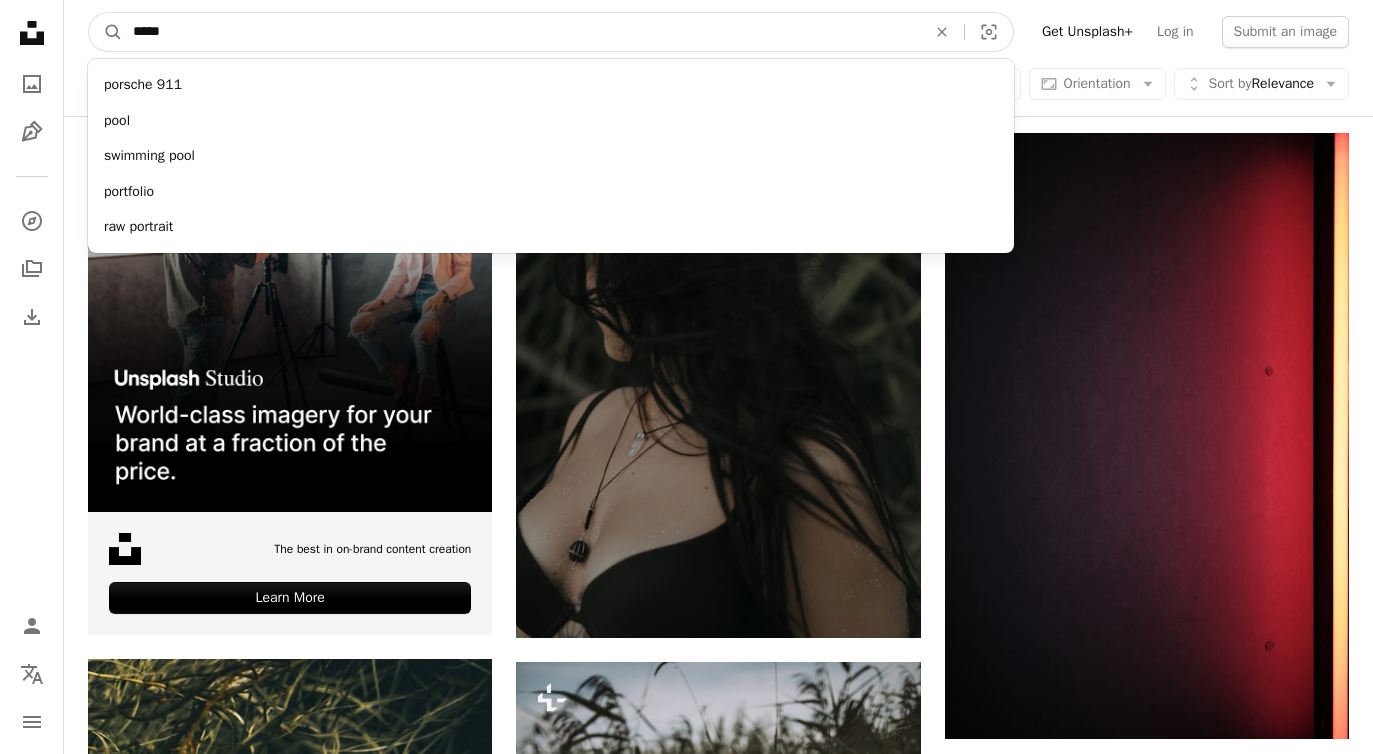 type on "******" 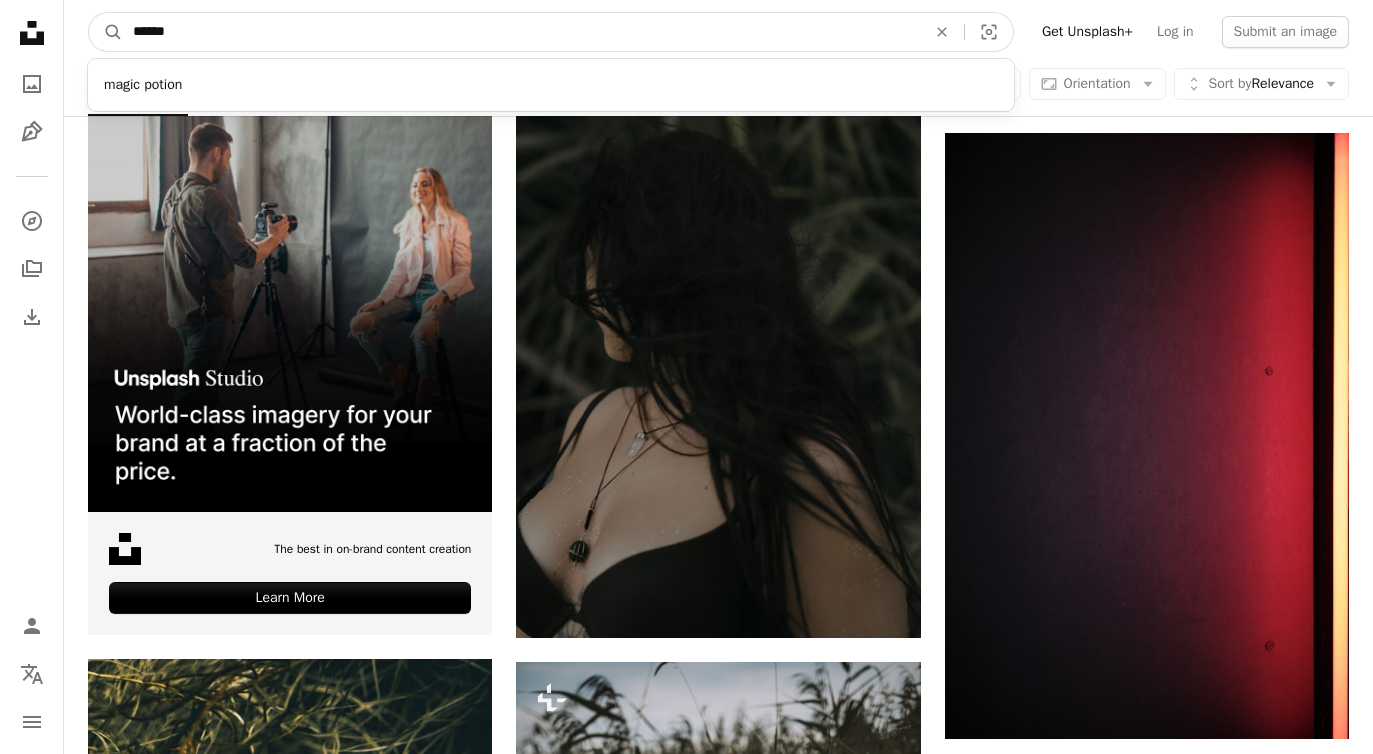 click on "A magnifying glass" at bounding box center (106, 32) 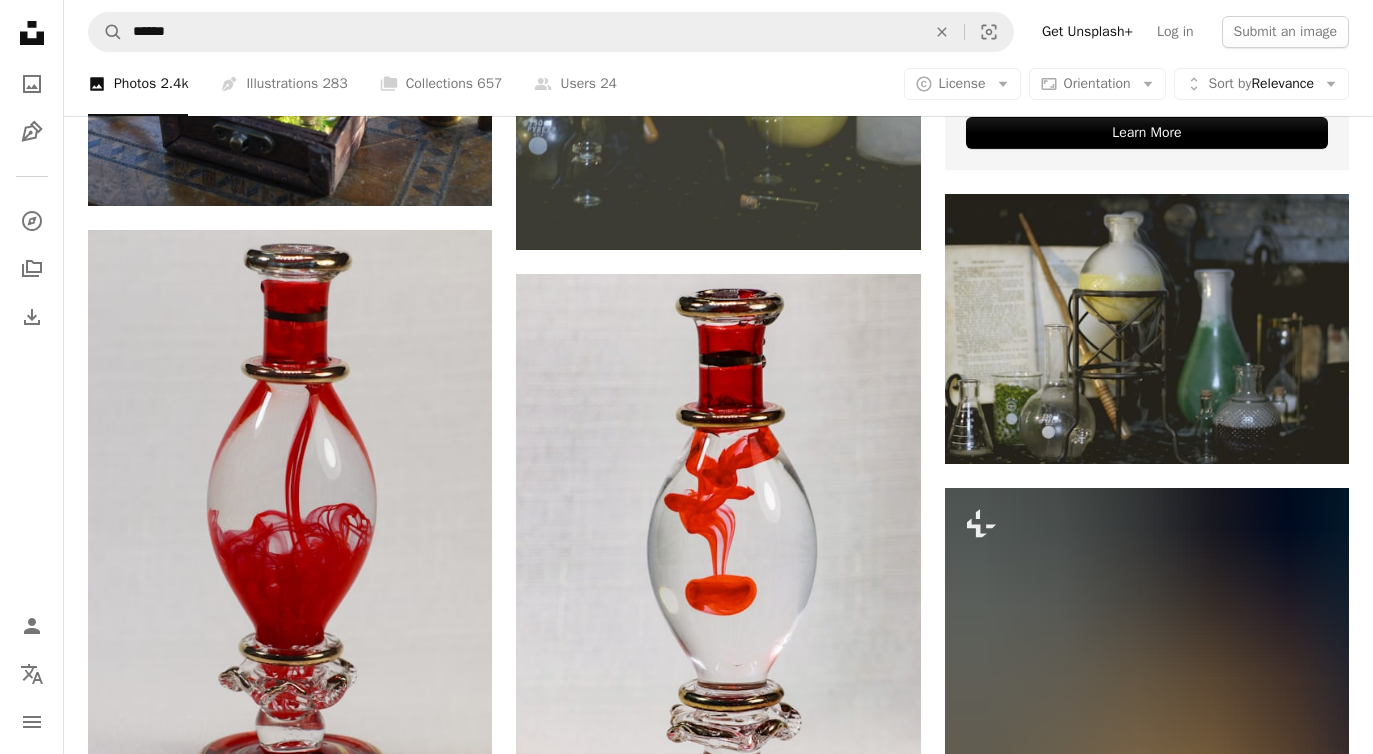 scroll, scrollTop: 861, scrollLeft: 0, axis: vertical 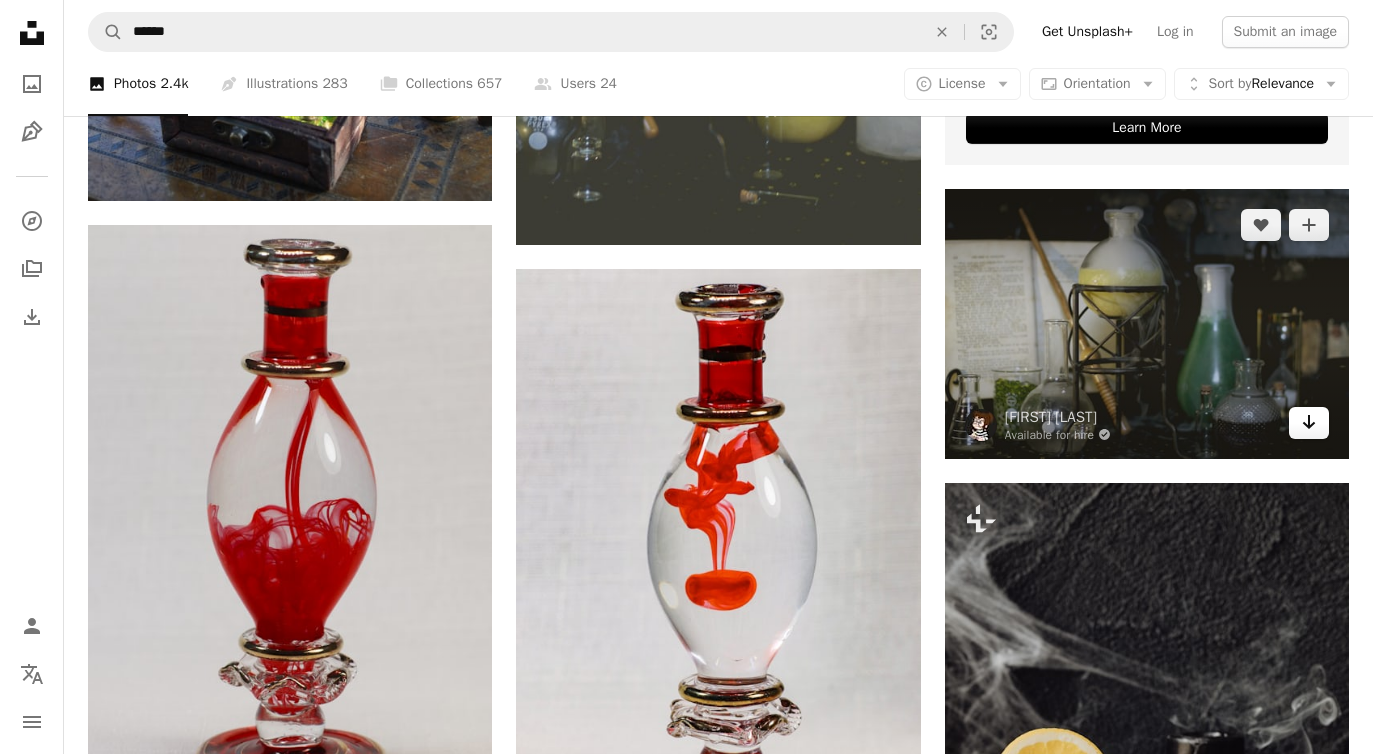 click on "Arrow pointing down" at bounding box center (1309, 423) 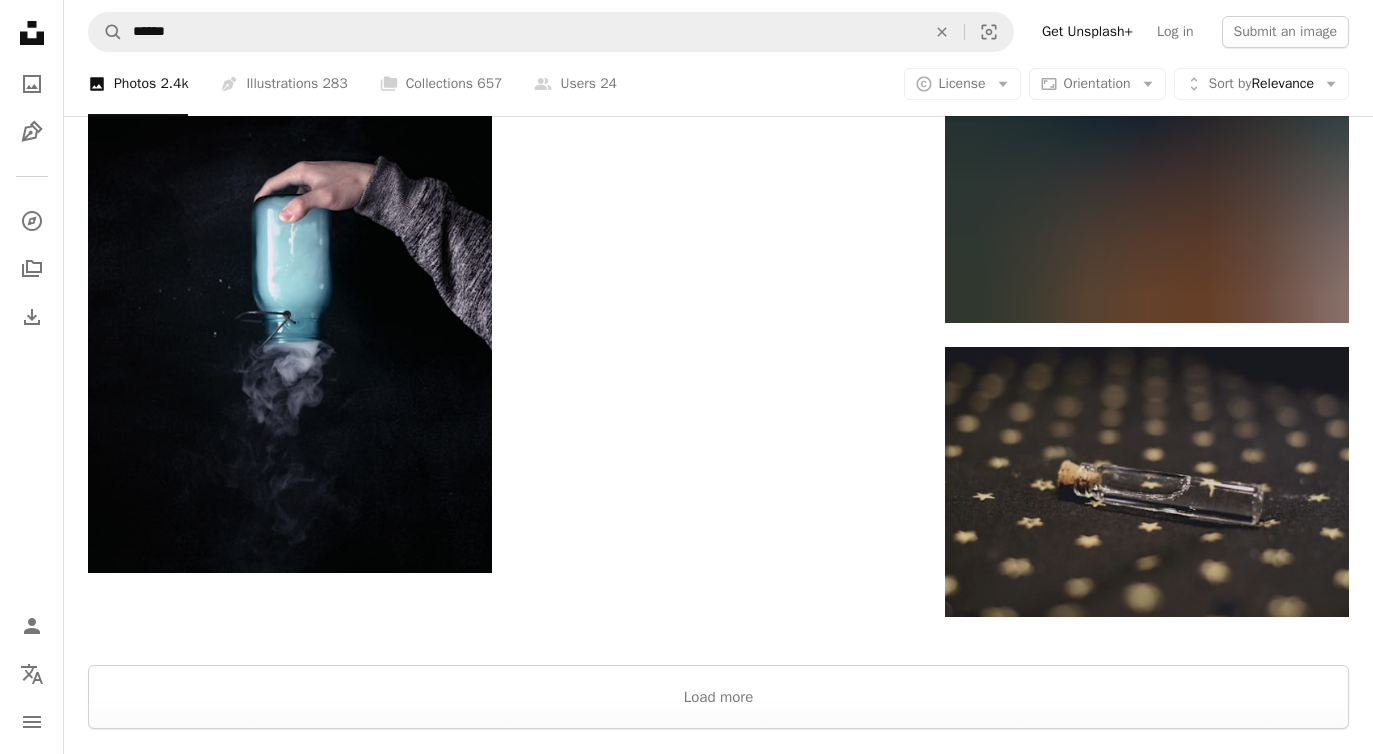 scroll, scrollTop: 3262, scrollLeft: 0, axis: vertical 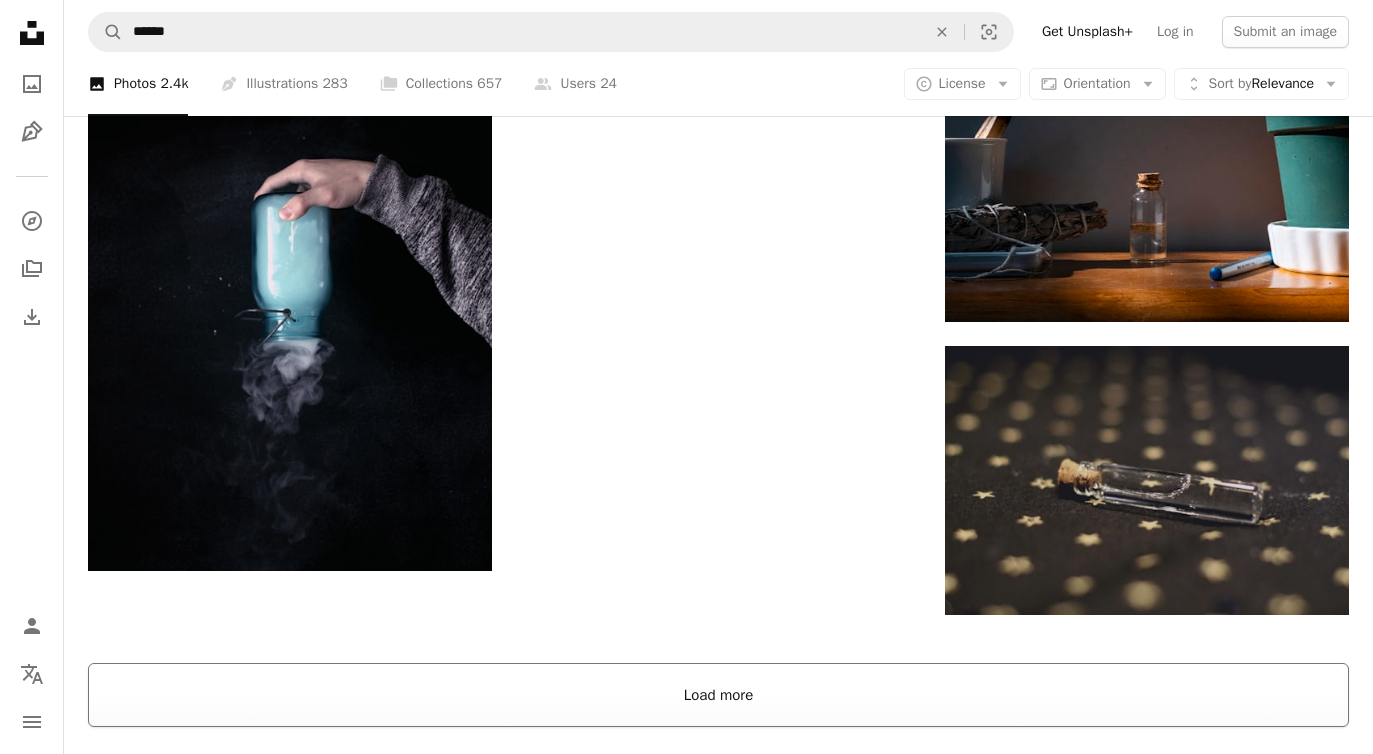 click on "Load more" at bounding box center (718, 695) 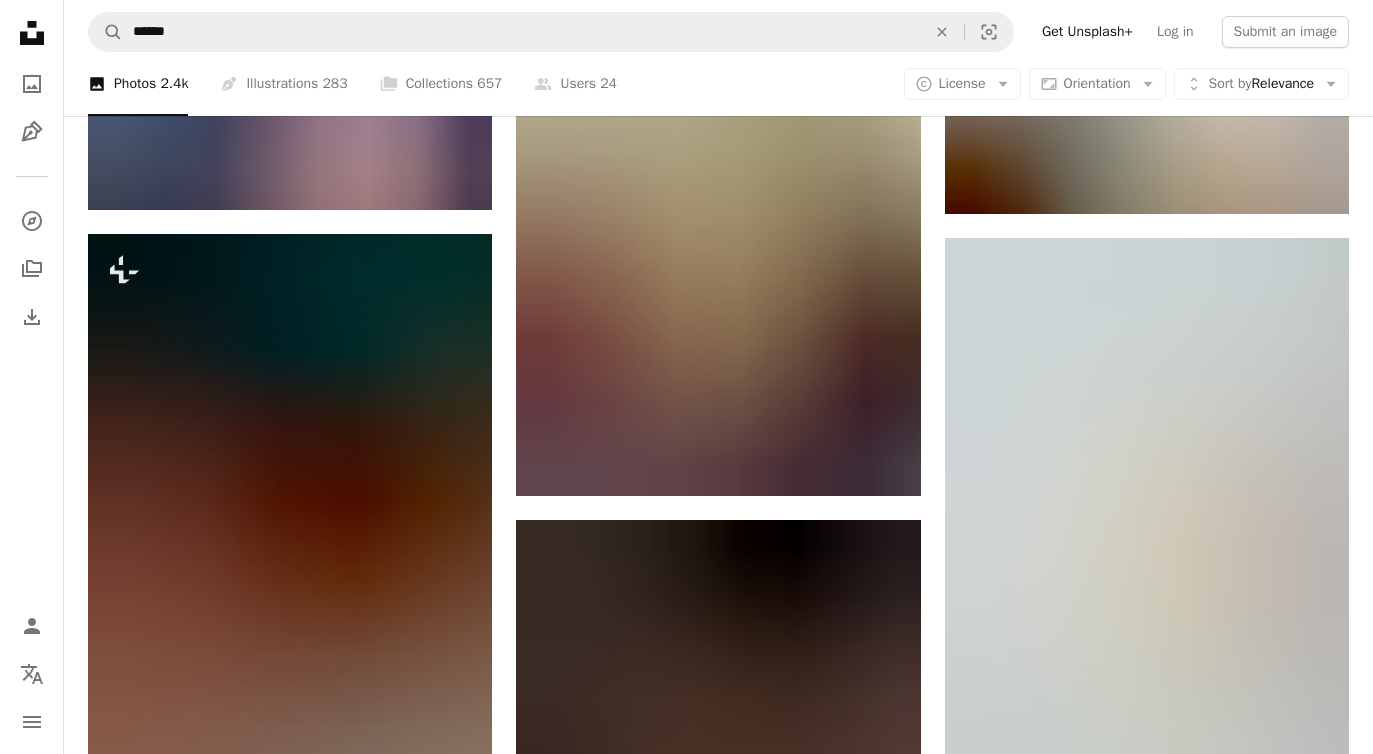scroll, scrollTop: 6182, scrollLeft: 0, axis: vertical 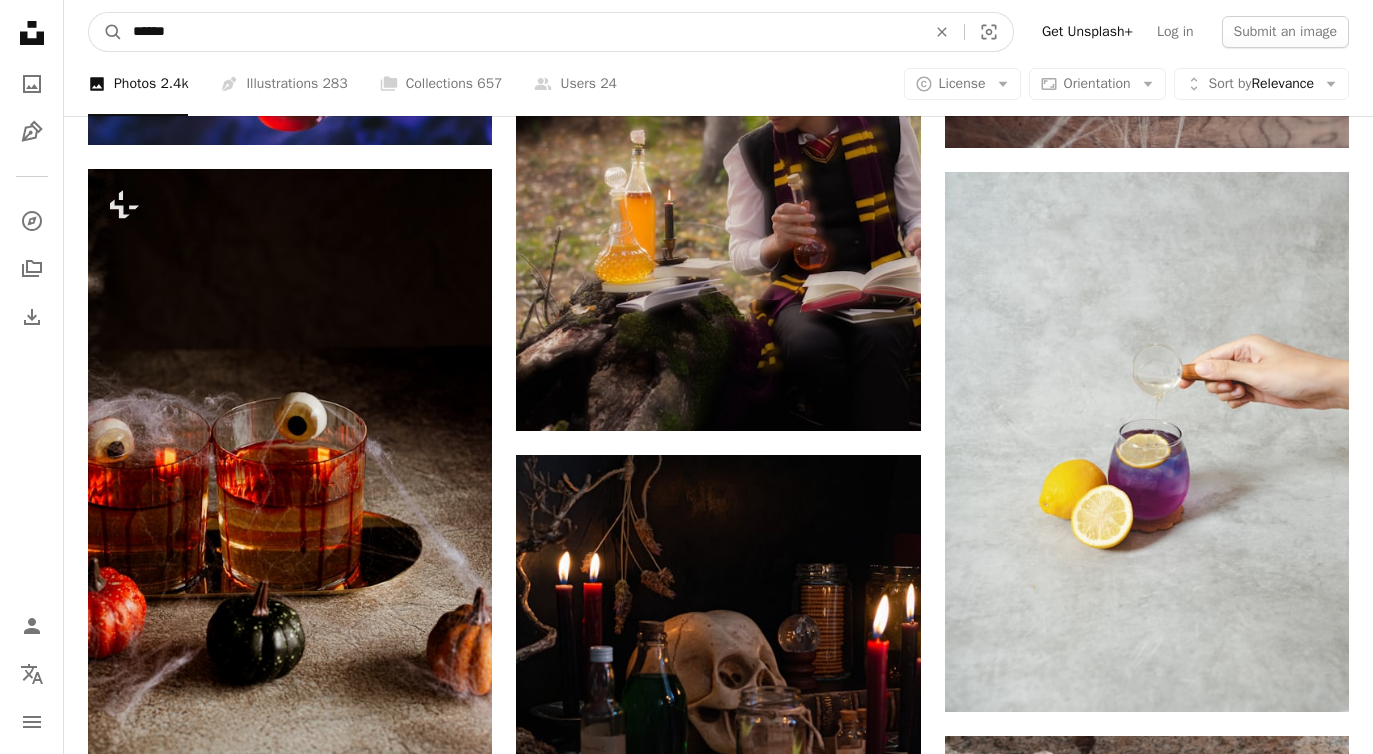 click on "******" at bounding box center [521, 32] 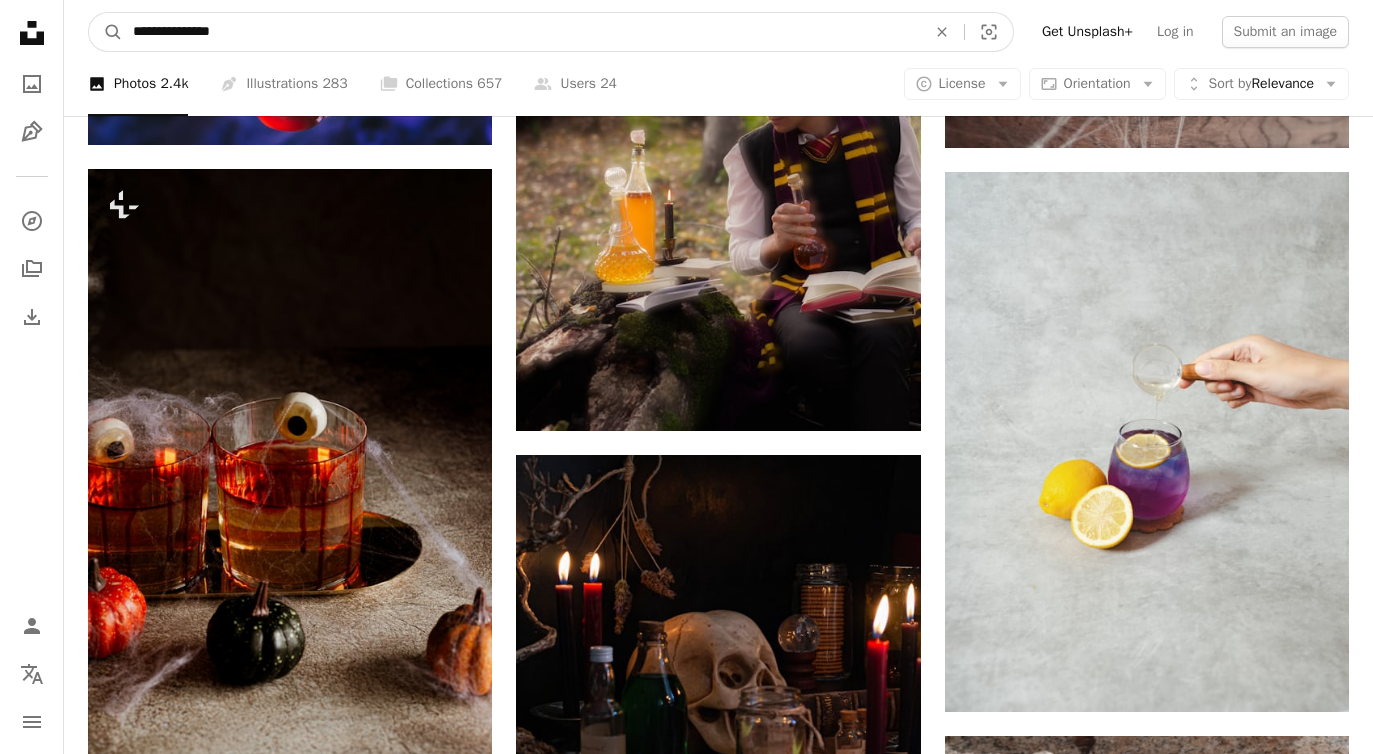 type on "**********" 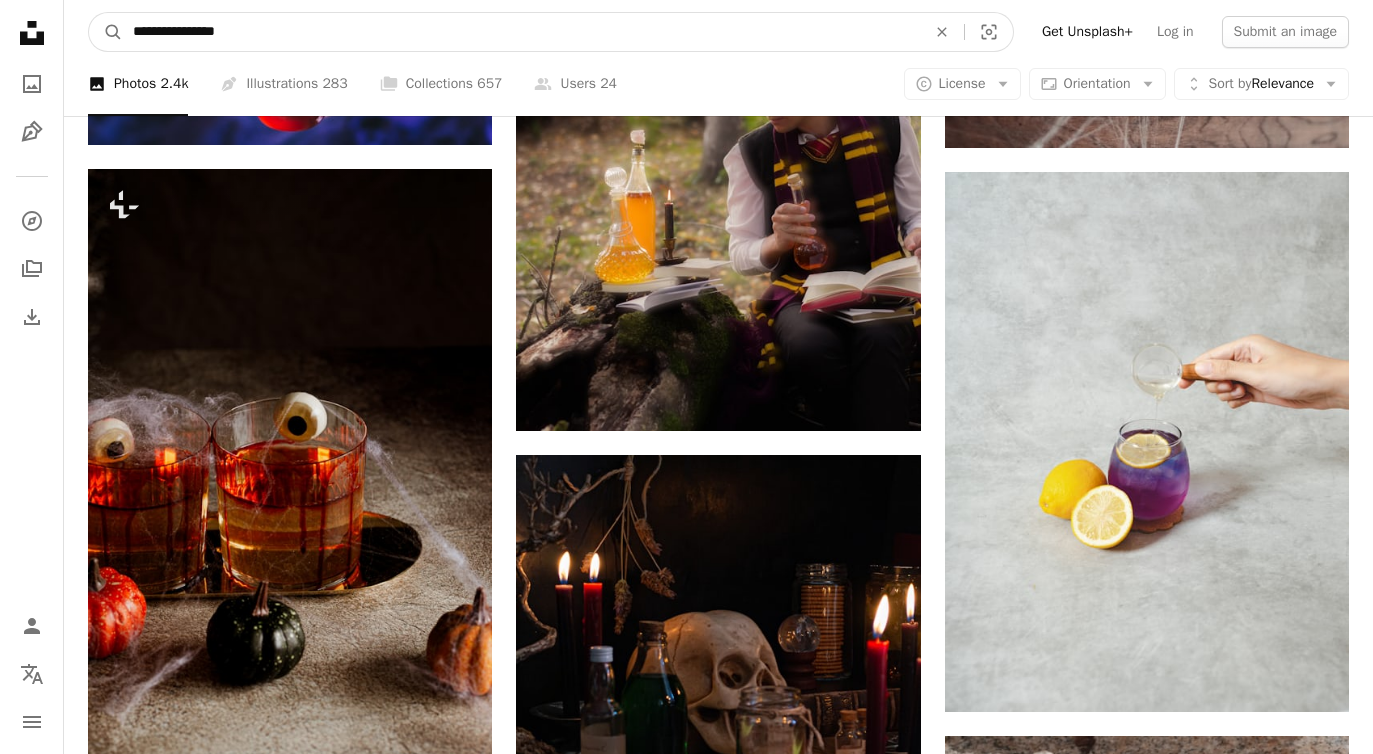 click on "A magnifying glass" at bounding box center [106, 32] 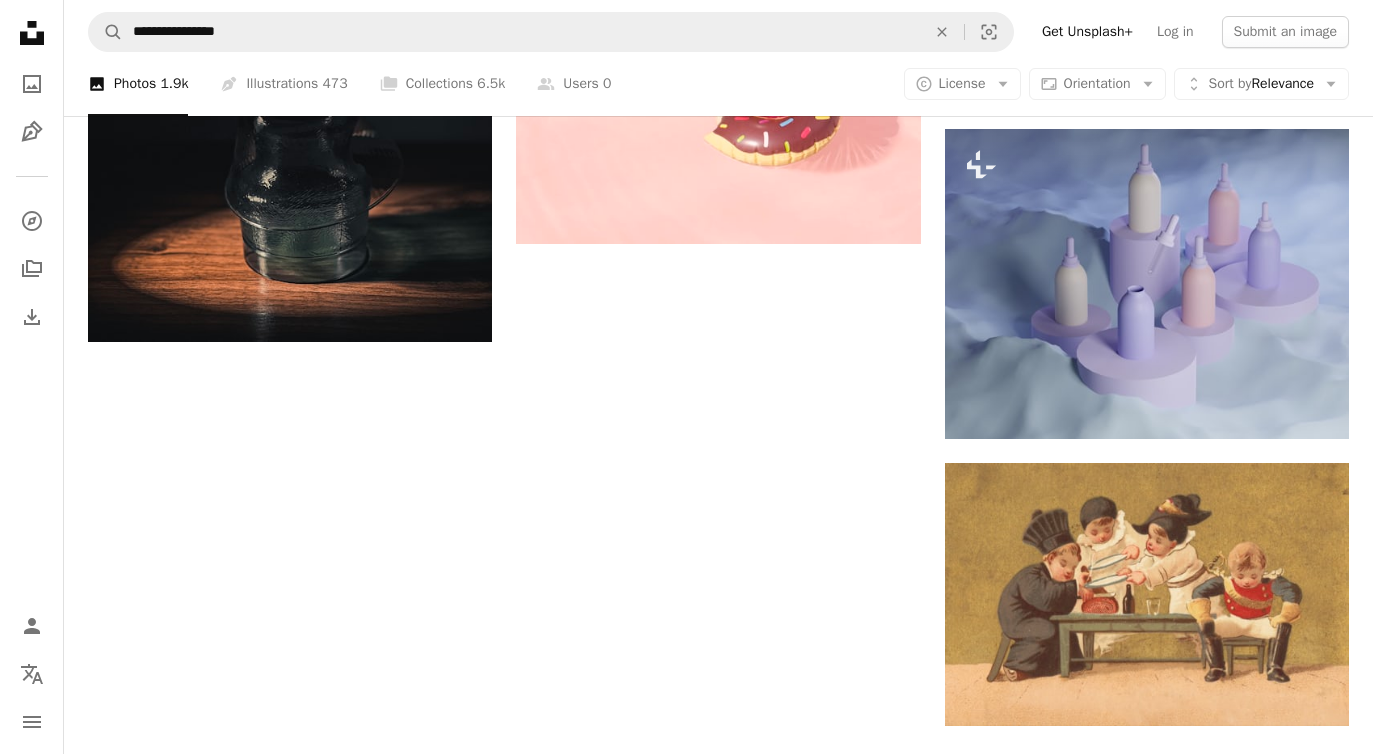scroll, scrollTop: 2792, scrollLeft: 0, axis: vertical 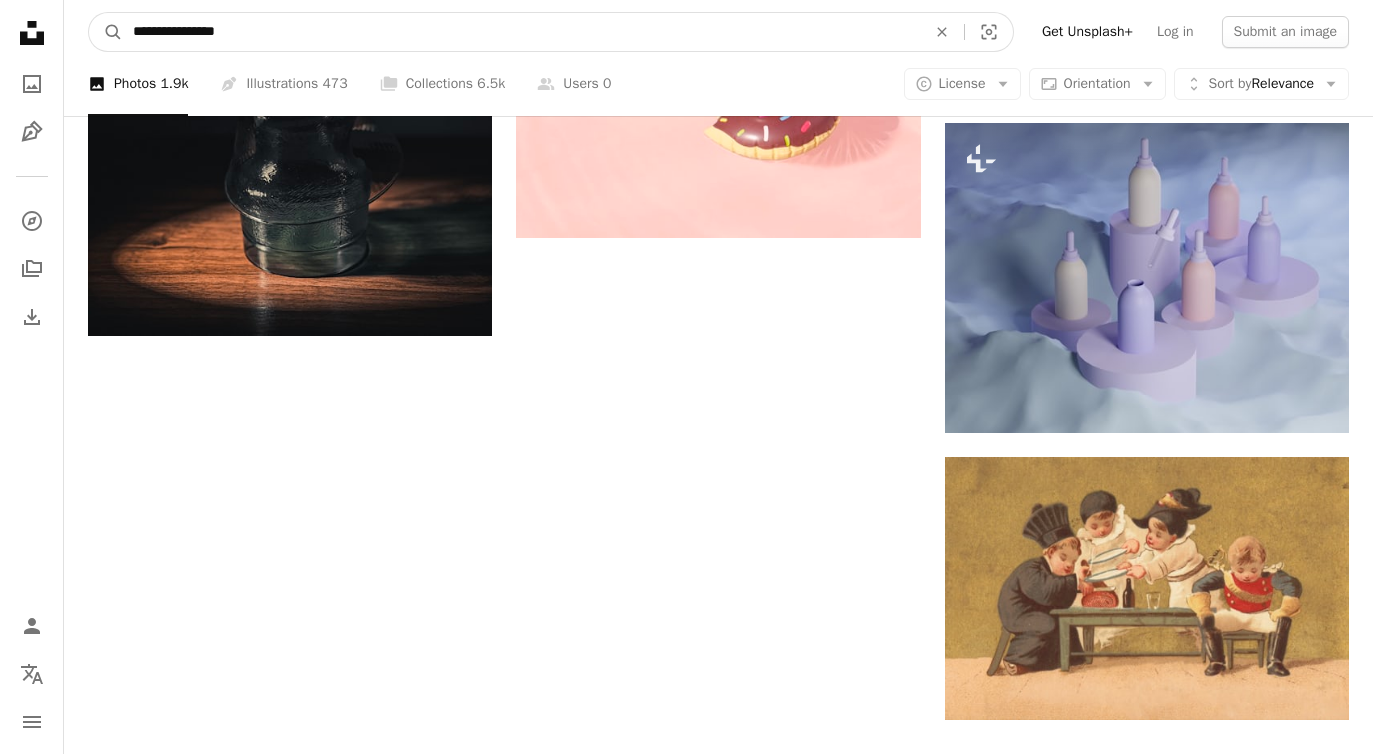 drag, startPoint x: 262, startPoint y: 35, endPoint x: 133, endPoint y: 38, distance: 129.03488 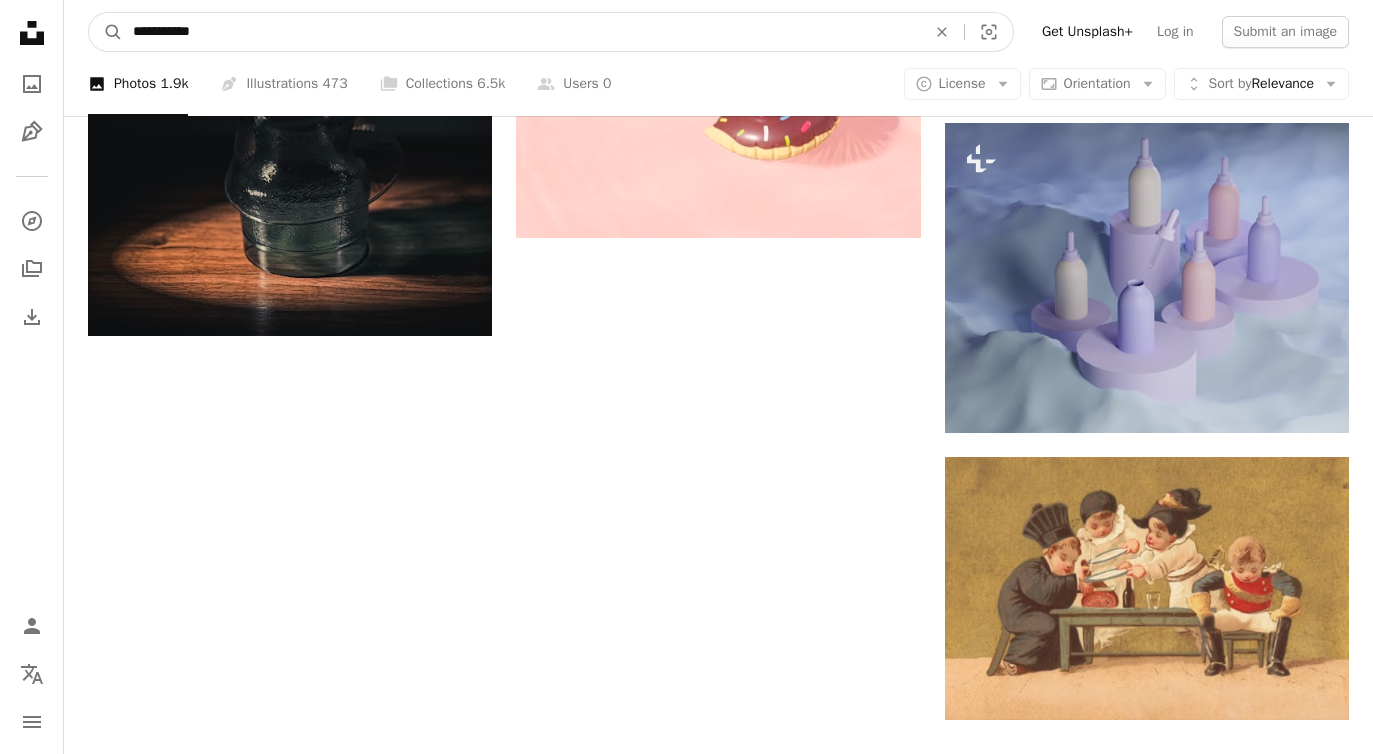 type on "**********" 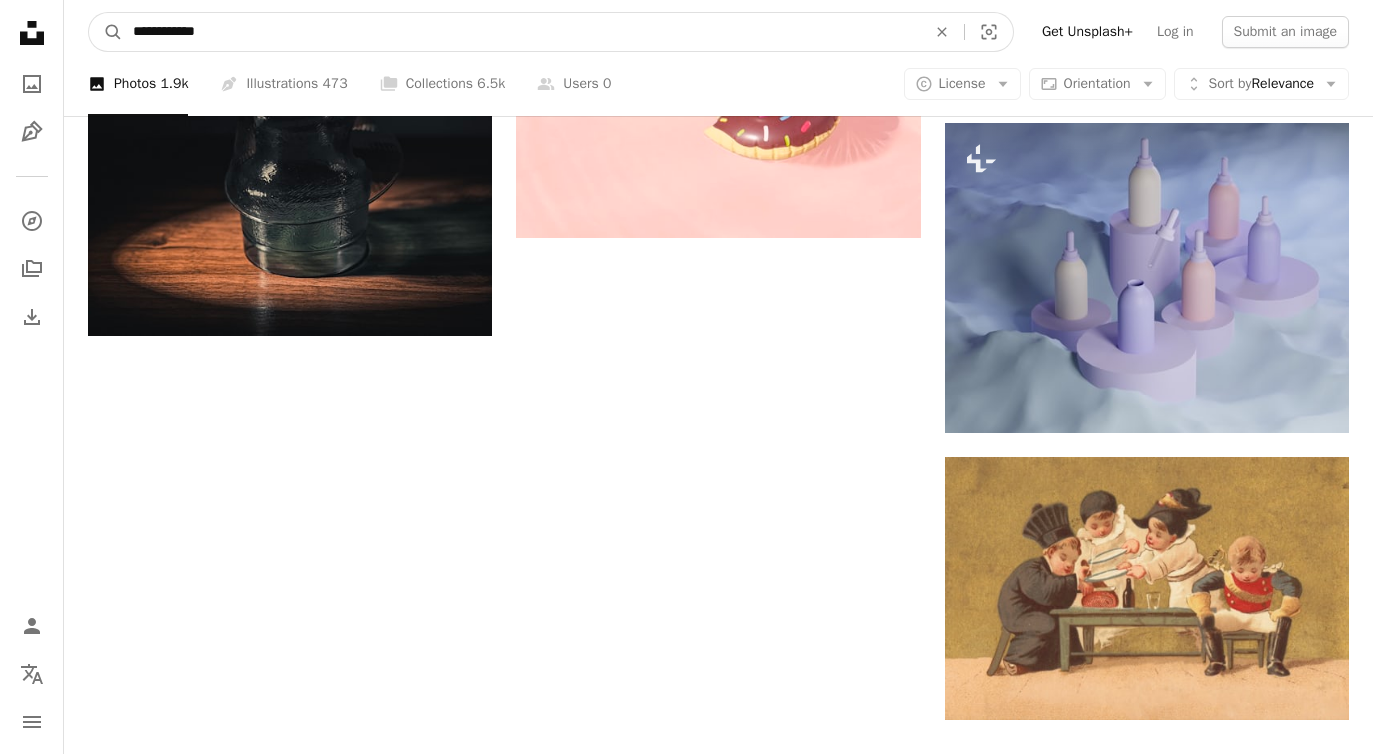 click on "A magnifying glass" at bounding box center [106, 32] 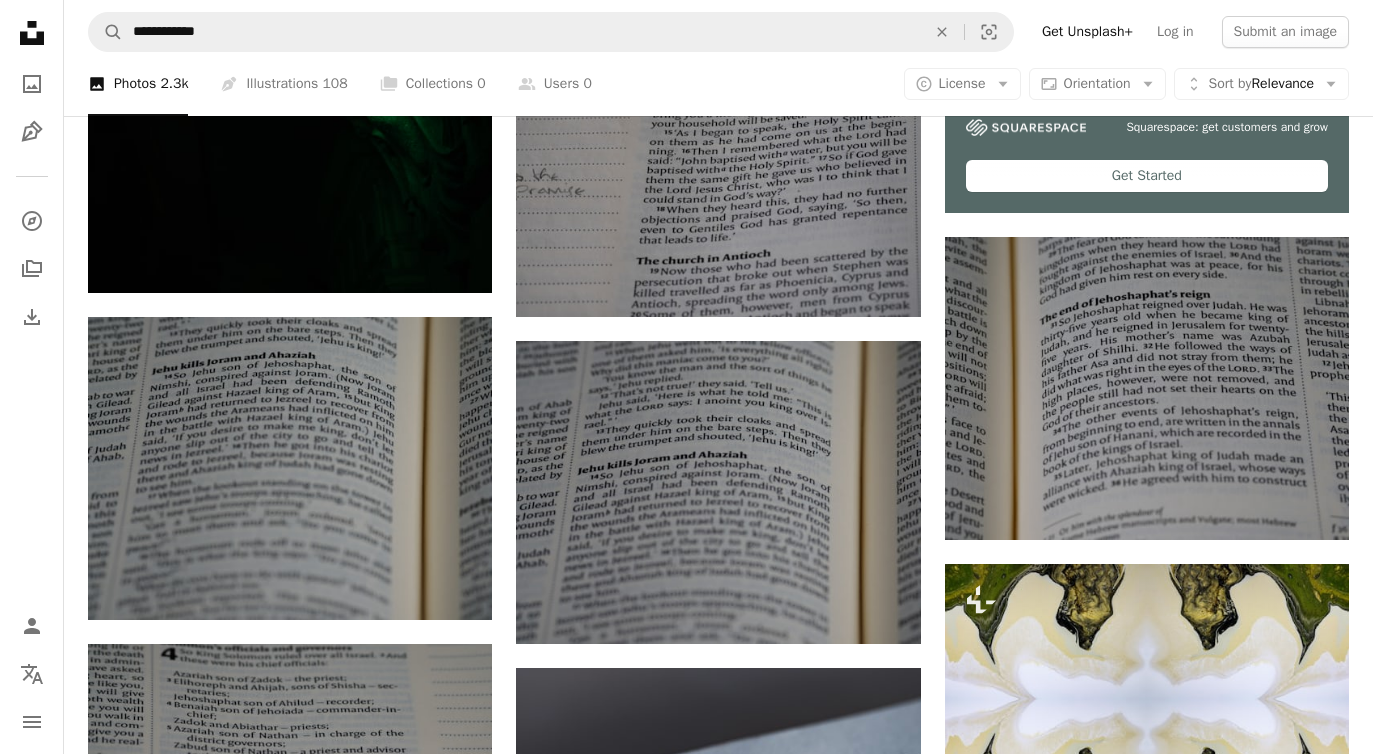 scroll, scrollTop: 814, scrollLeft: 0, axis: vertical 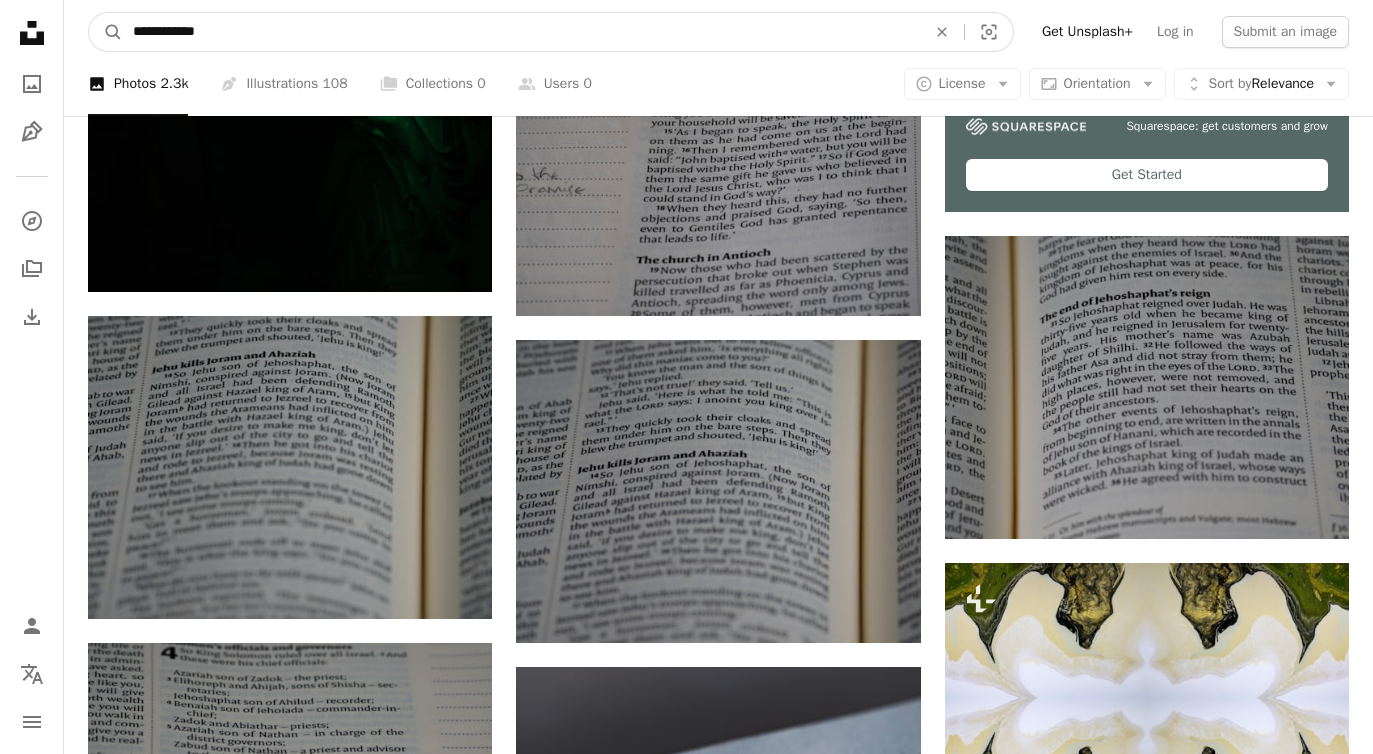 drag, startPoint x: 232, startPoint y: 40, endPoint x: 154, endPoint y: 24, distance: 79.624115 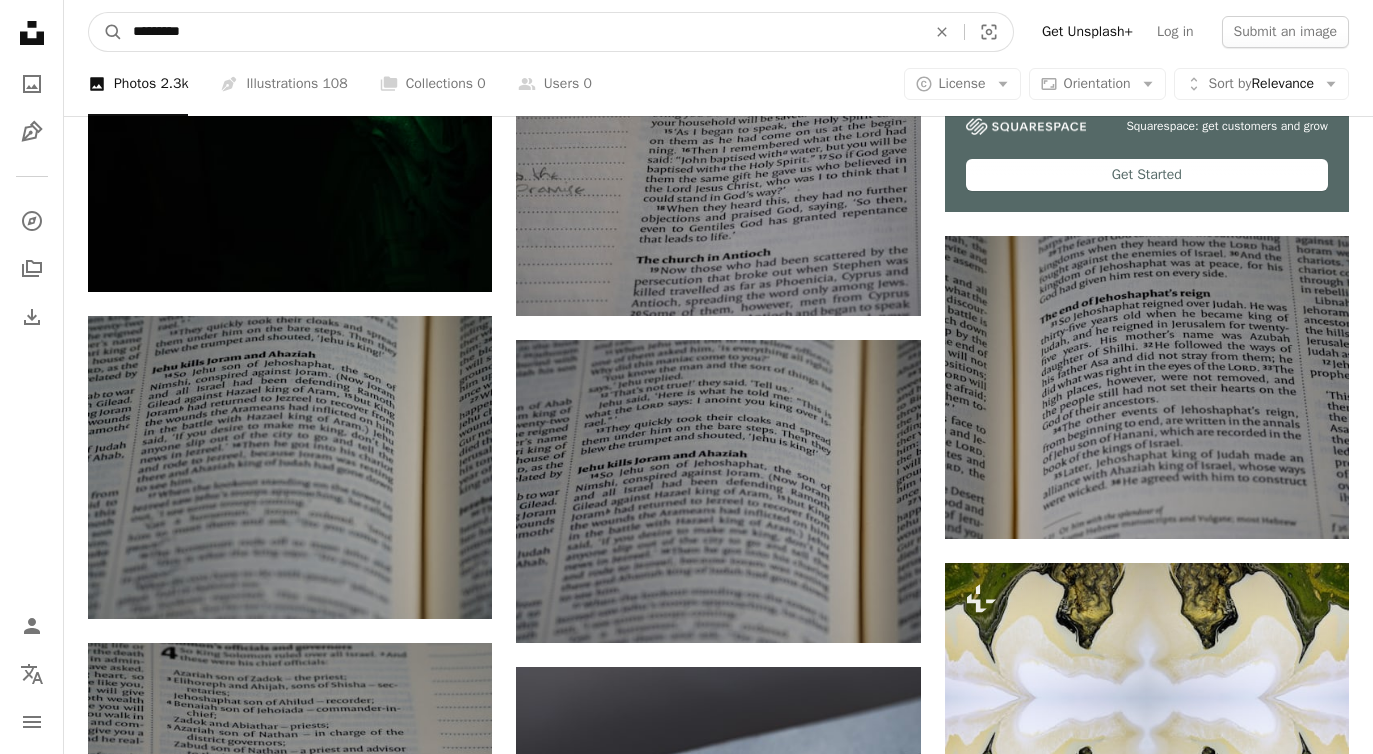 type on "**********" 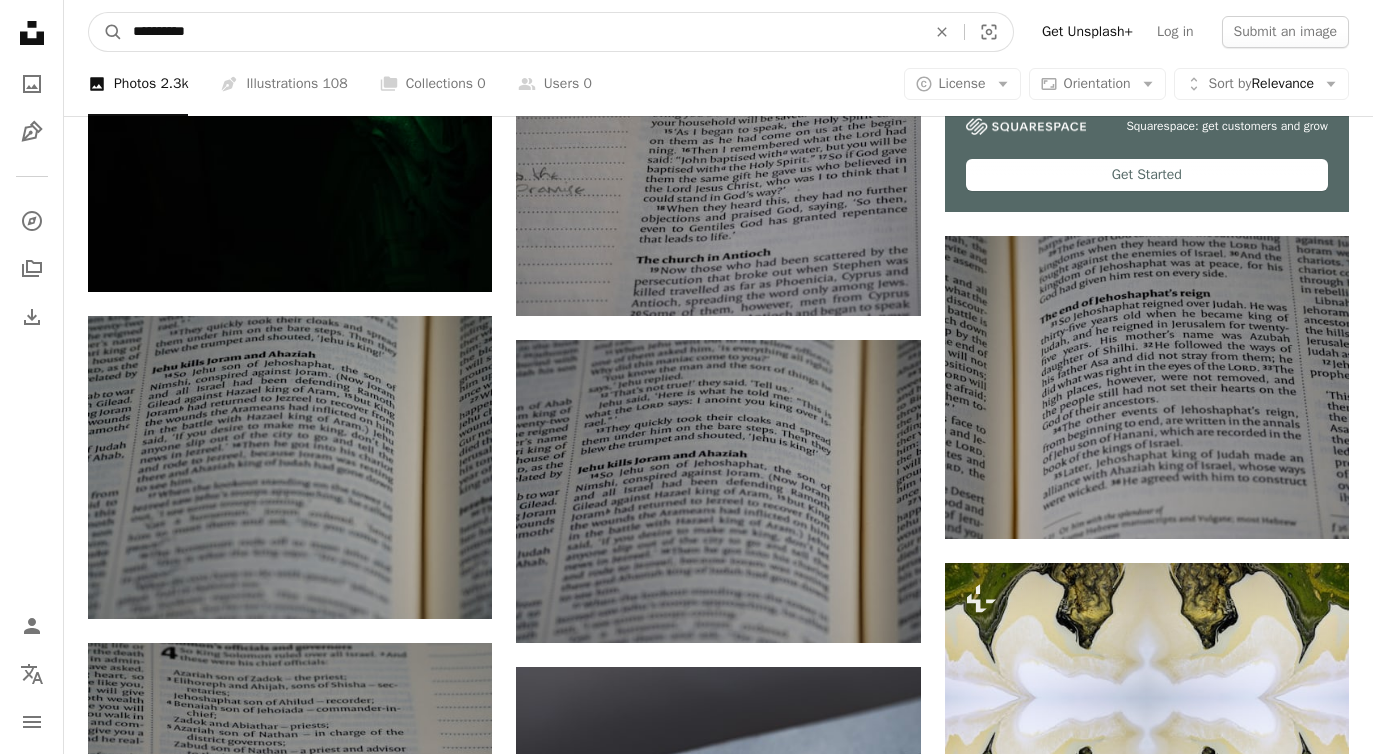 click on "A magnifying glass" at bounding box center [106, 32] 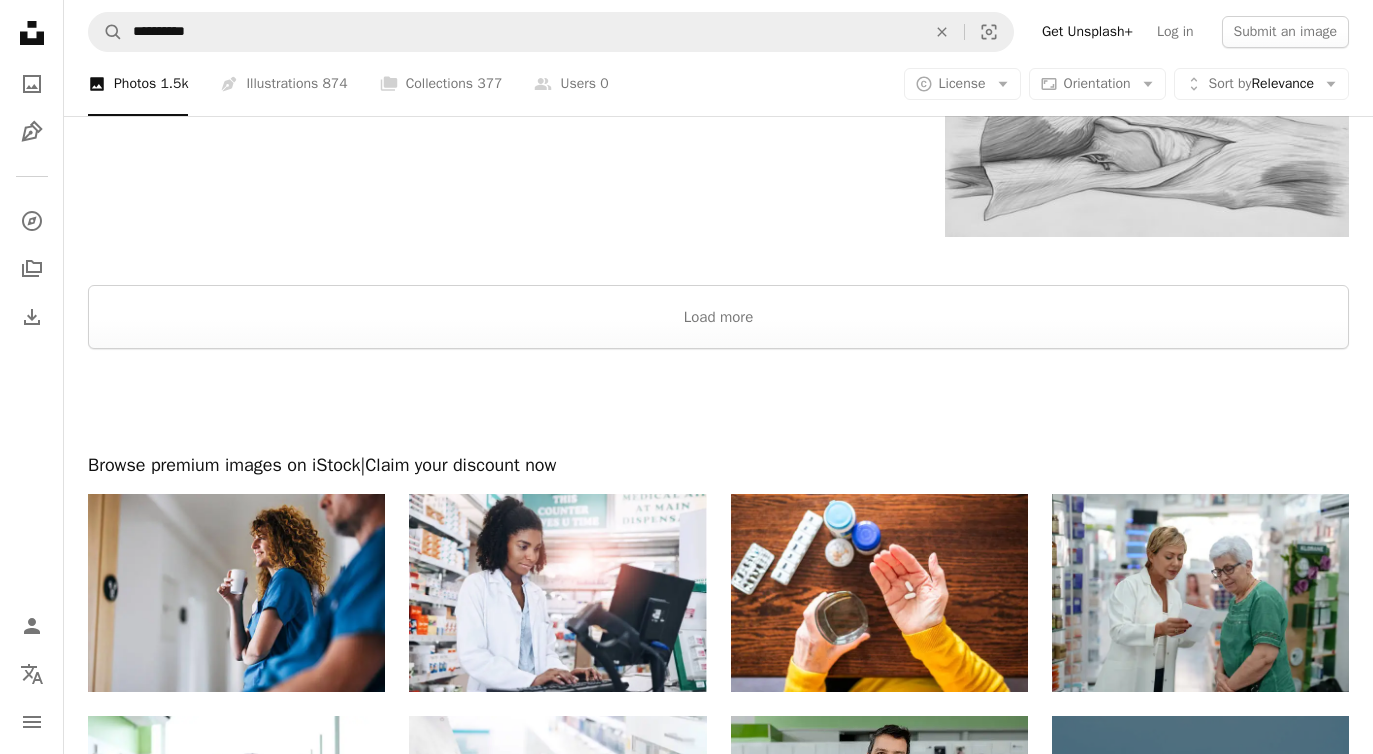 scroll, scrollTop: 3558, scrollLeft: 0, axis: vertical 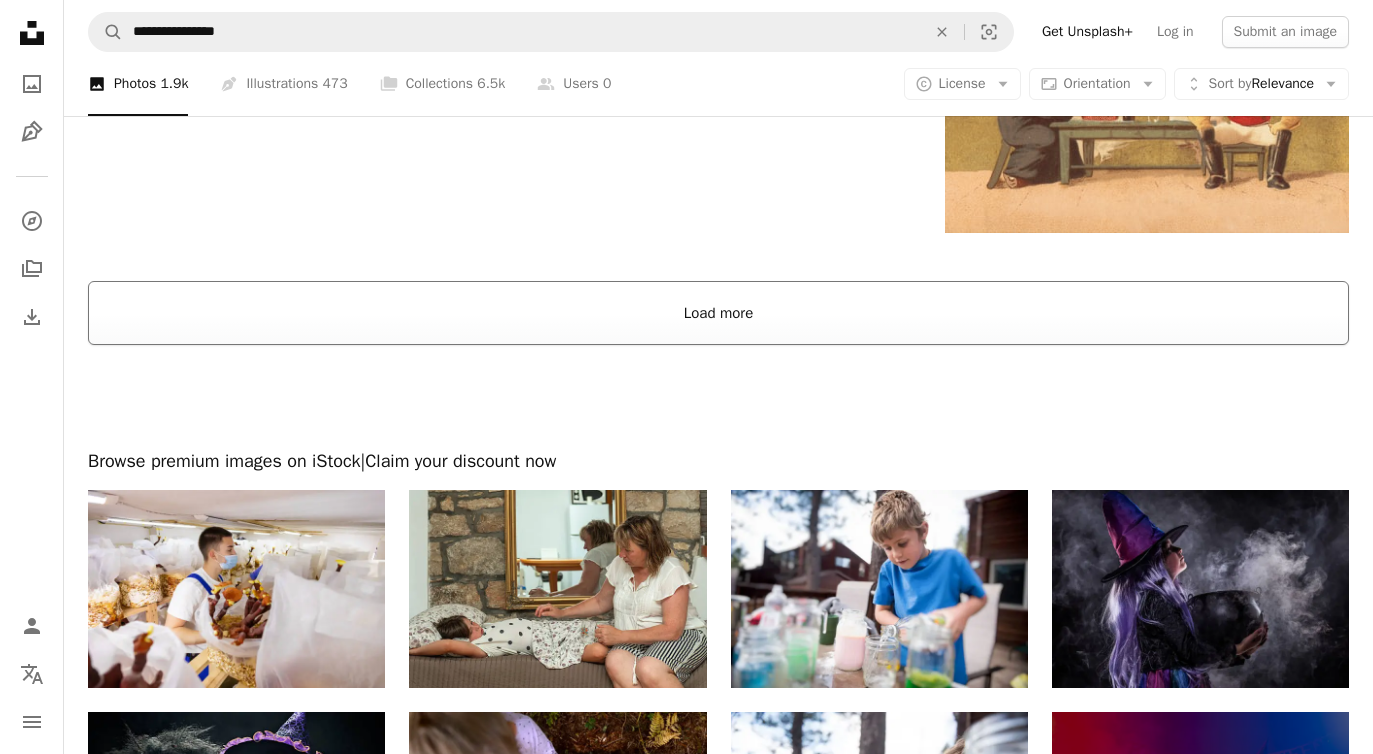 click on "Load more" at bounding box center [718, 313] 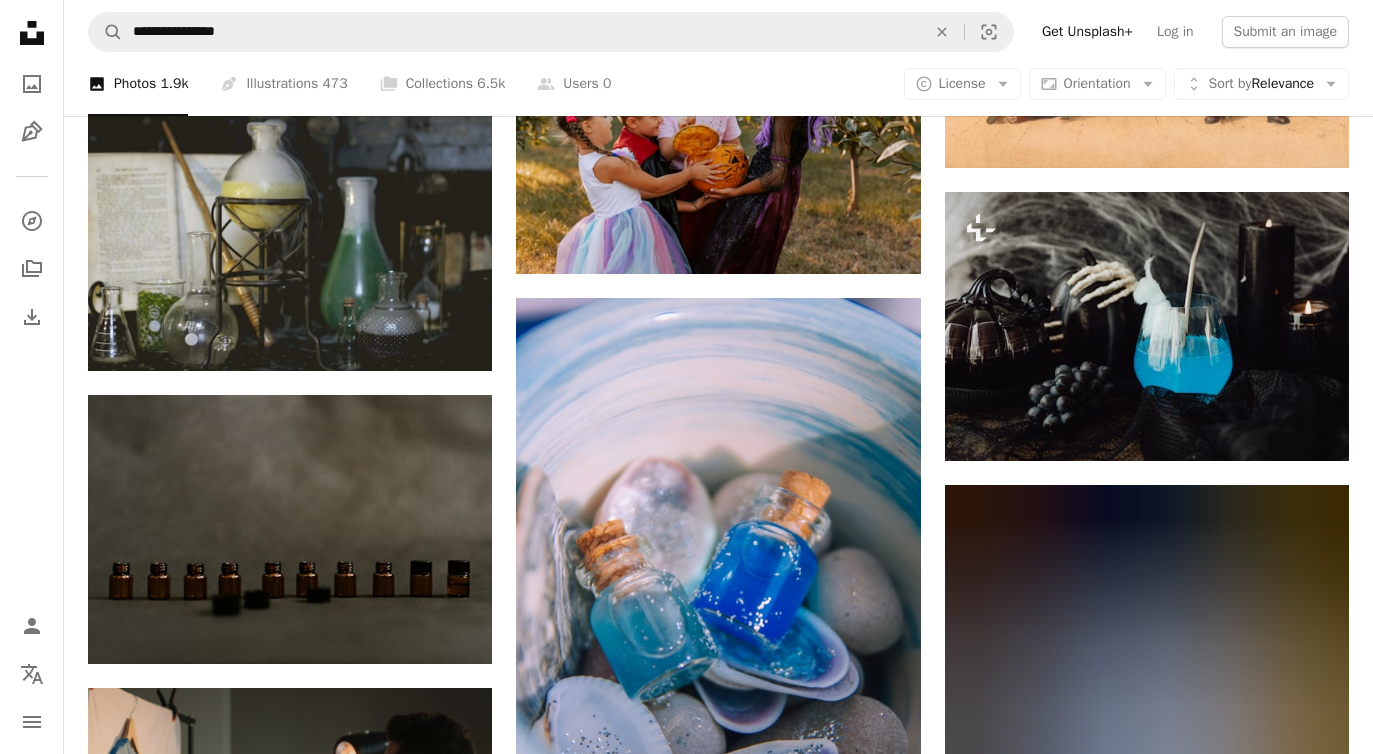 scroll, scrollTop: 3346, scrollLeft: 0, axis: vertical 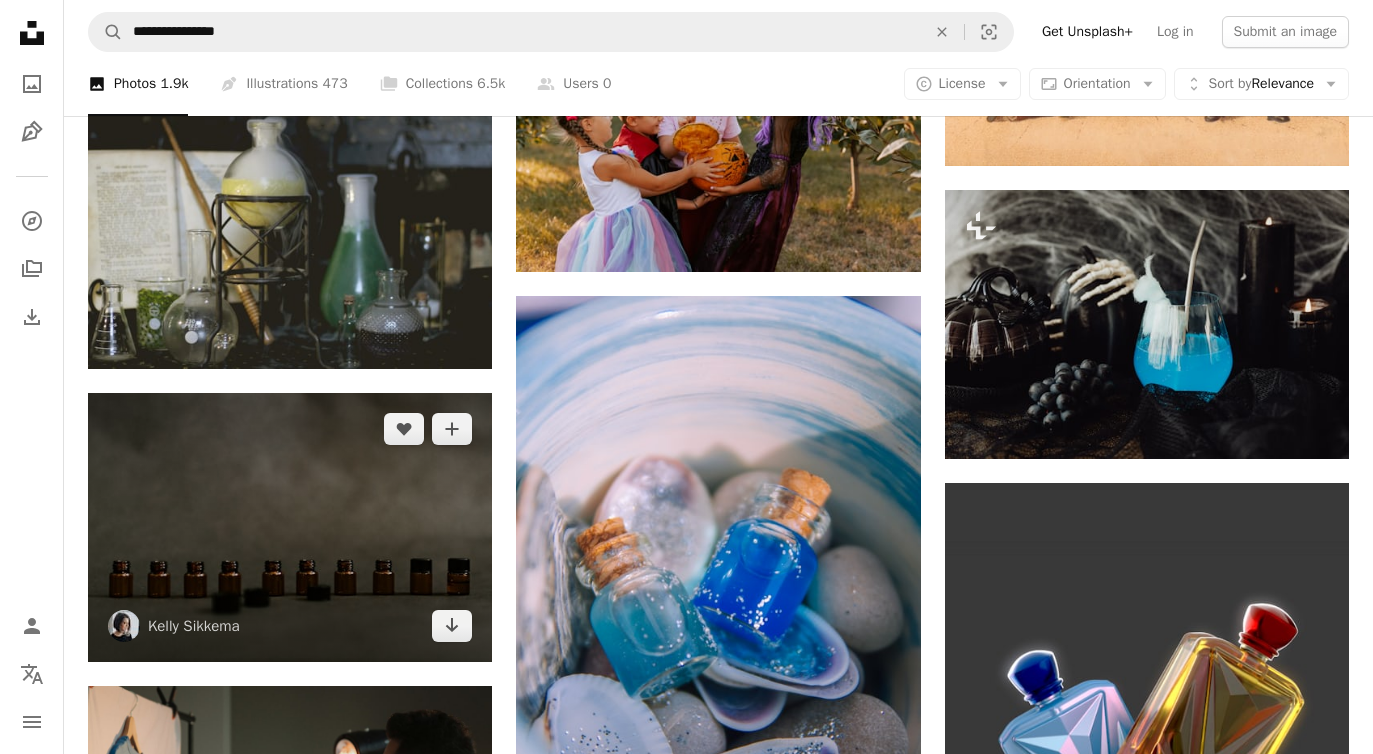 click at bounding box center [290, 527] 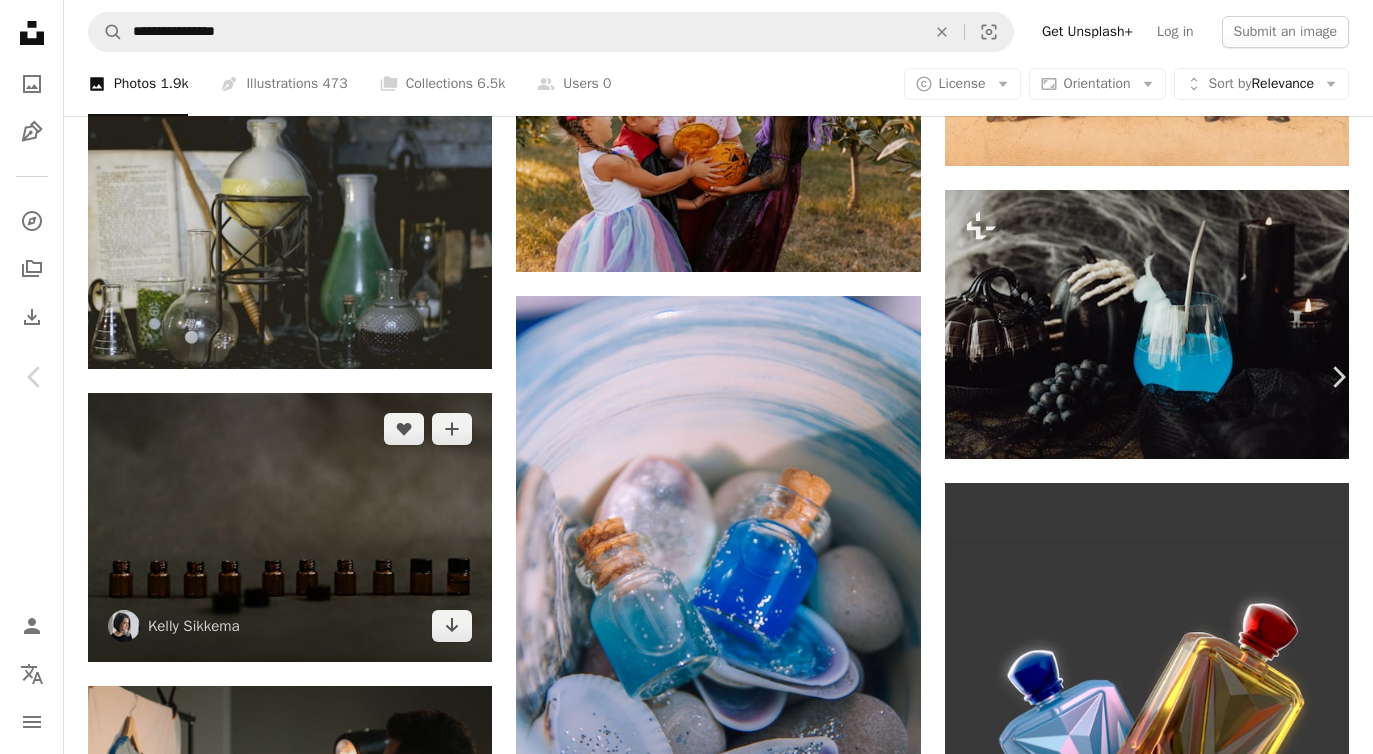 scroll, scrollTop: 582, scrollLeft: 0, axis: vertical 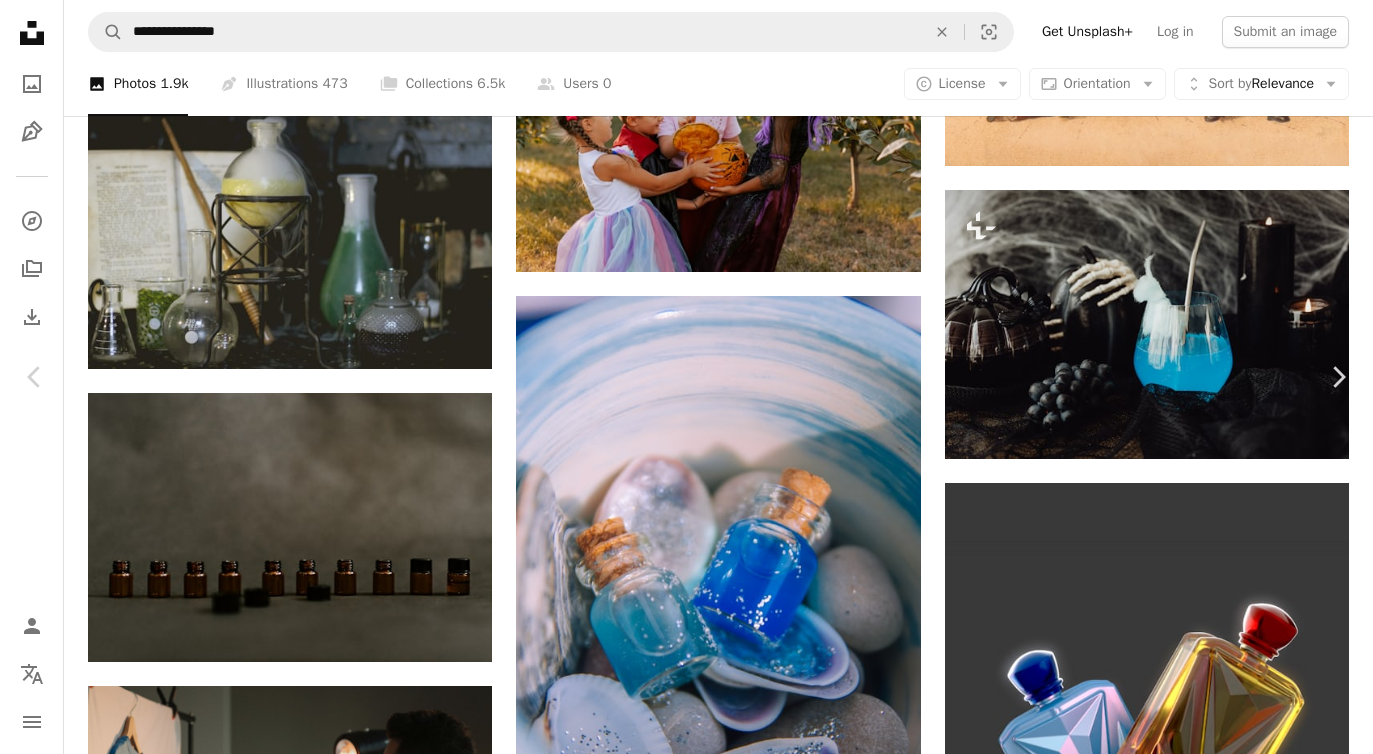 click on "alternative medicine" at bounding box center [242, 3480] 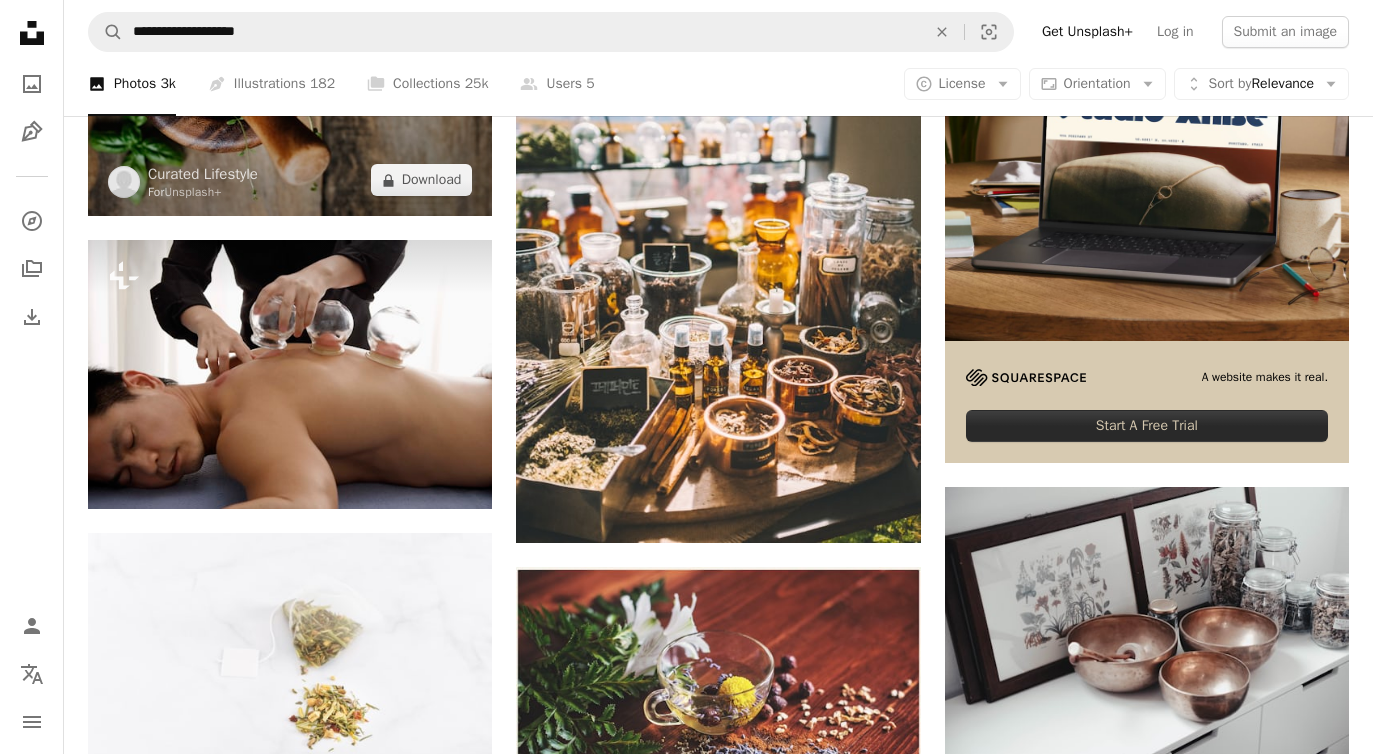 scroll, scrollTop: 568, scrollLeft: 0, axis: vertical 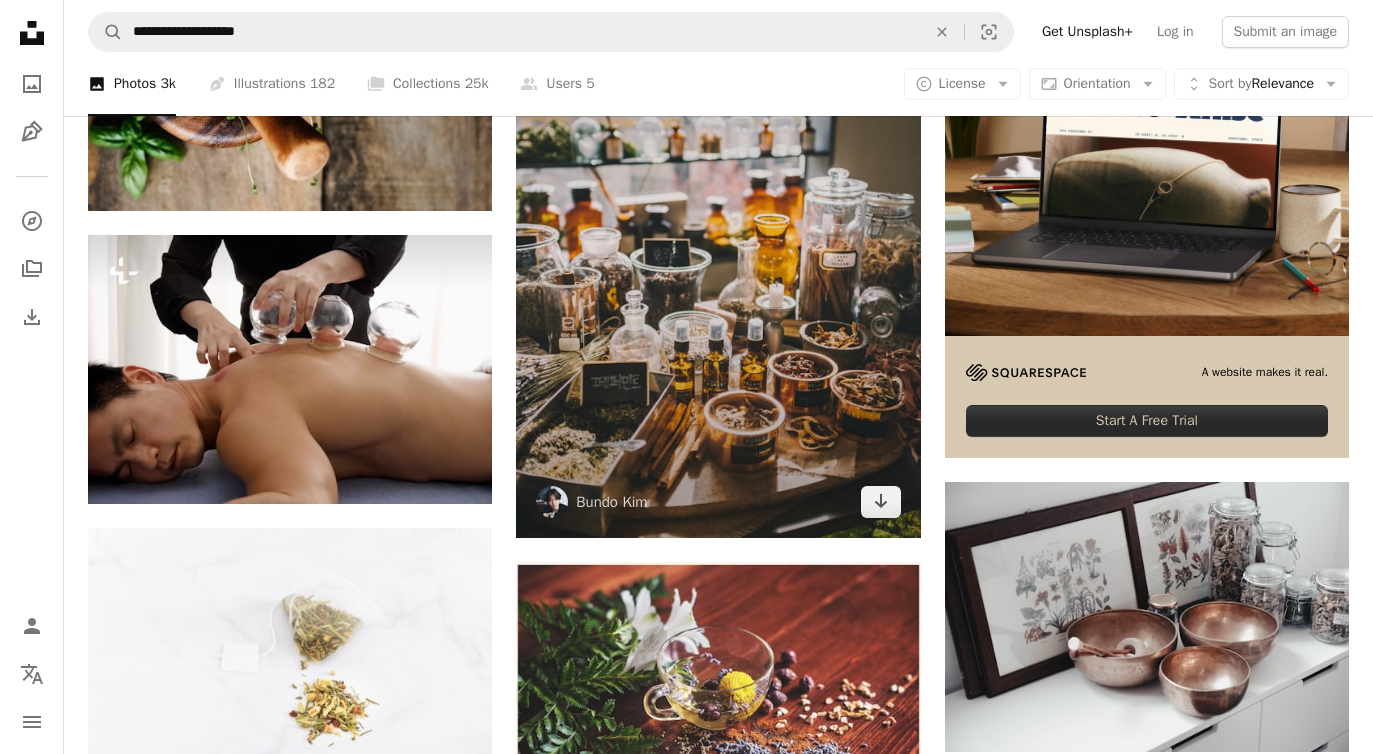 click at bounding box center [718, 234] 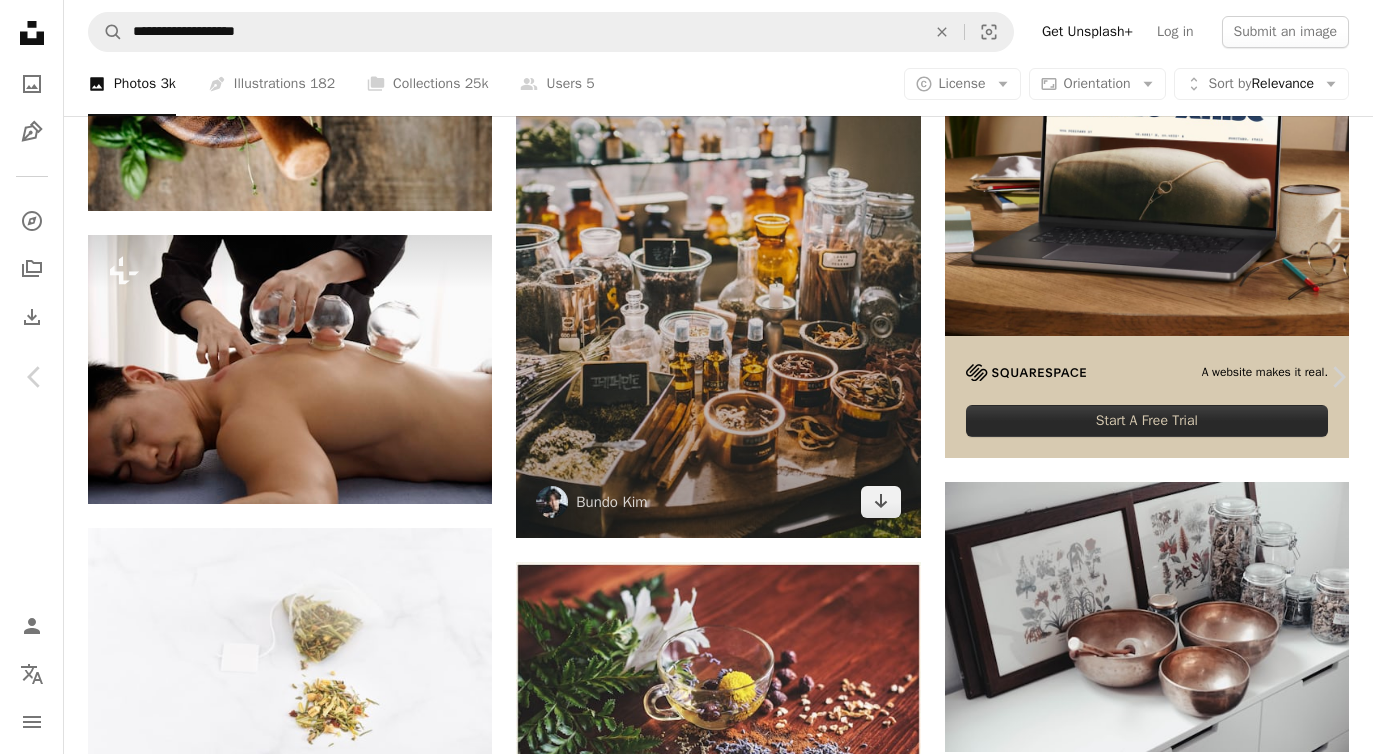 scroll, scrollTop: 469, scrollLeft: 0, axis: vertical 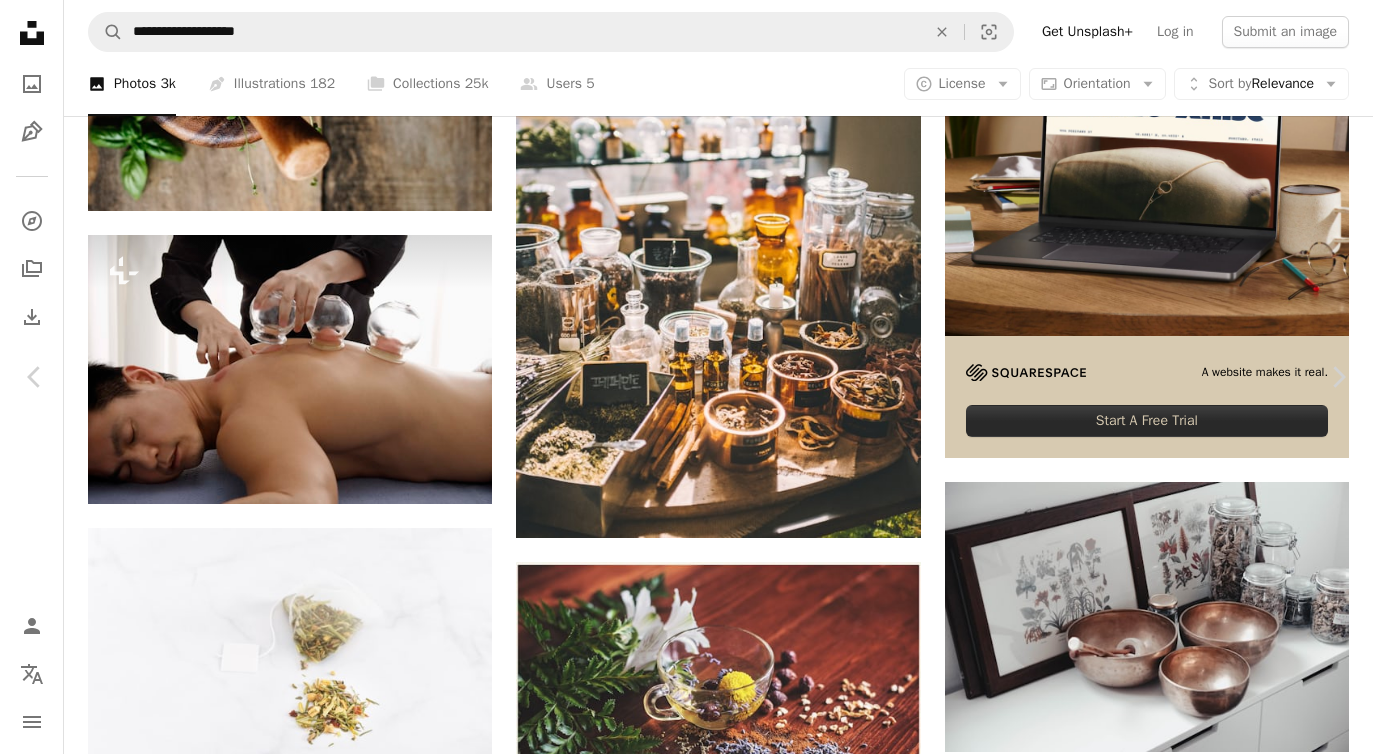 click on "apothecary" at bounding box center (611, 4606) 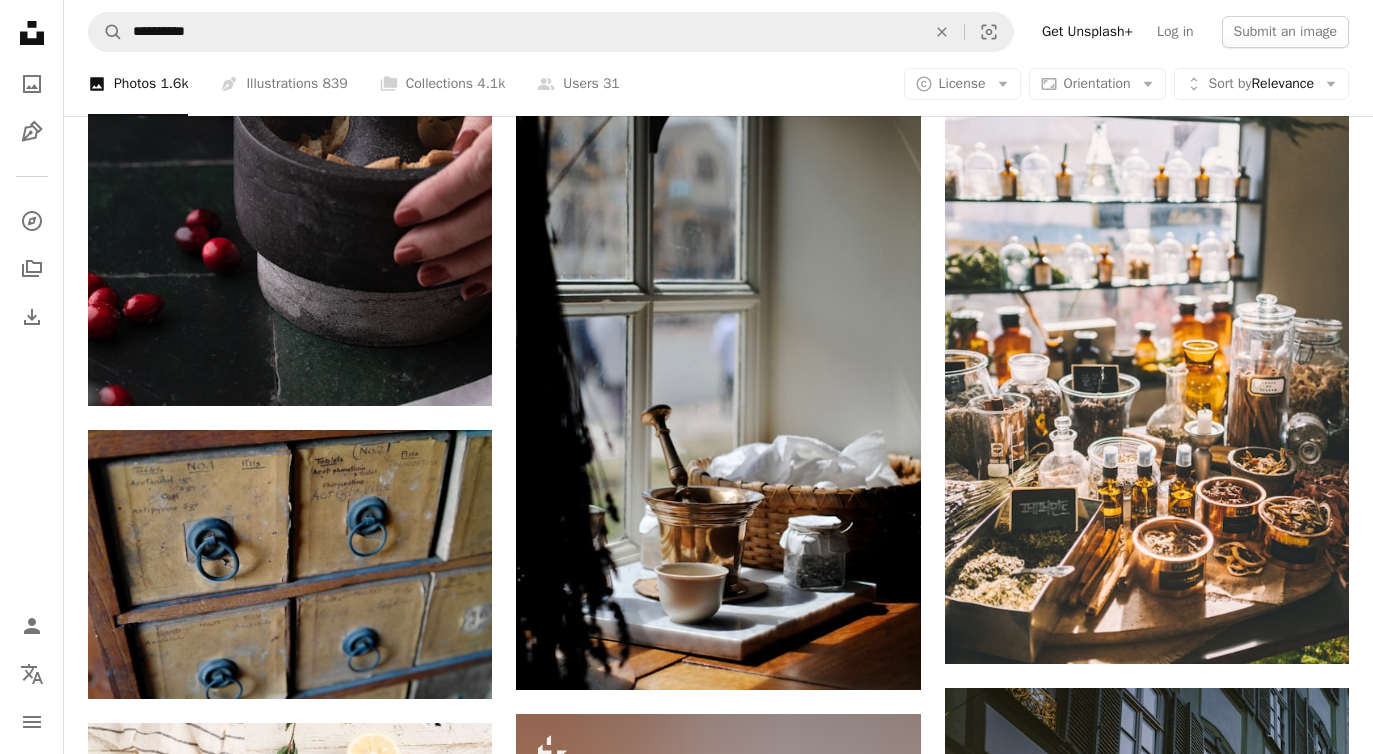 scroll, scrollTop: 996, scrollLeft: 0, axis: vertical 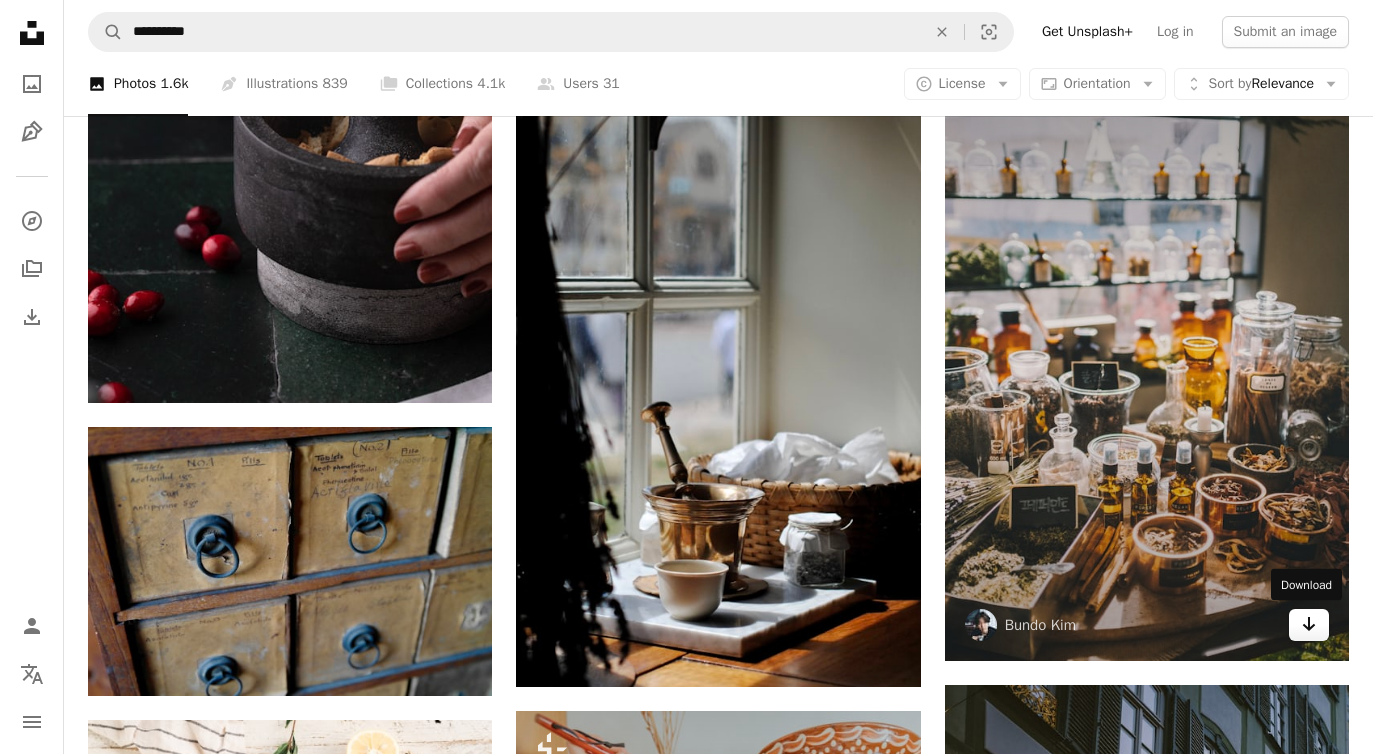 click on "Arrow pointing down" 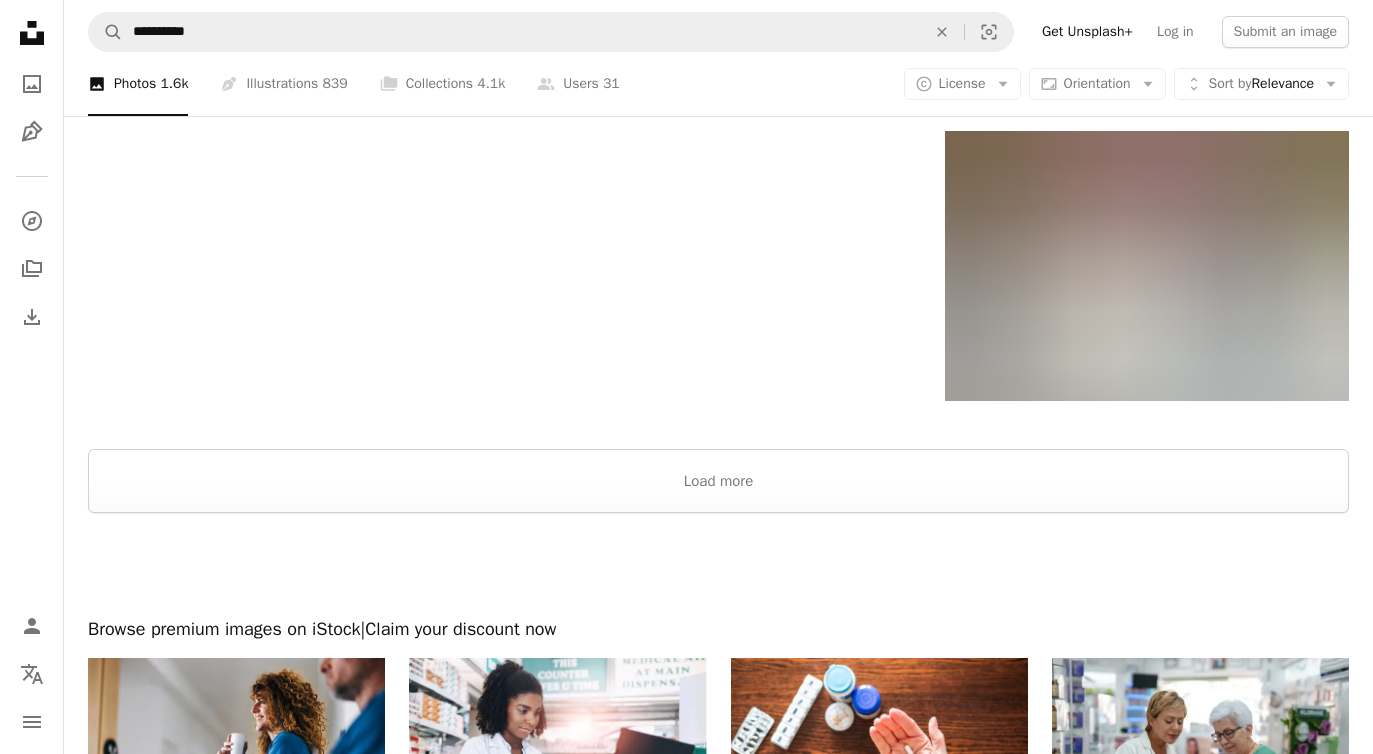 scroll, scrollTop: 3442, scrollLeft: 0, axis: vertical 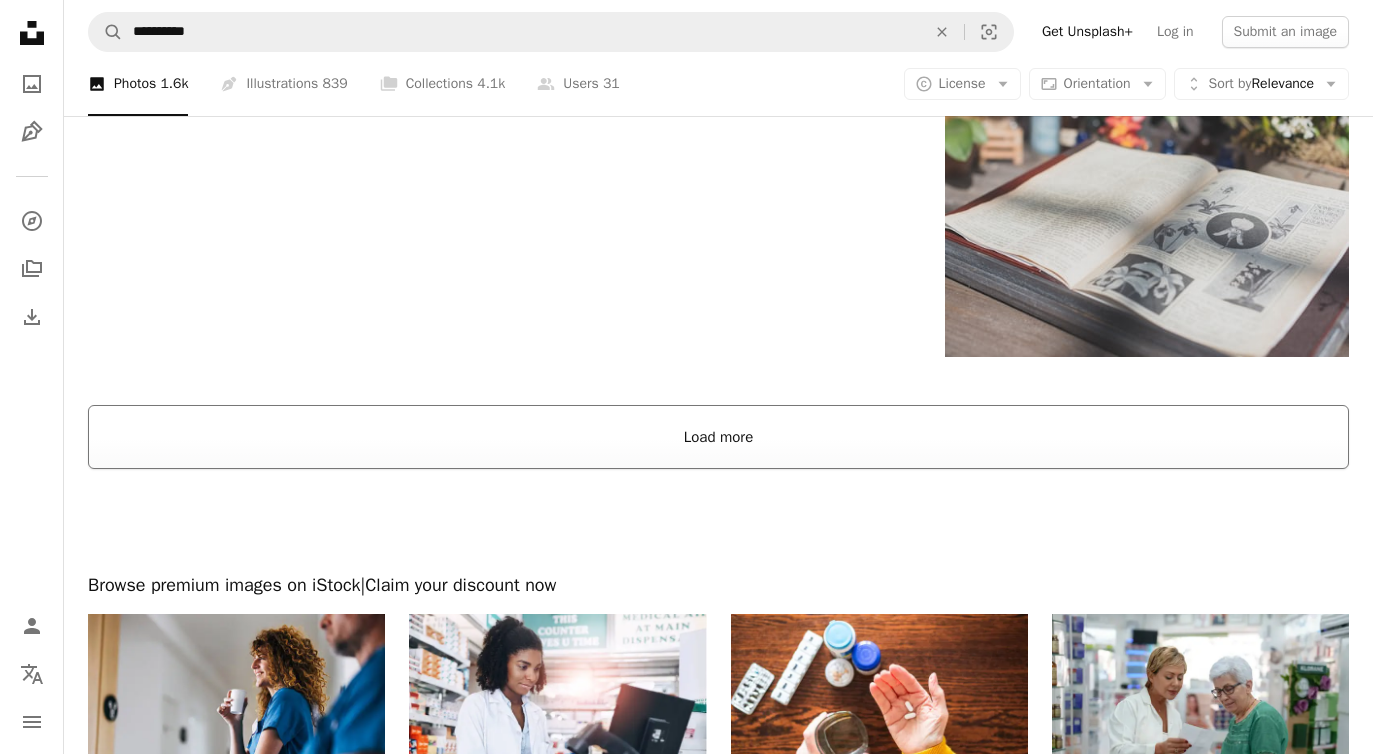 click on "Load more" at bounding box center [718, 437] 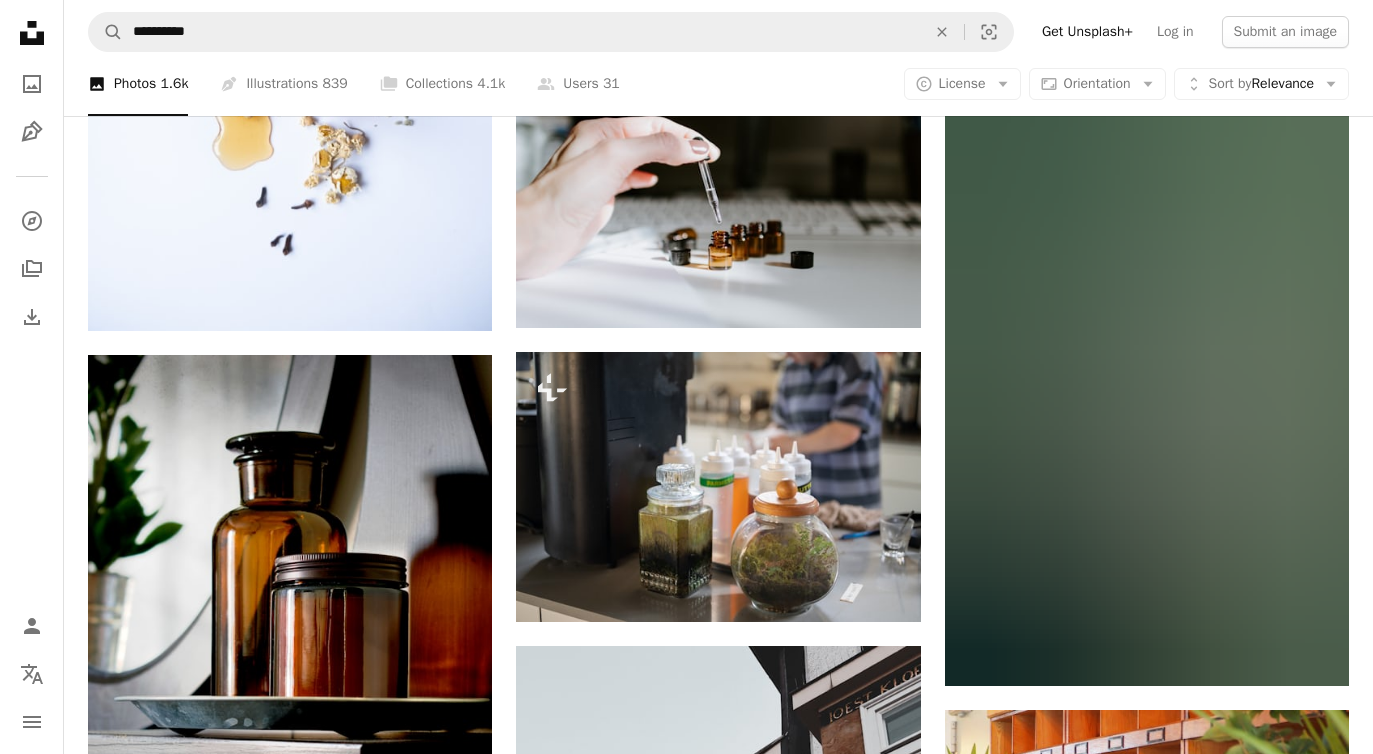 scroll, scrollTop: 4043, scrollLeft: 0, axis: vertical 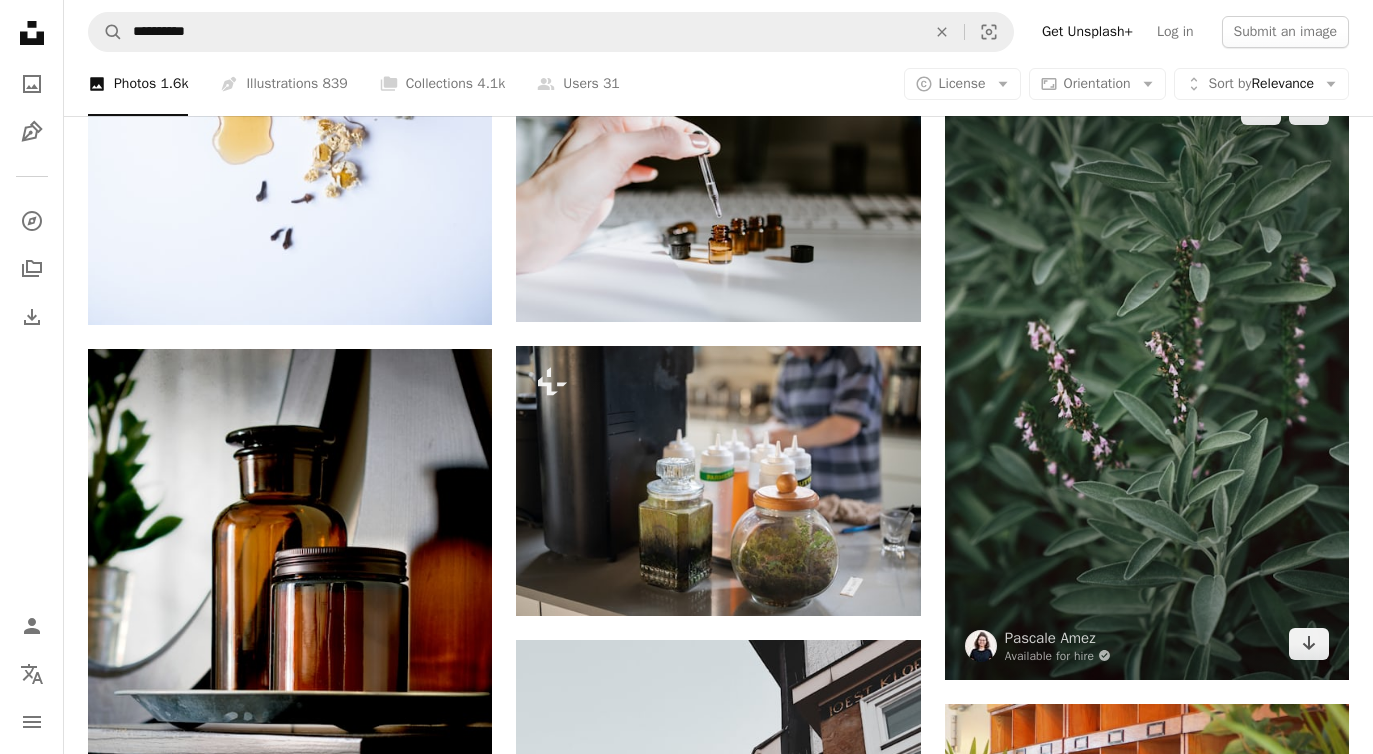 click at bounding box center [1147, 376] 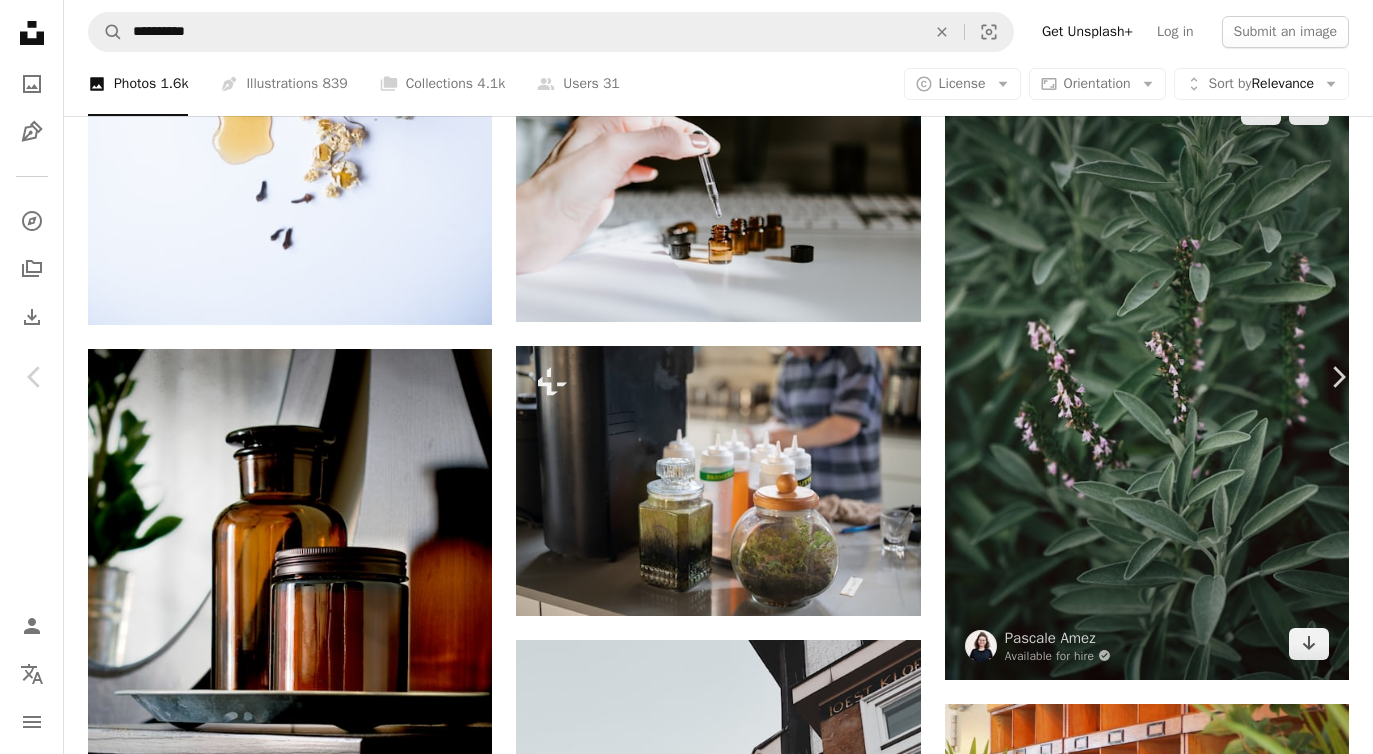 scroll, scrollTop: 0, scrollLeft: 0, axis: both 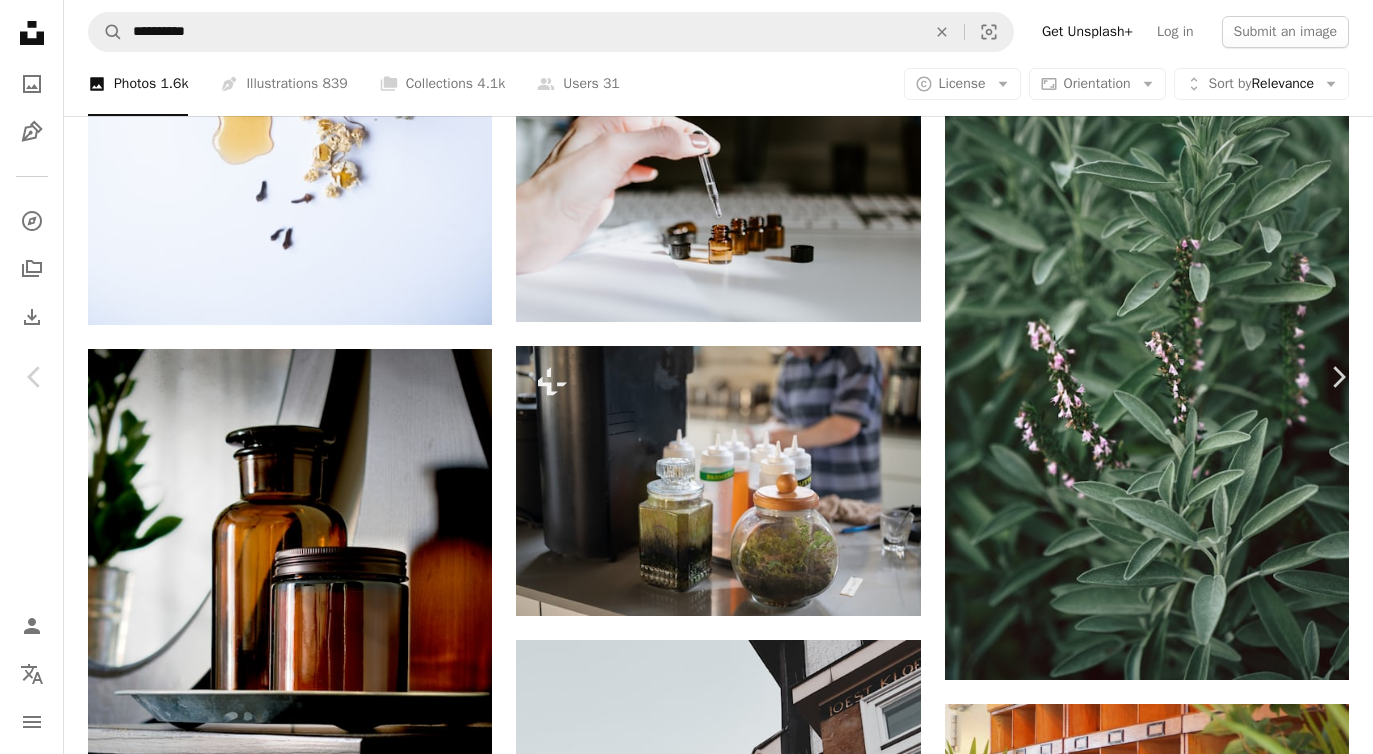 click on "An X shape" at bounding box center (20, 20) 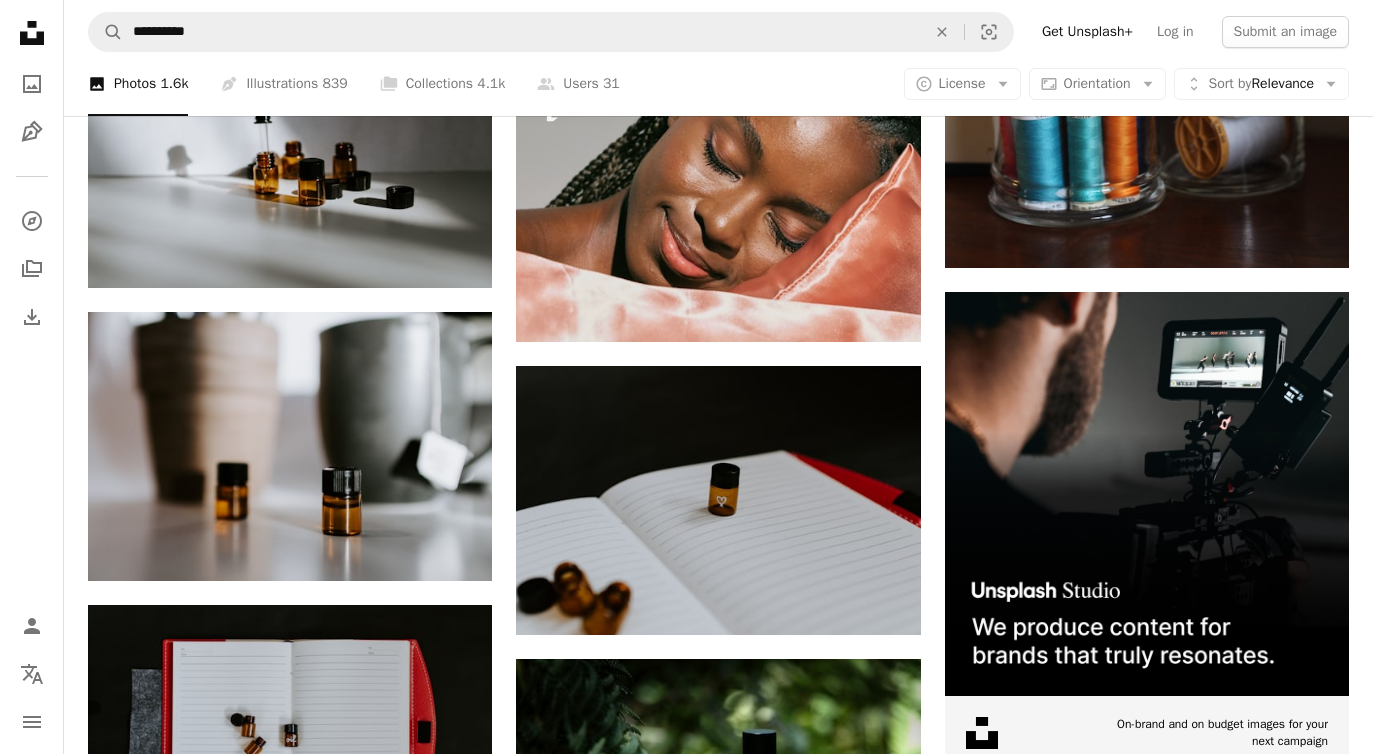 scroll, scrollTop: 9071, scrollLeft: 0, axis: vertical 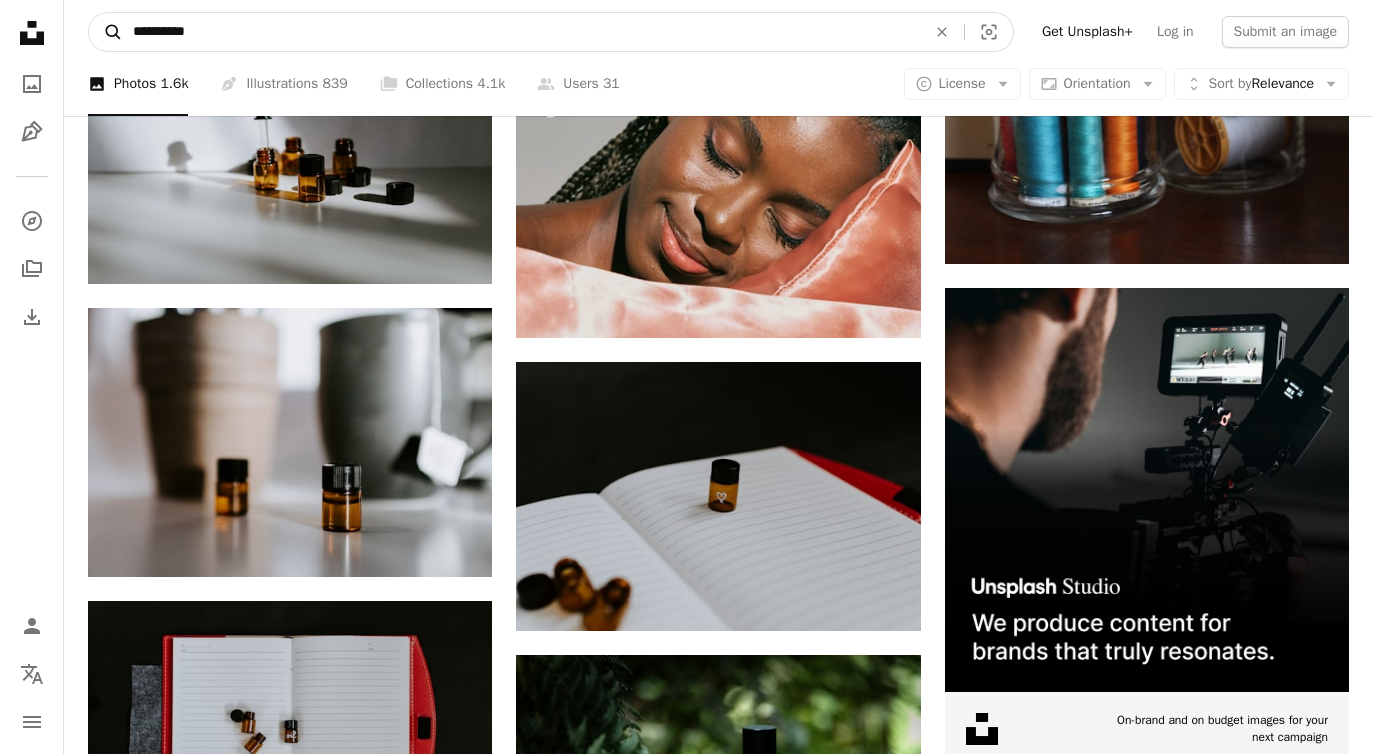 drag, startPoint x: 254, startPoint y: 37, endPoint x: 106, endPoint y: 16, distance: 149.48244 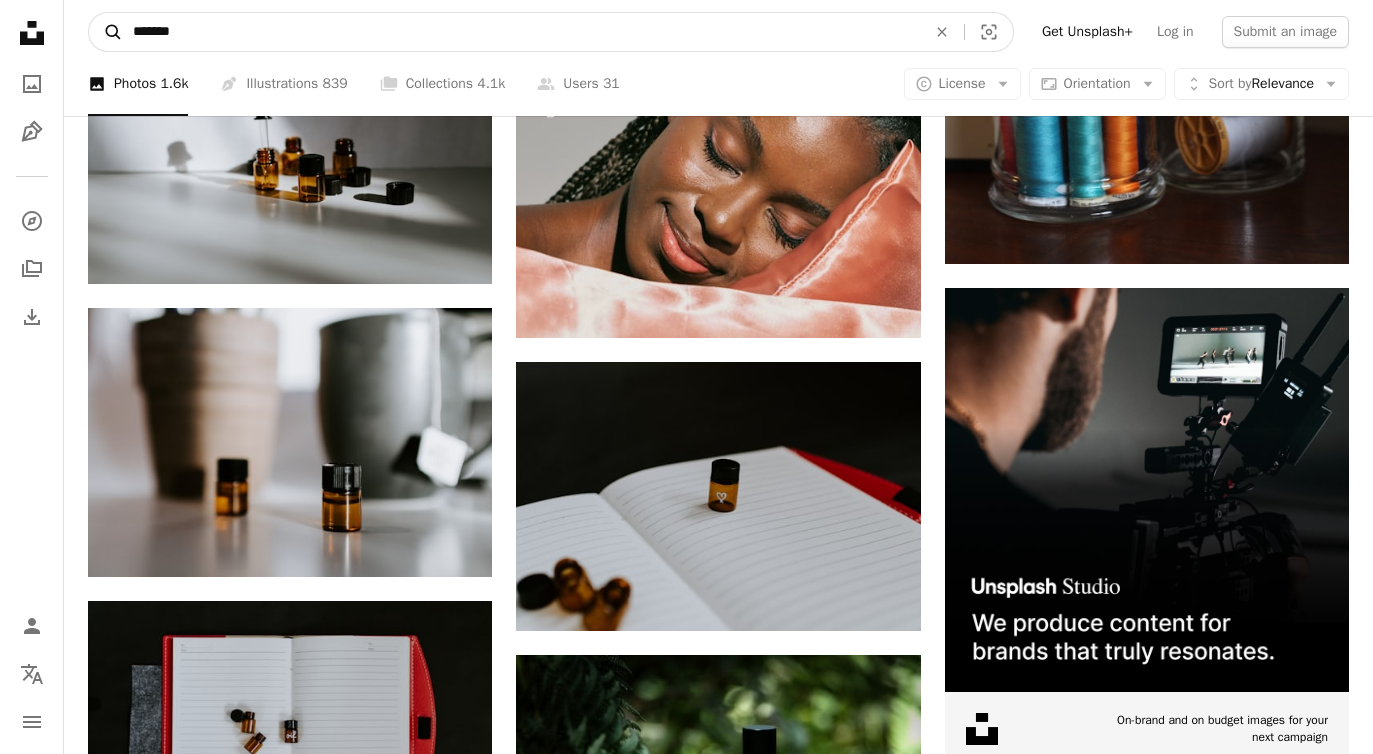 type on "********" 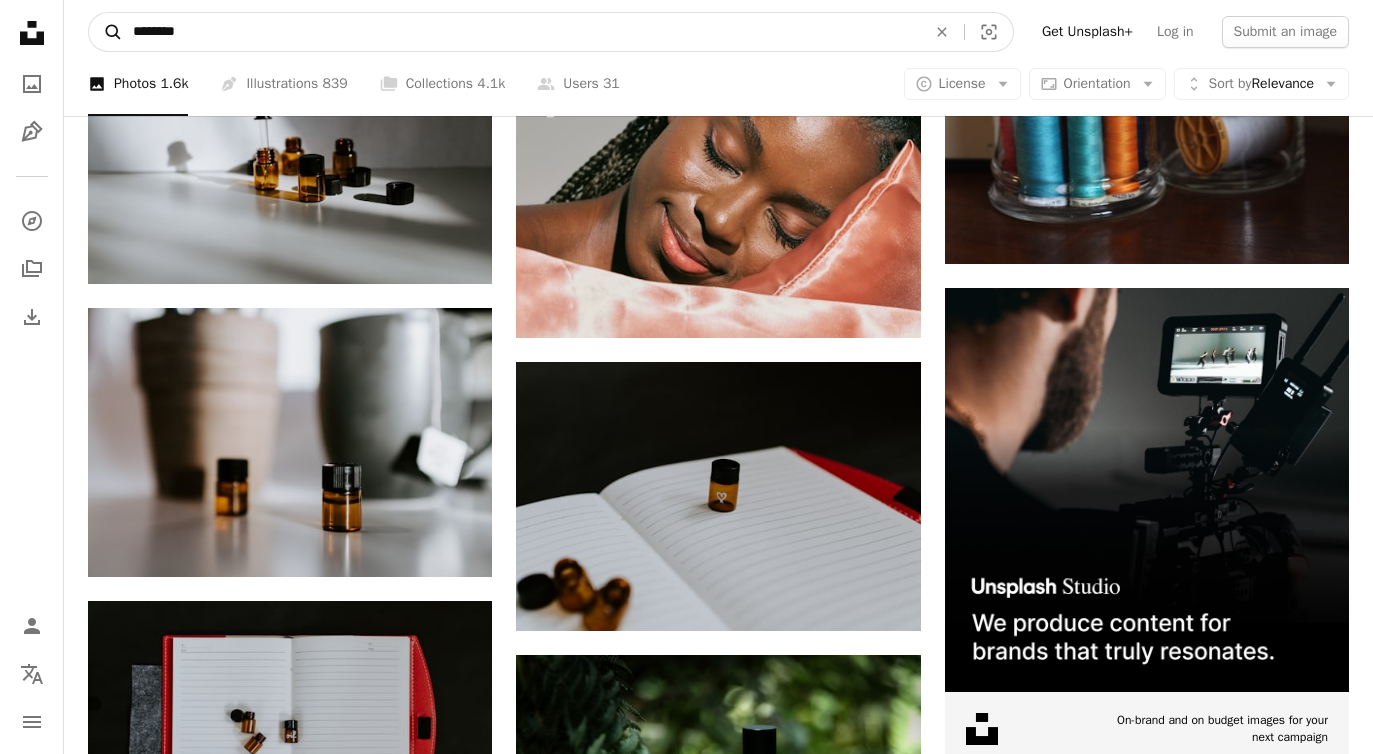 click on "A magnifying glass" at bounding box center (106, 32) 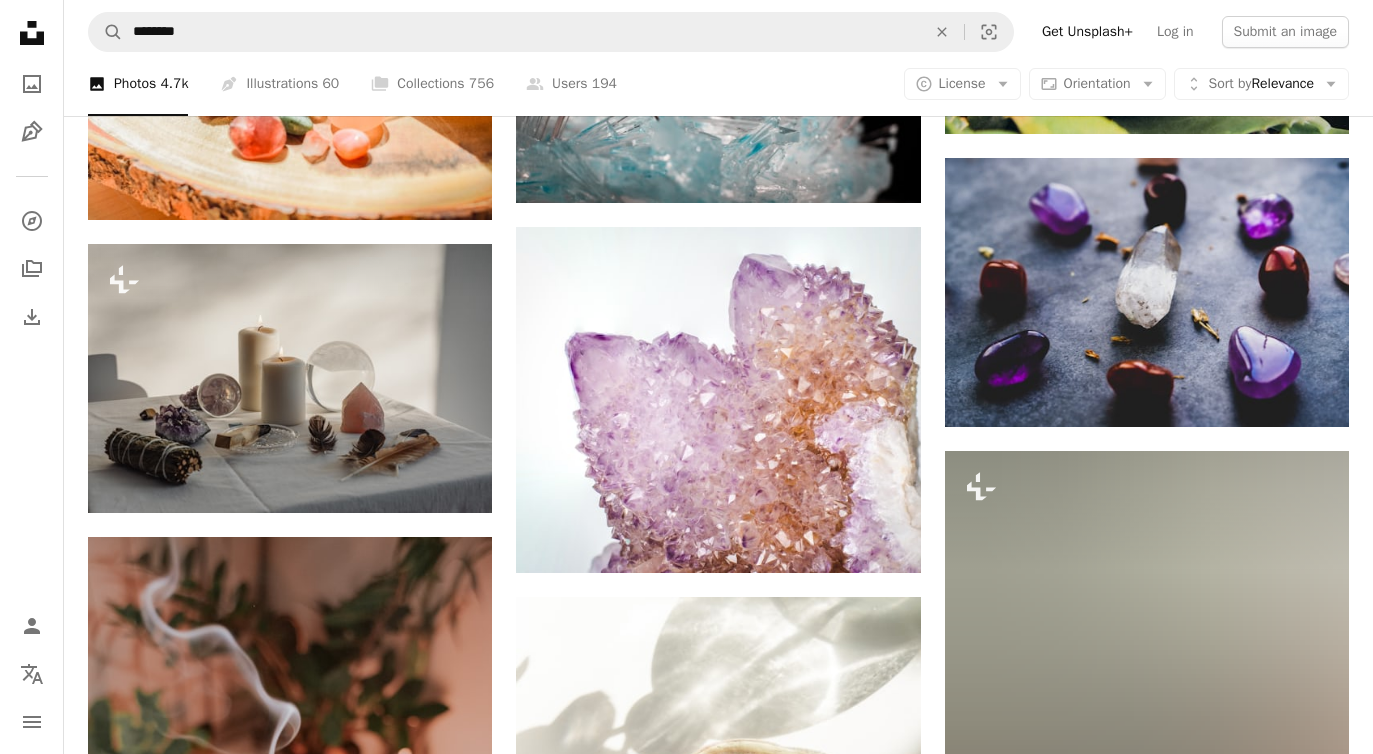 scroll, scrollTop: 1190, scrollLeft: 0, axis: vertical 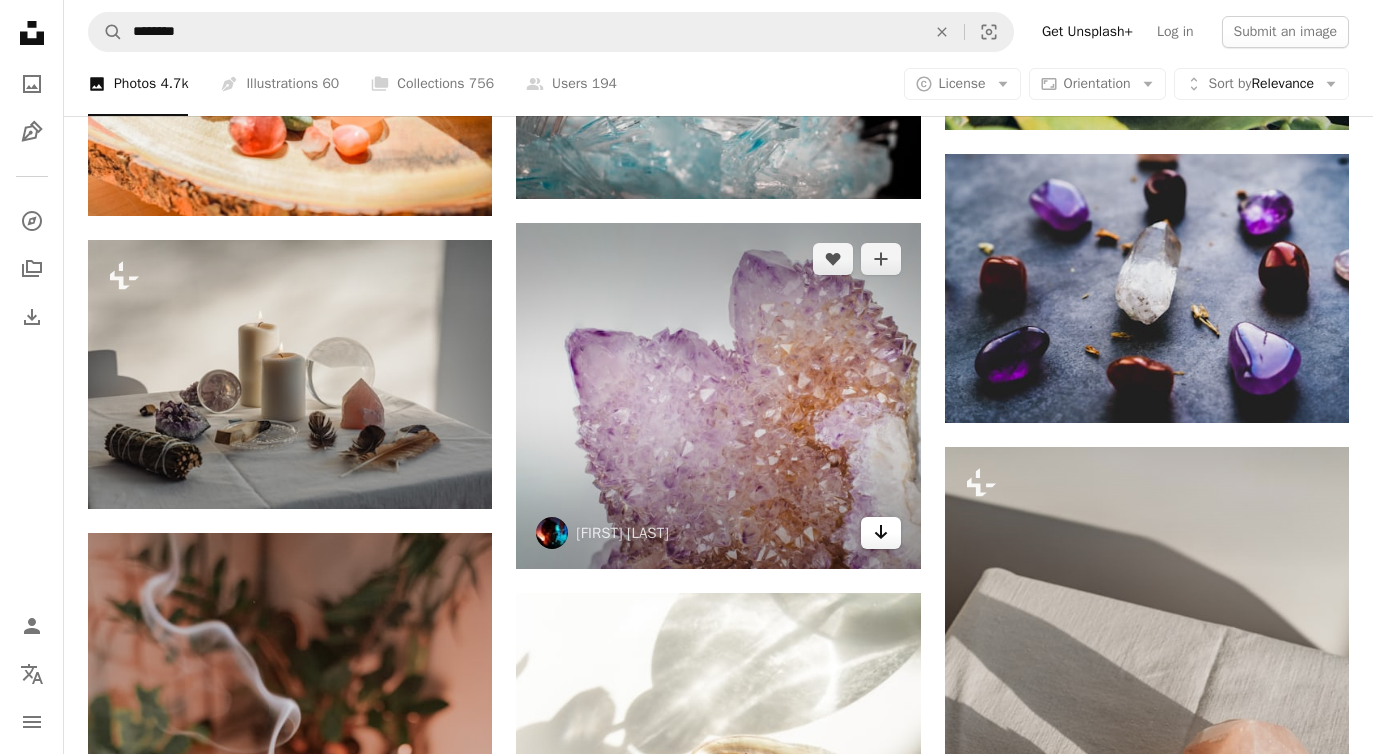 click on "Arrow pointing down" at bounding box center [881, 533] 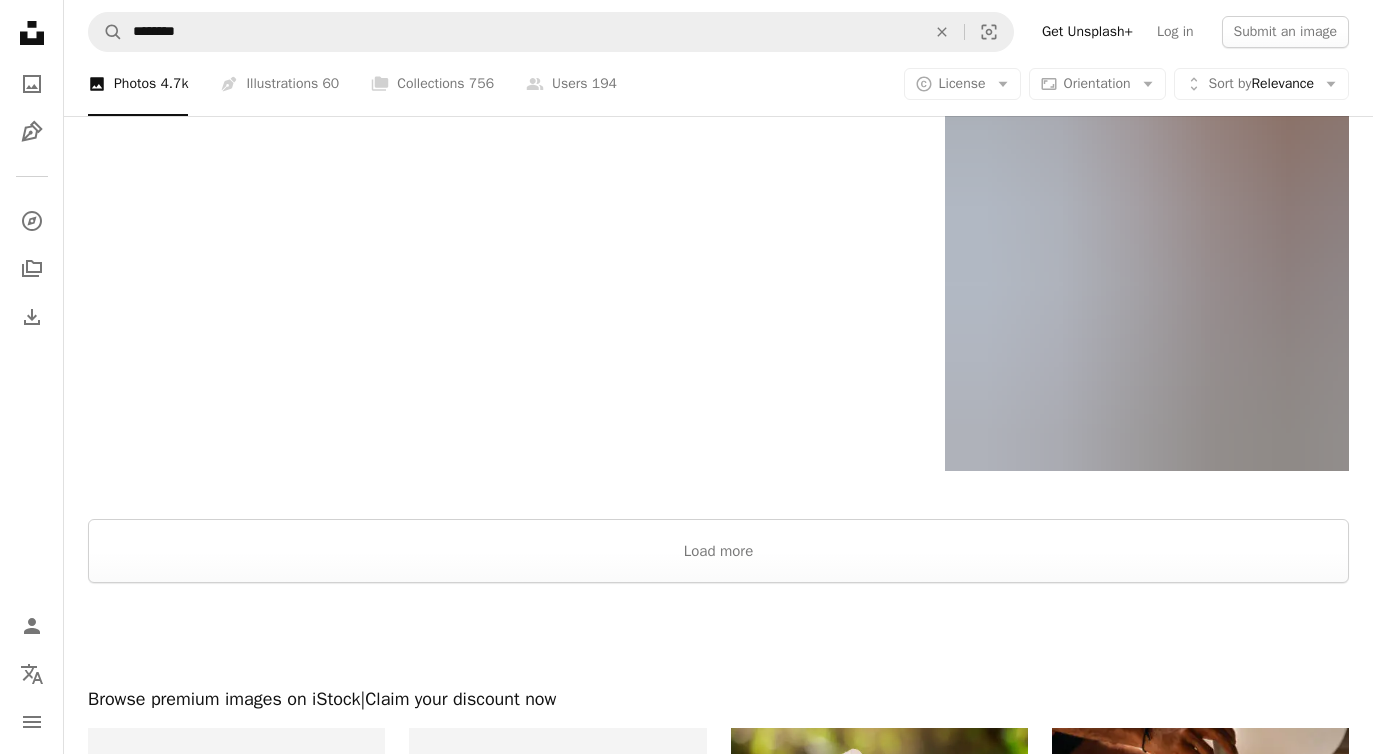 scroll, scrollTop: 4325, scrollLeft: 0, axis: vertical 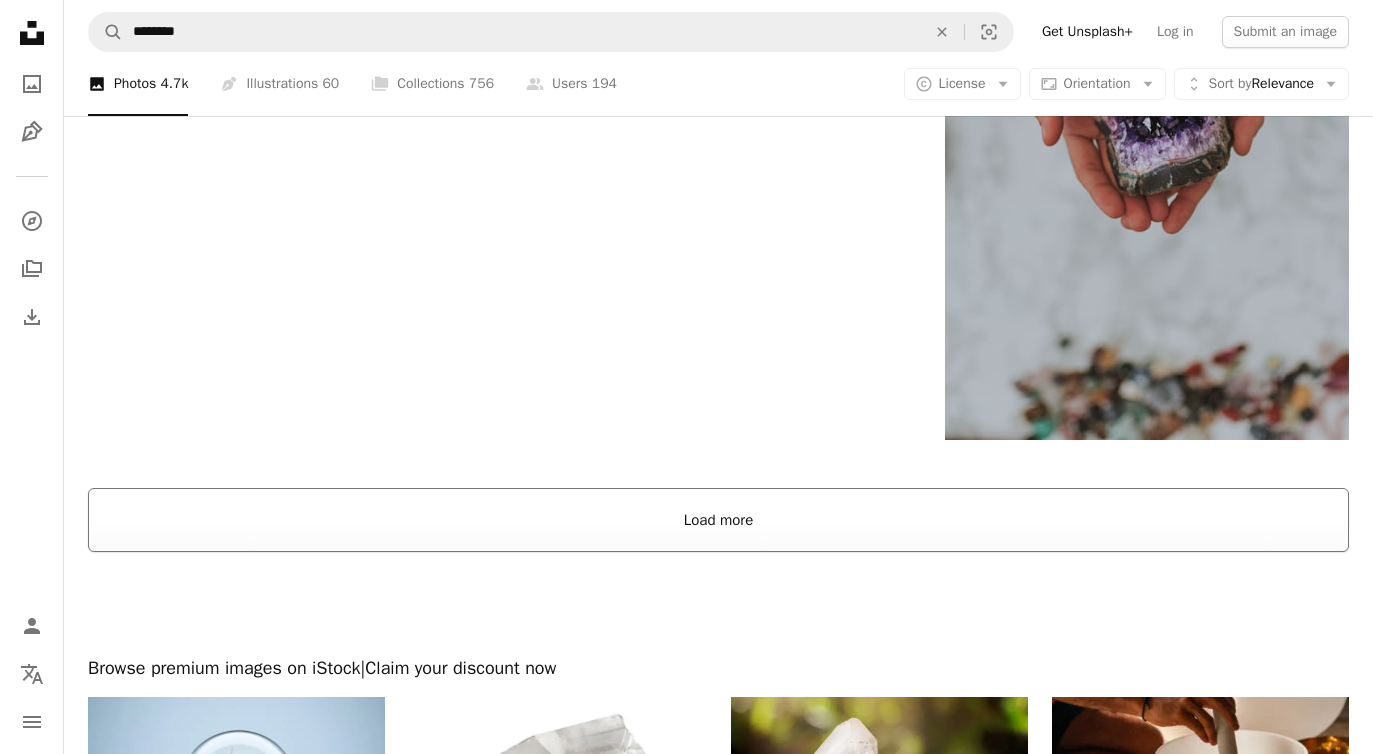 click on "Load more" at bounding box center [718, 520] 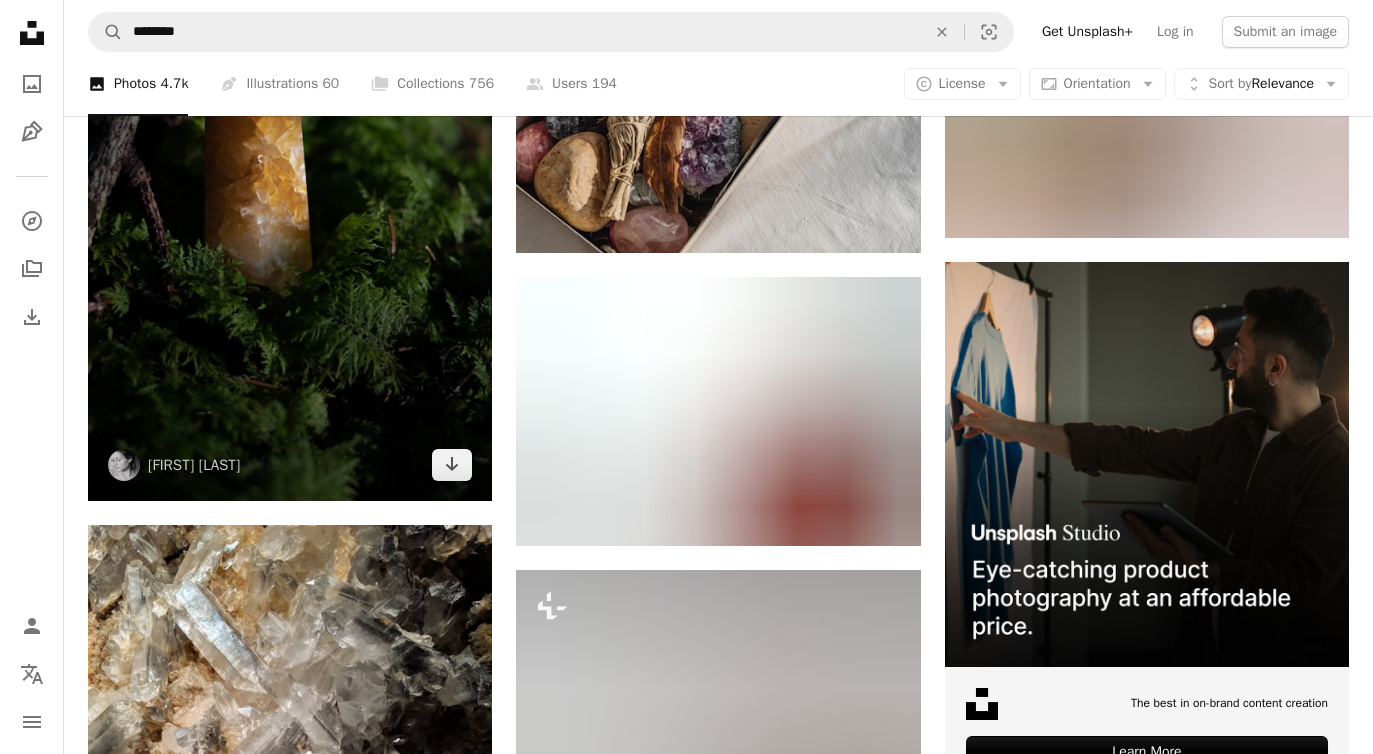 scroll, scrollTop: 8618, scrollLeft: 0, axis: vertical 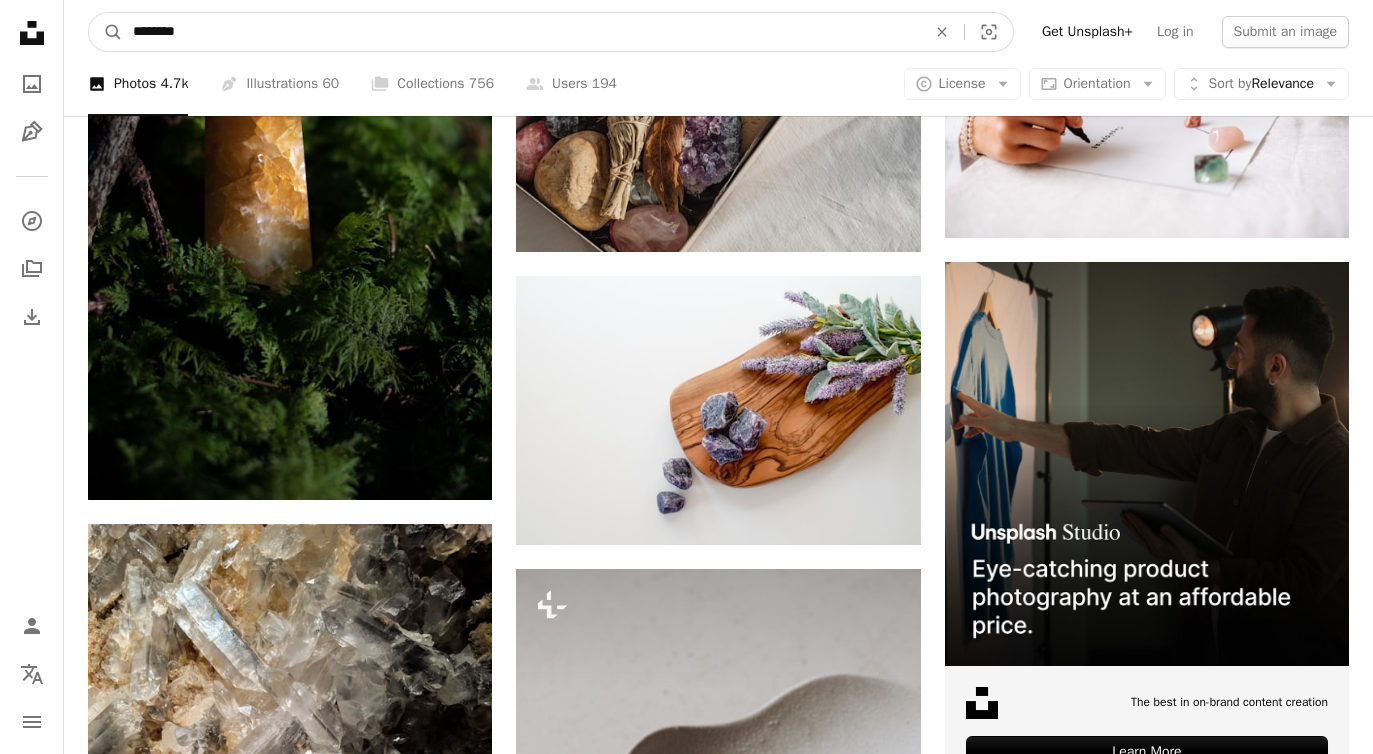 click on "********" at bounding box center (521, 32) 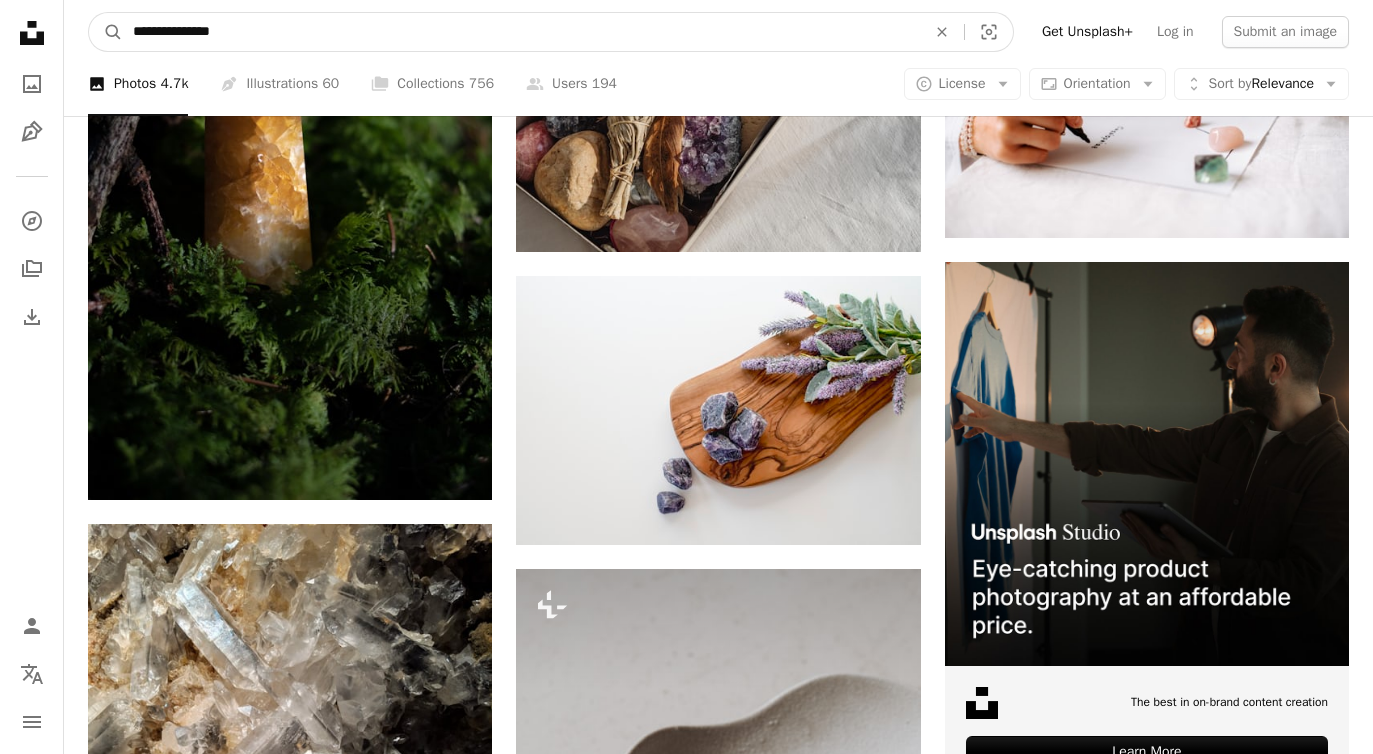 type on "**********" 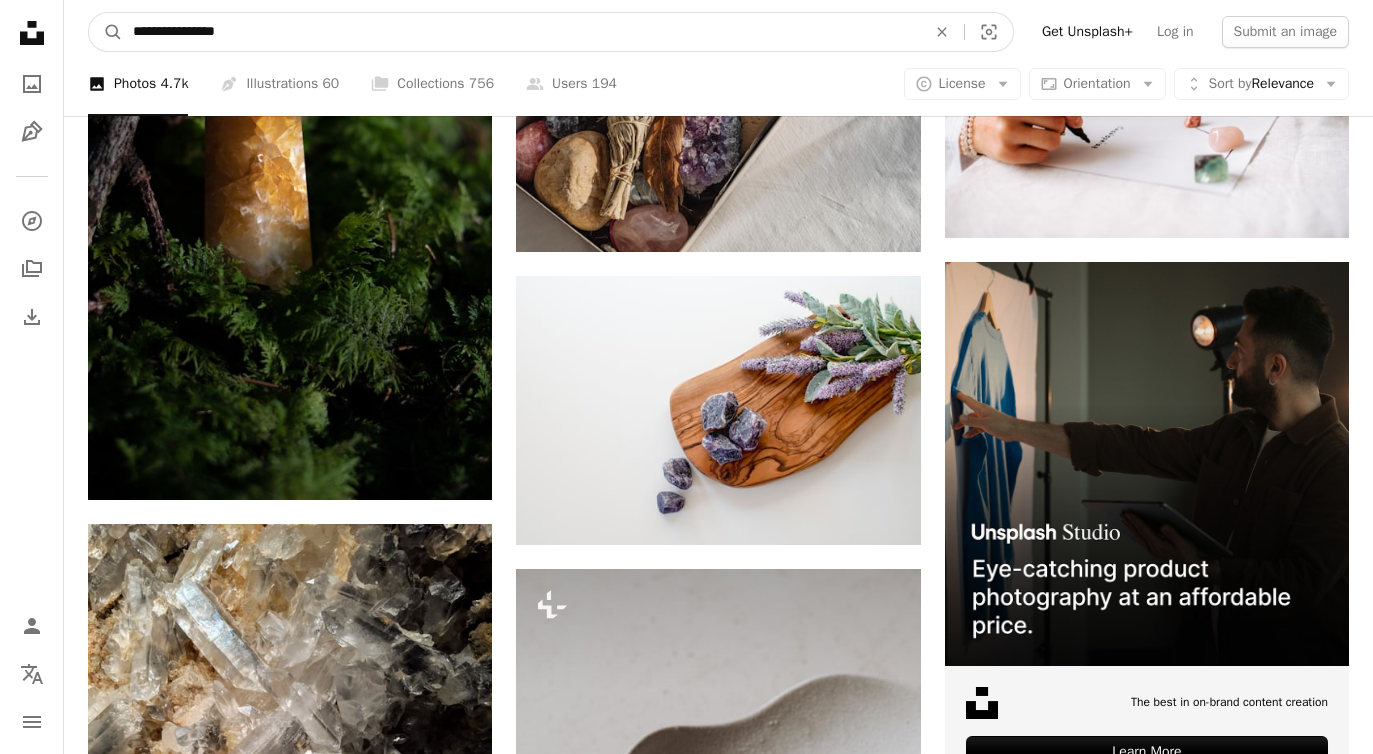 click on "A magnifying glass" at bounding box center [106, 32] 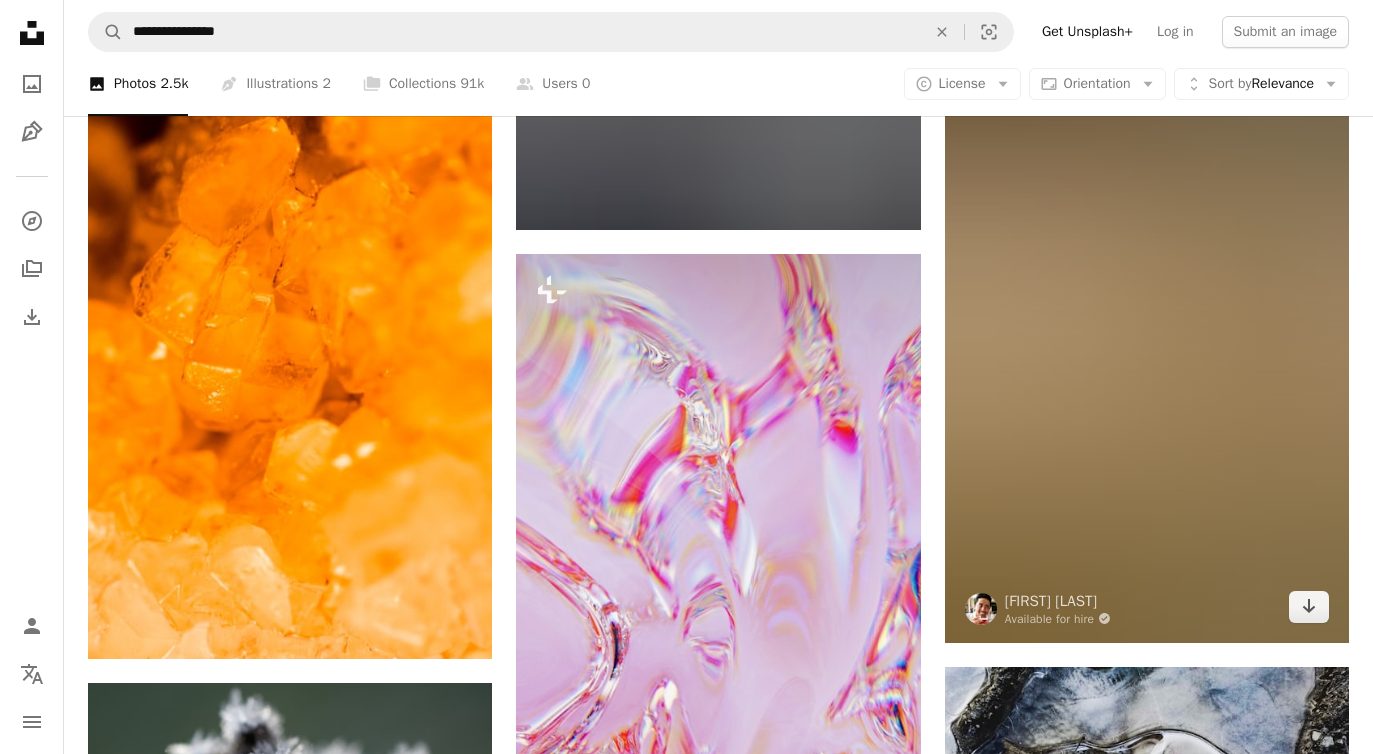 scroll, scrollTop: 1131, scrollLeft: 0, axis: vertical 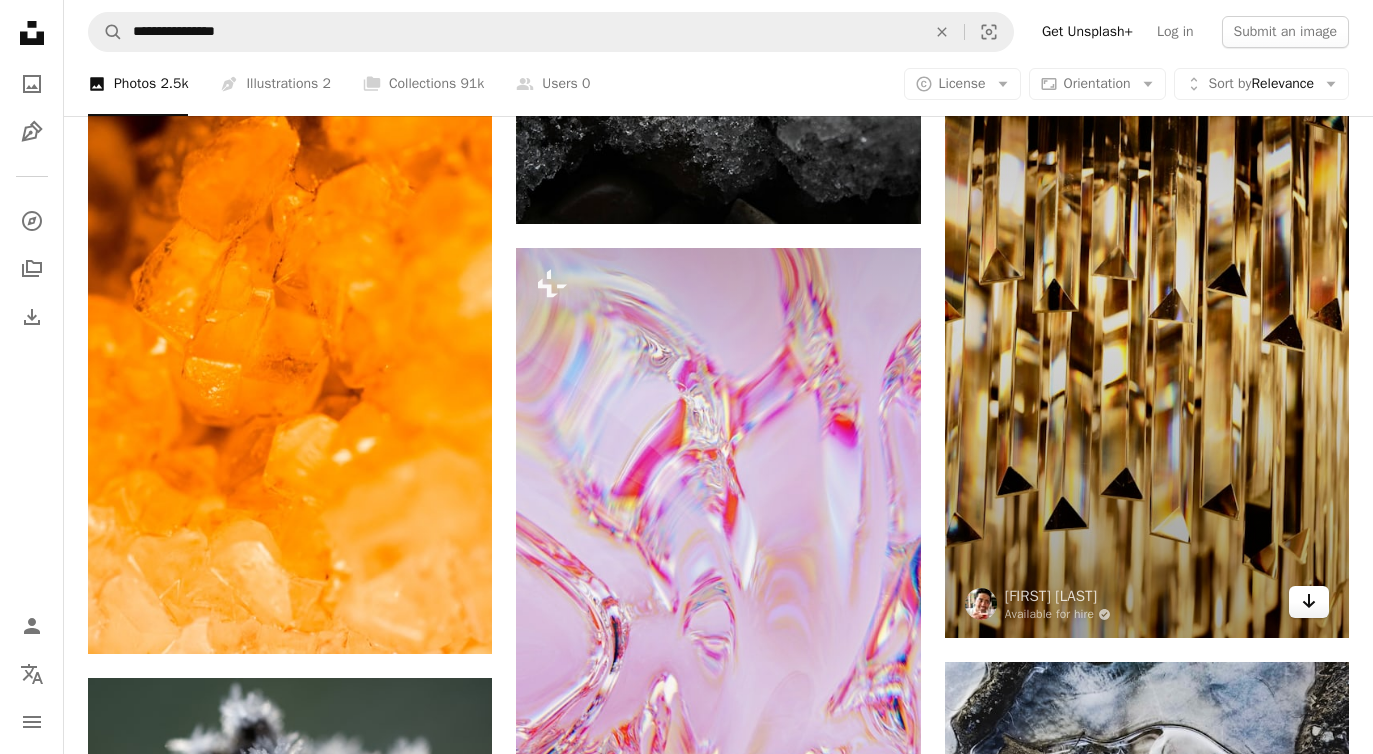 click 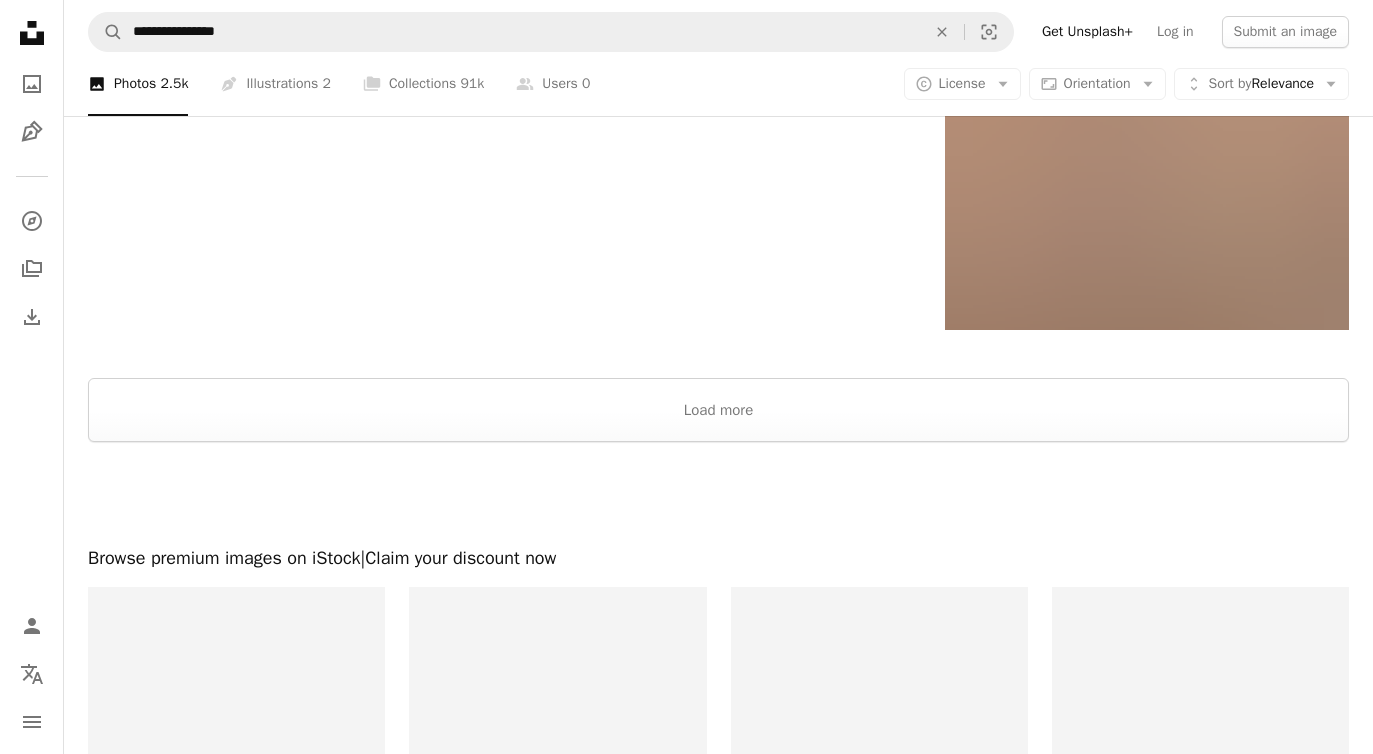 scroll, scrollTop: 3553, scrollLeft: 0, axis: vertical 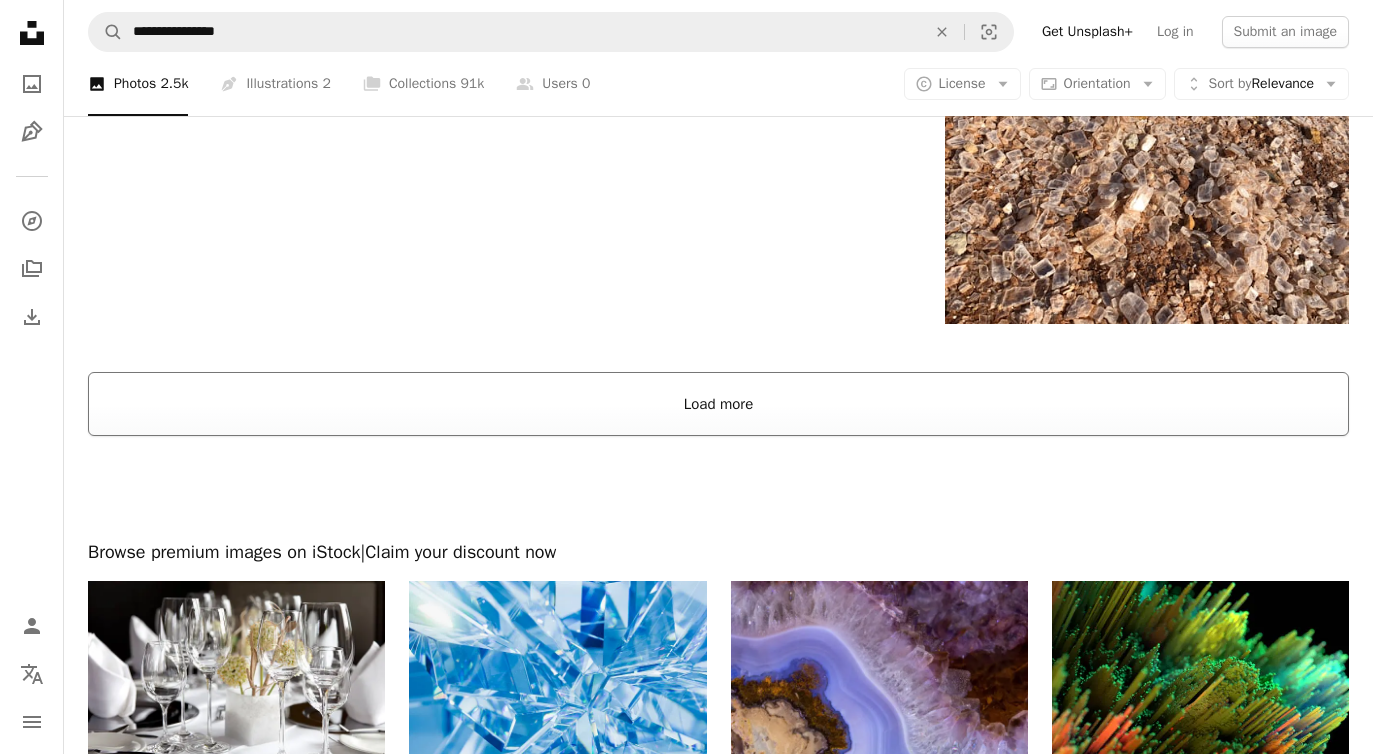 click on "Load more" at bounding box center (718, 404) 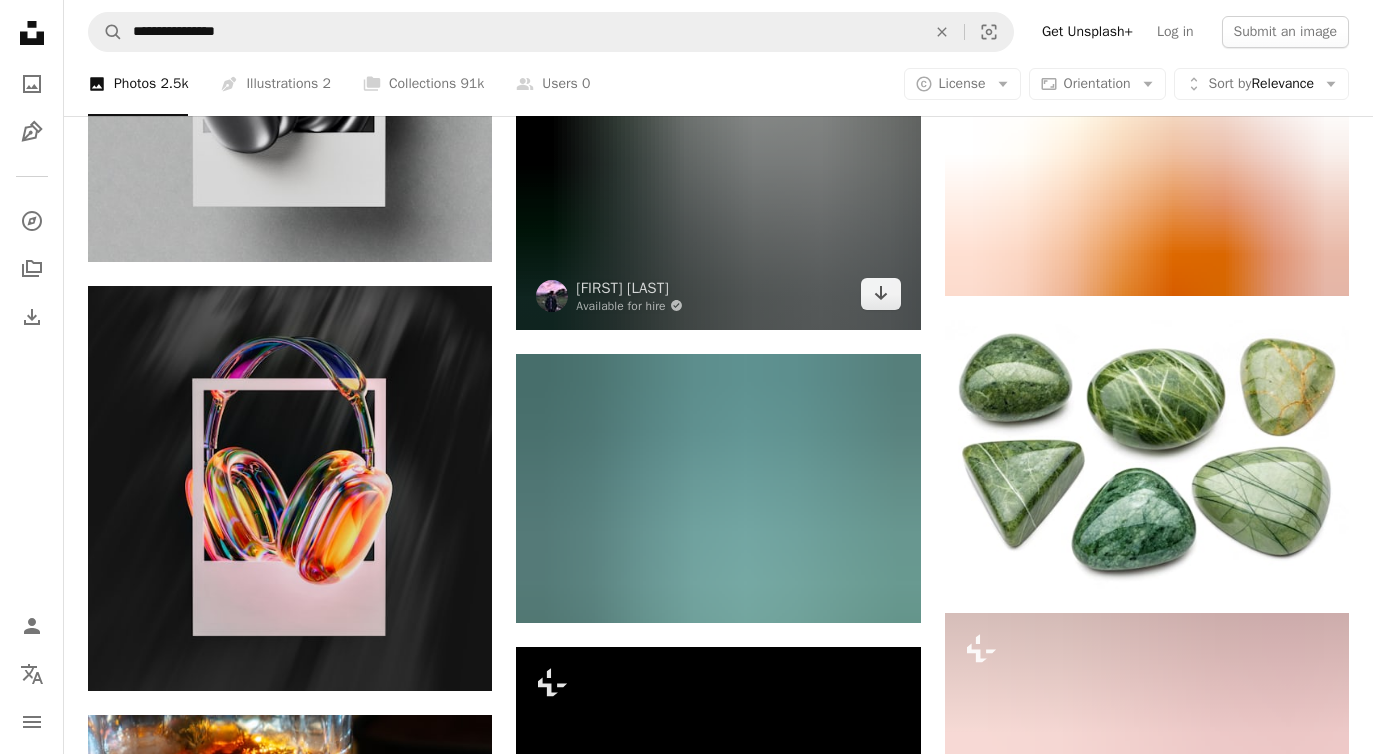 scroll, scrollTop: 15658, scrollLeft: 0, axis: vertical 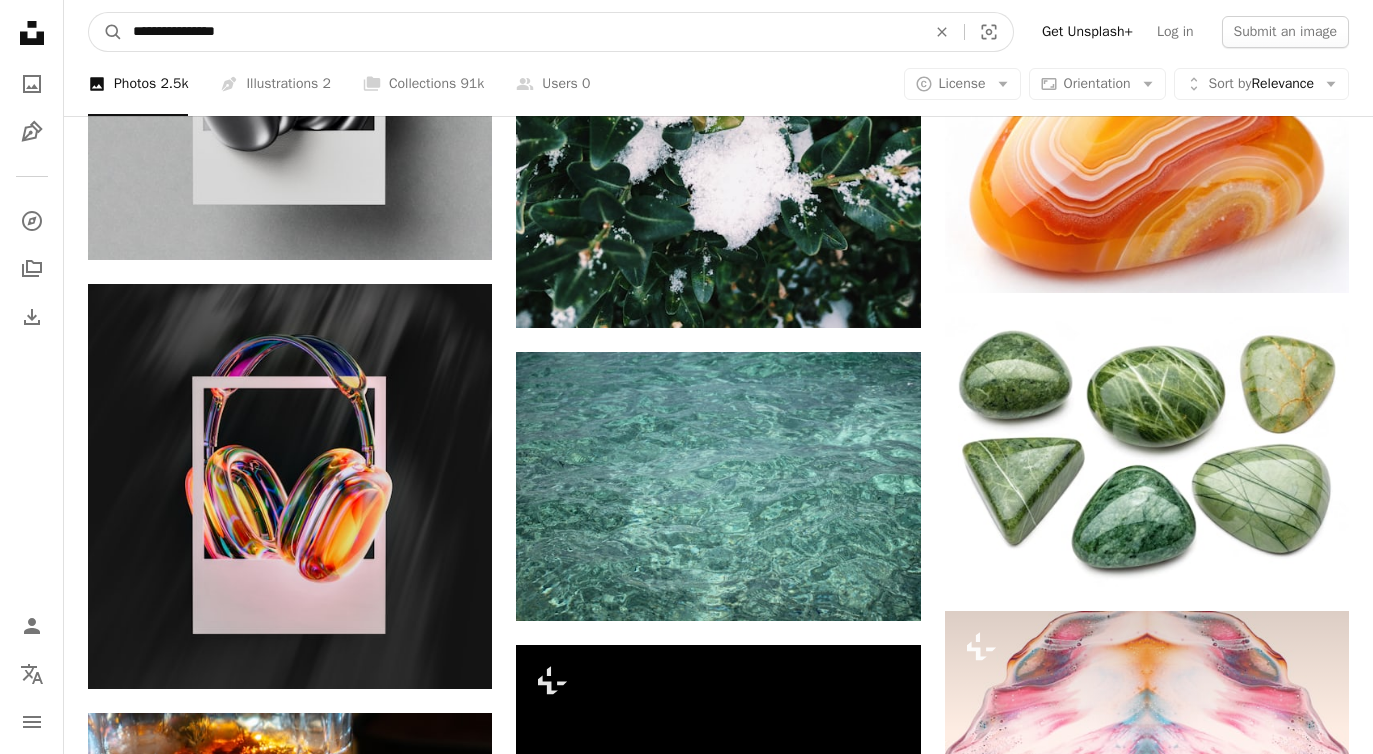 drag, startPoint x: 305, startPoint y: 35, endPoint x: 128, endPoint y: 33, distance: 177.01129 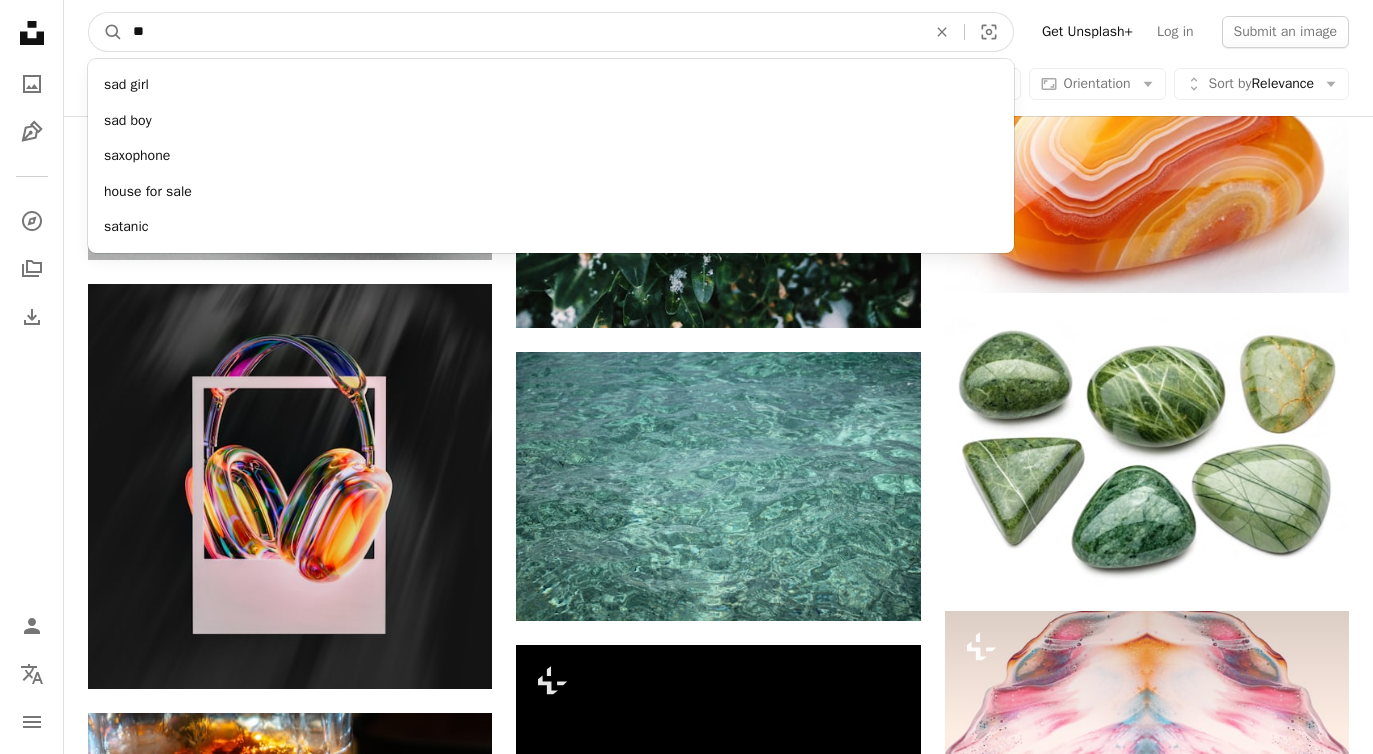 type on "*" 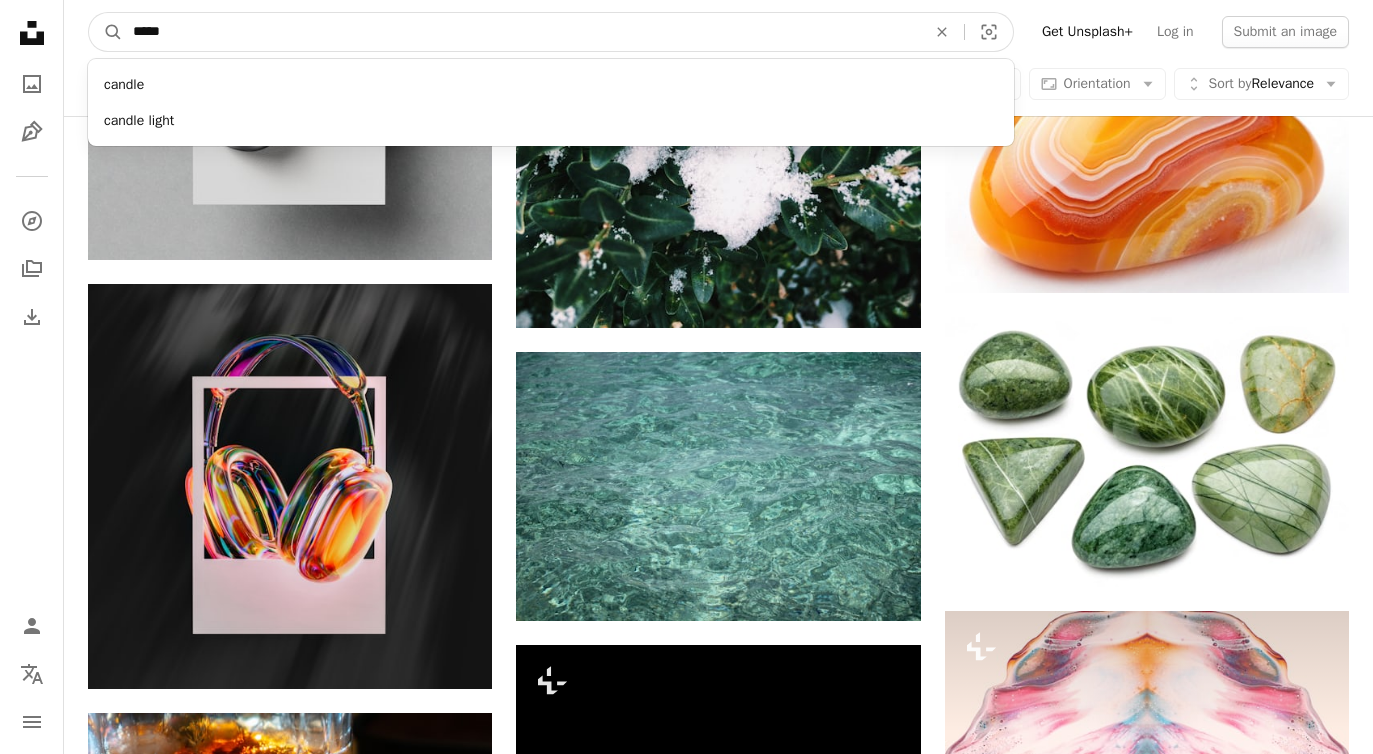 type on "******" 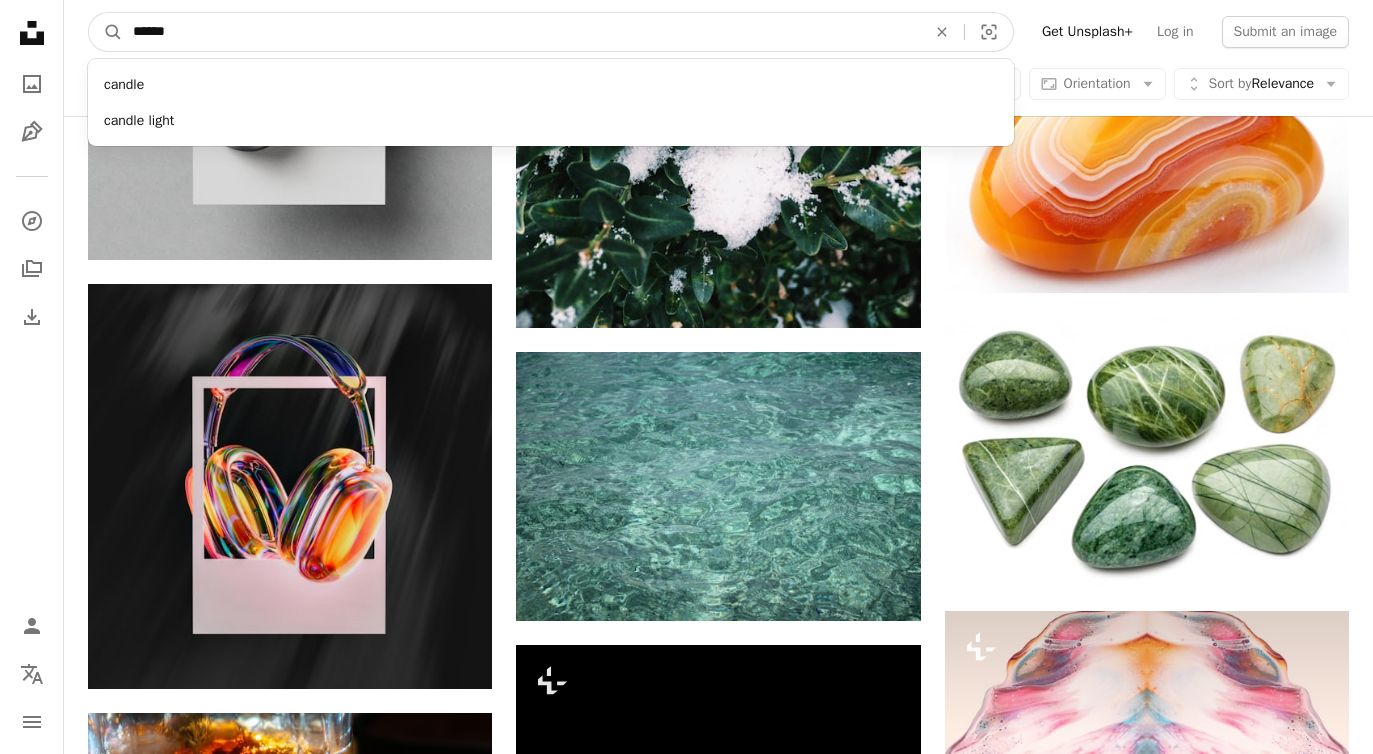 click on "A magnifying glass" at bounding box center (106, 32) 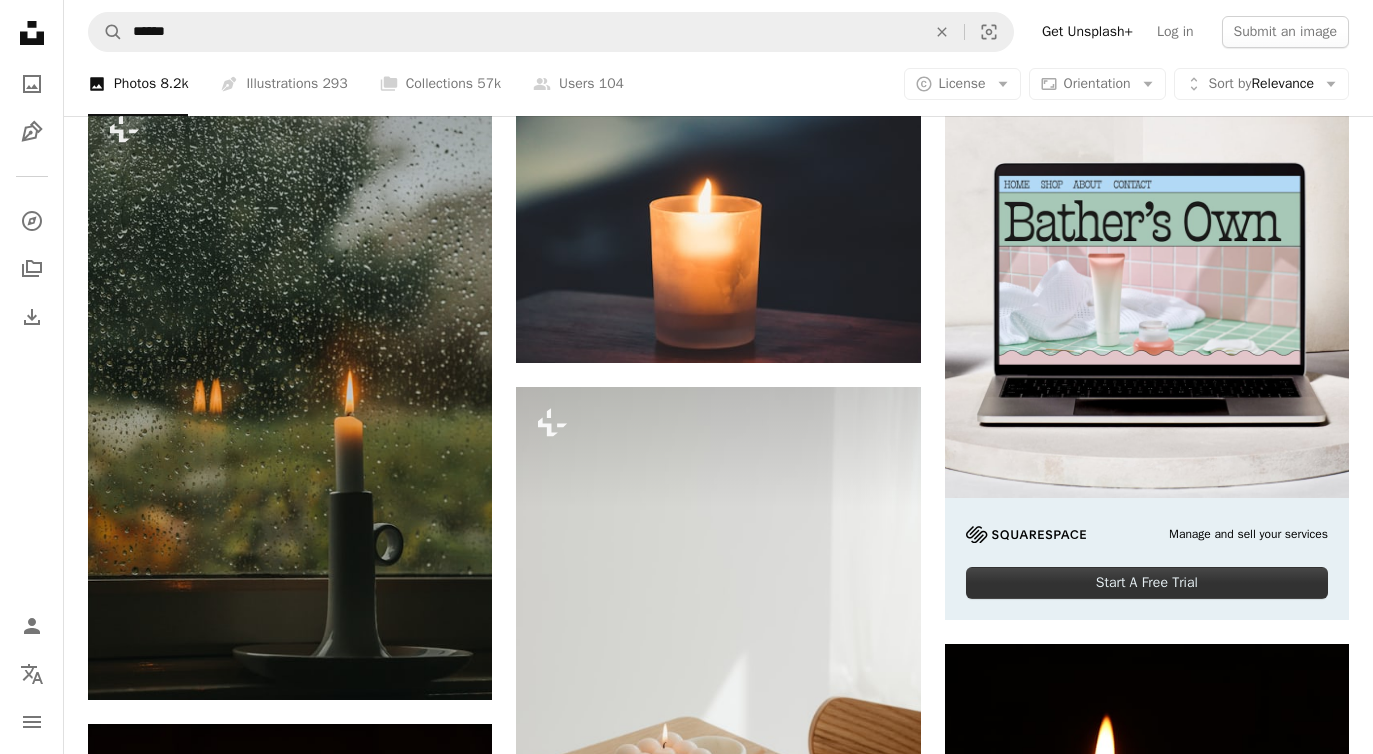 scroll, scrollTop: 0, scrollLeft: 0, axis: both 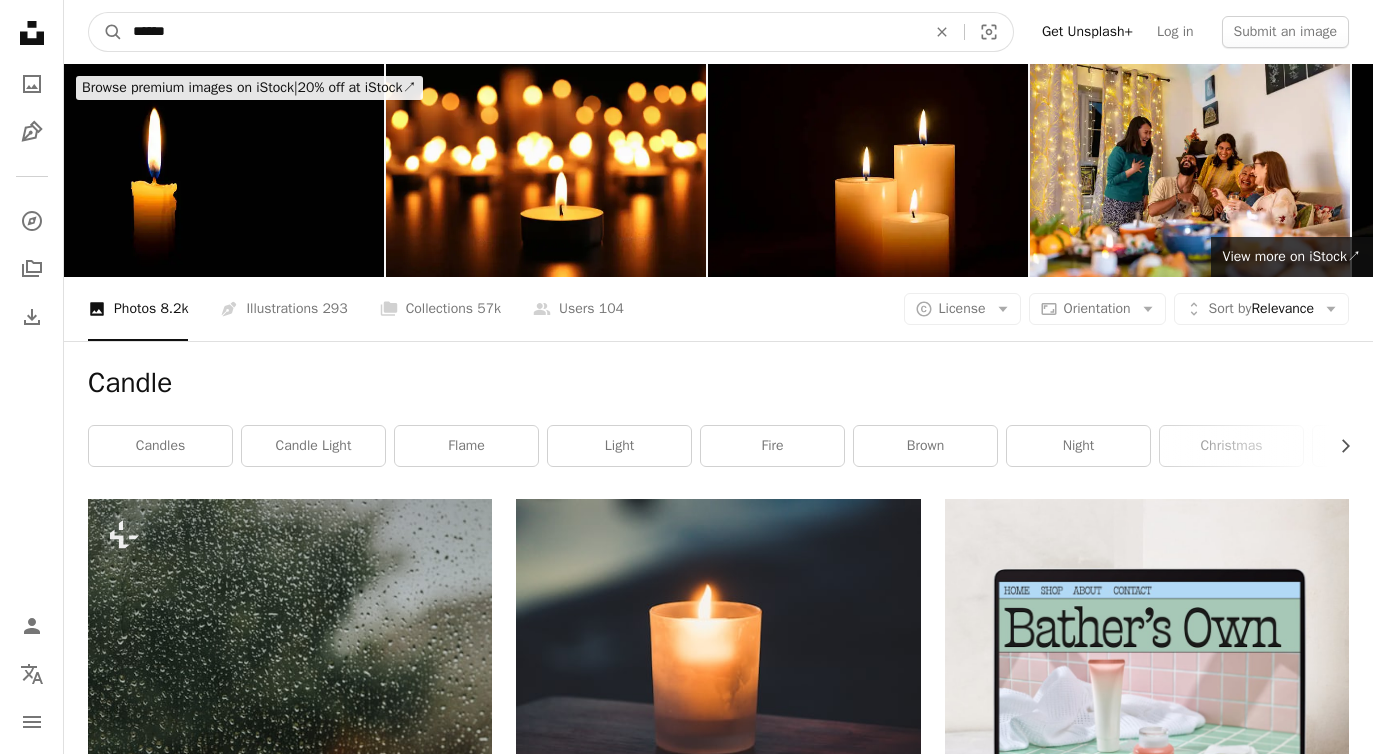click on "******" at bounding box center [521, 32] 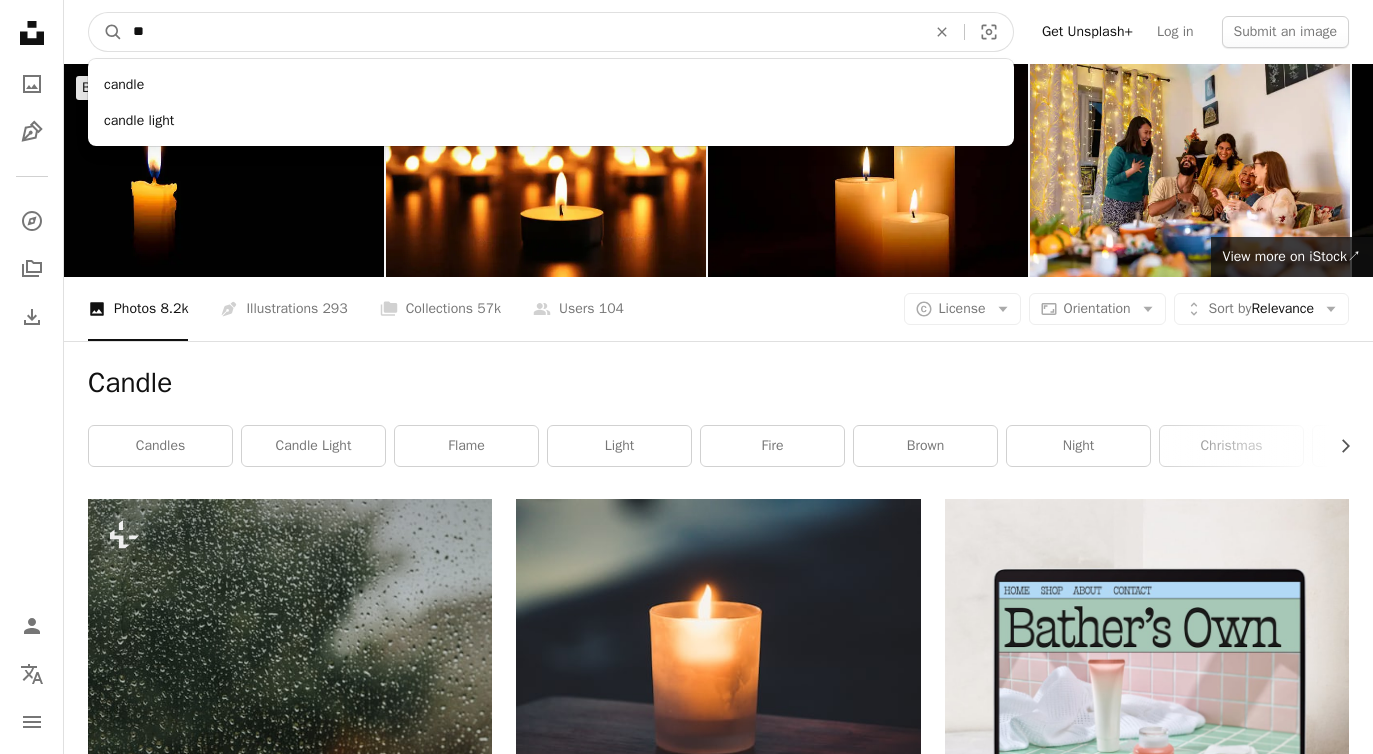 type on "*" 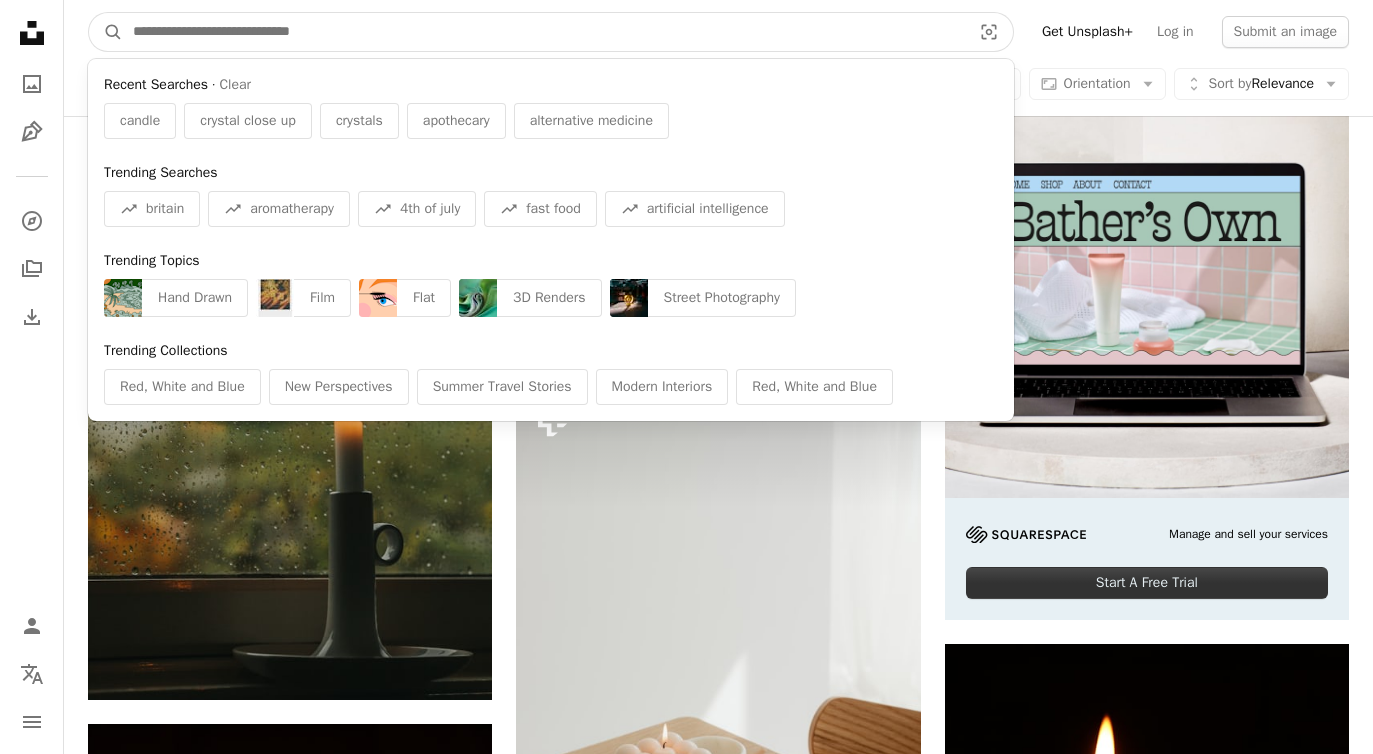scroll, scrollTop: 410, scrollLeft: 0, axis: vertical 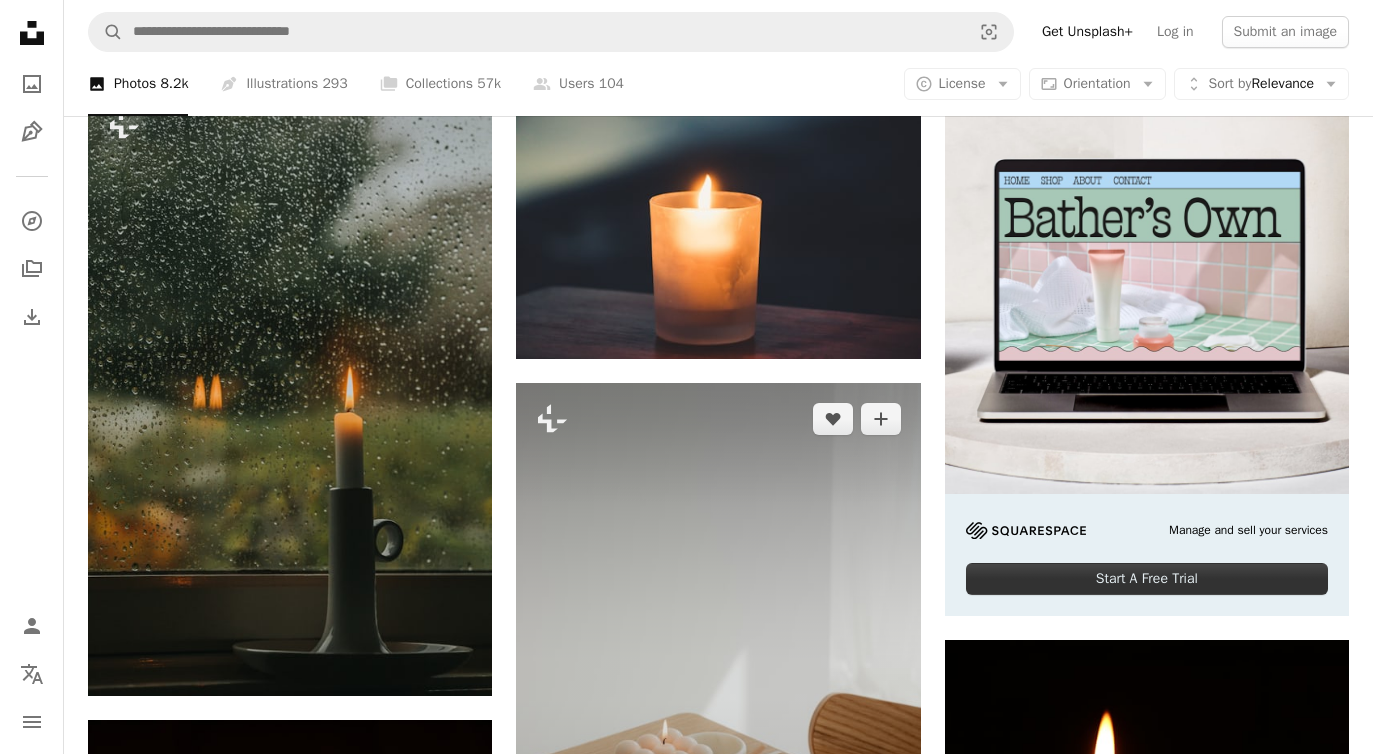 click at bounding box center (718, 686) 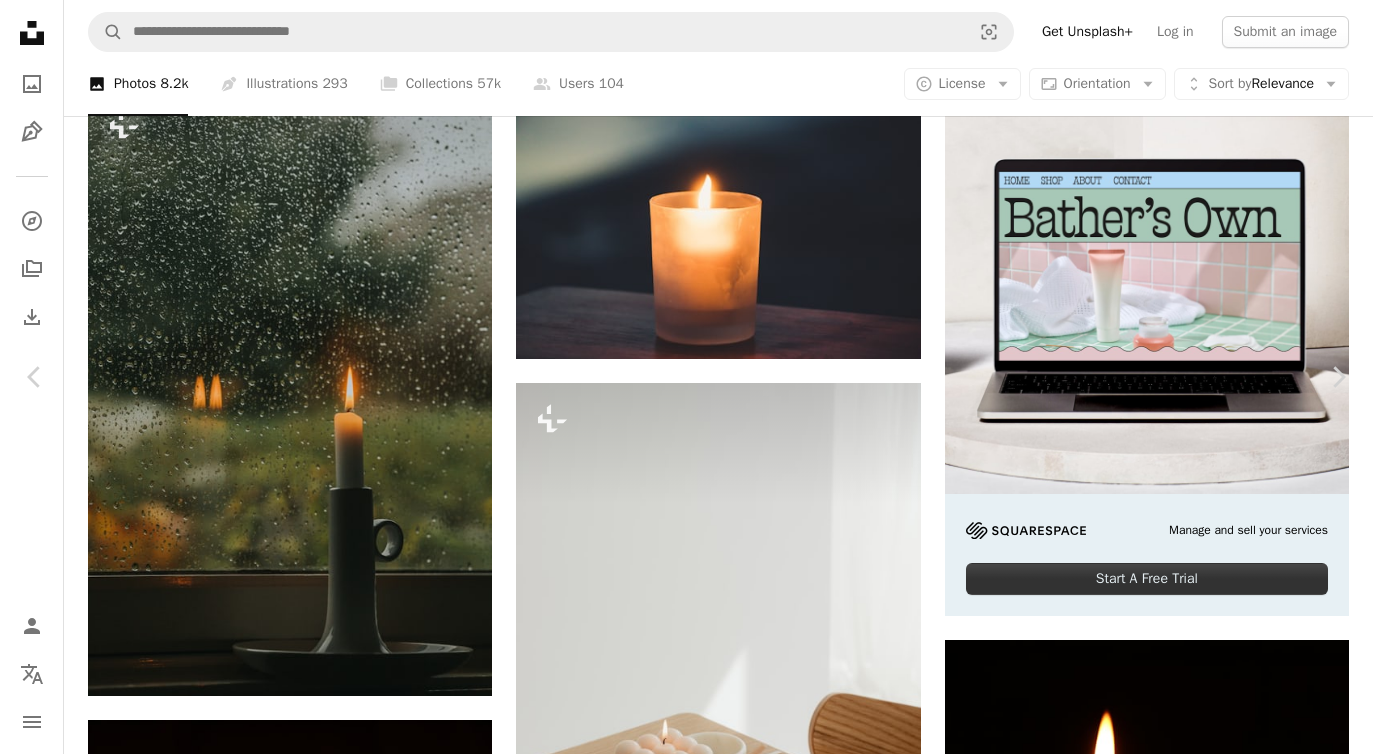 click on "An X shape" at bounding box center [20, 20] 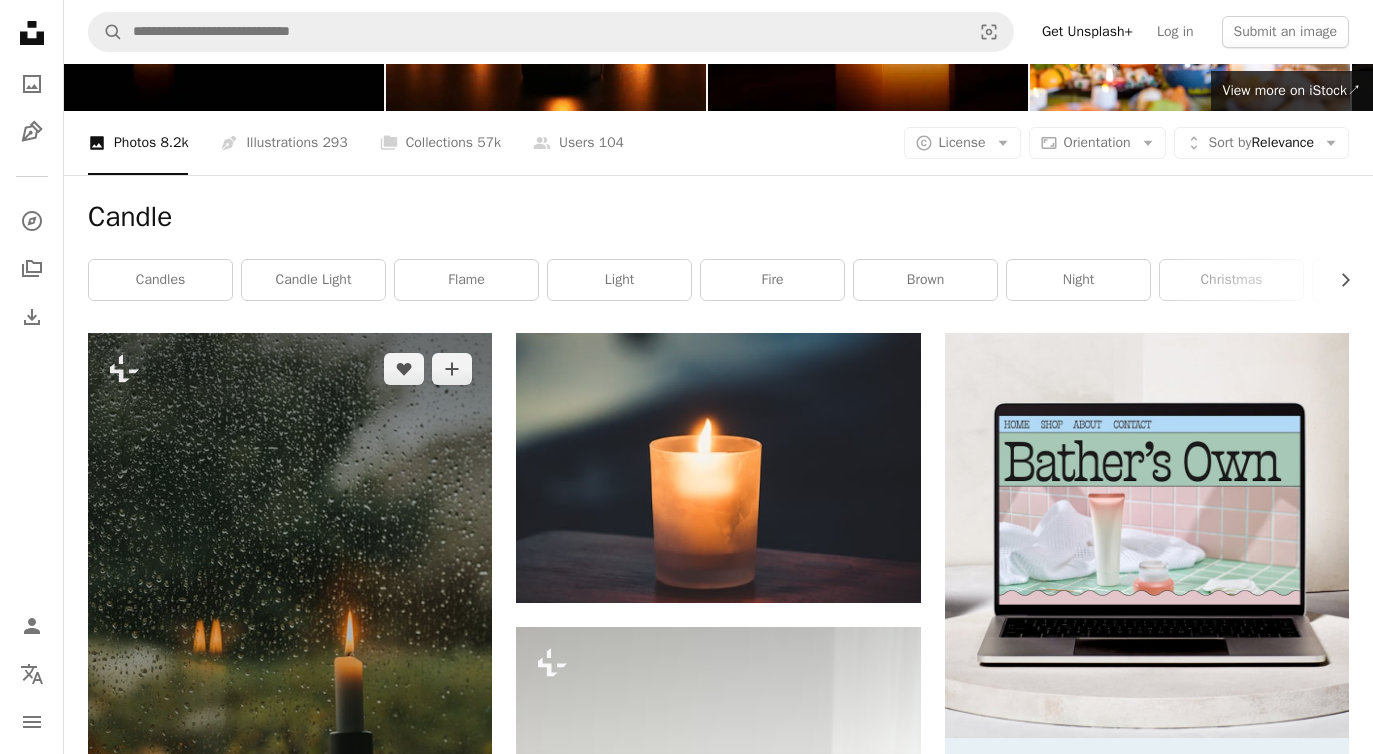 scroll, scrollTop: 0, scrollLeft: 0, axis: both 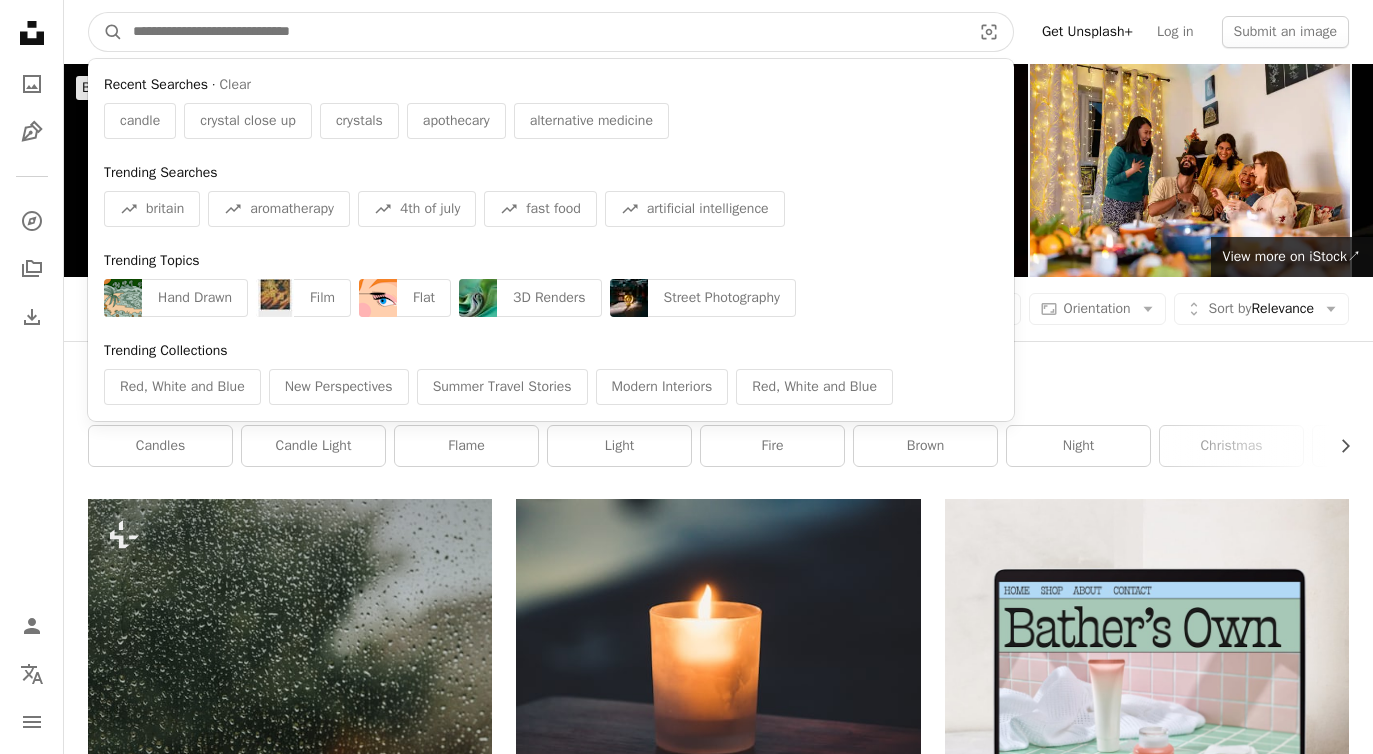 click at bounding box center [544, 32] 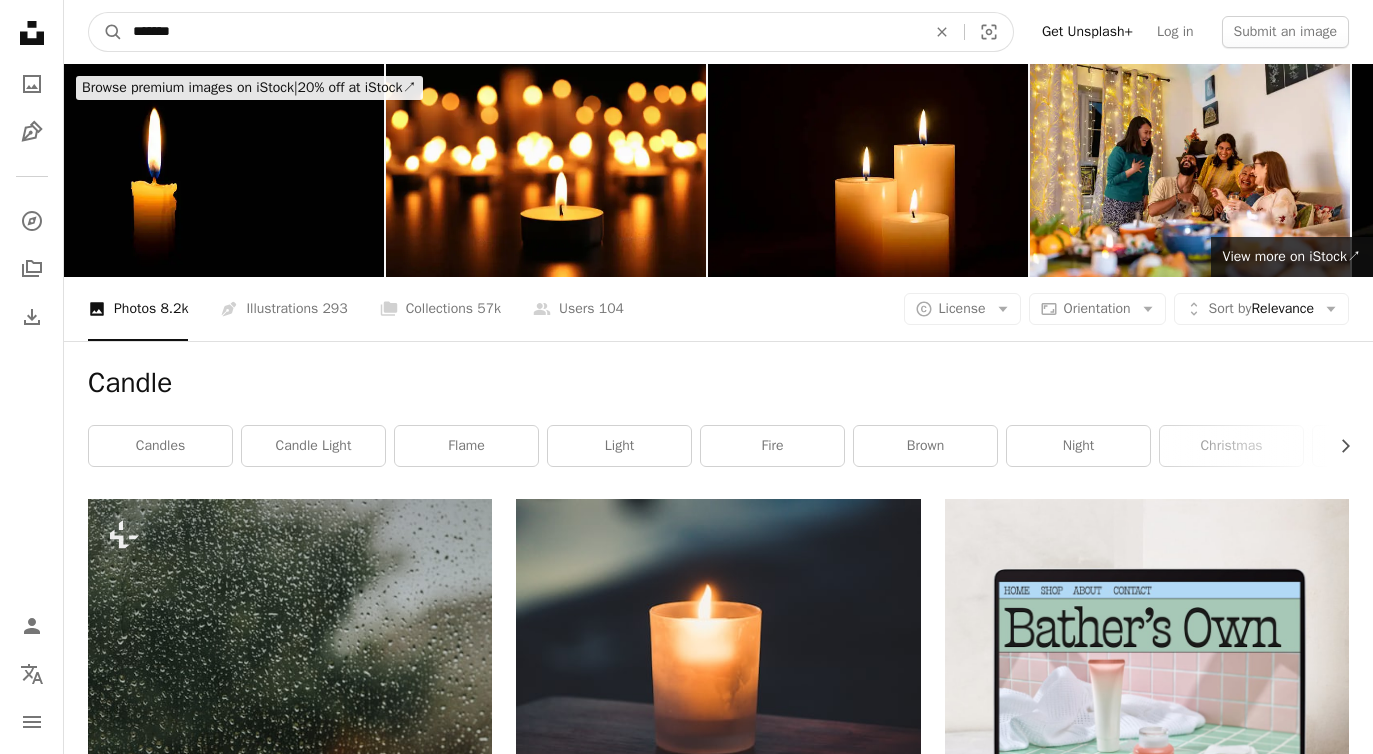 type on "********" 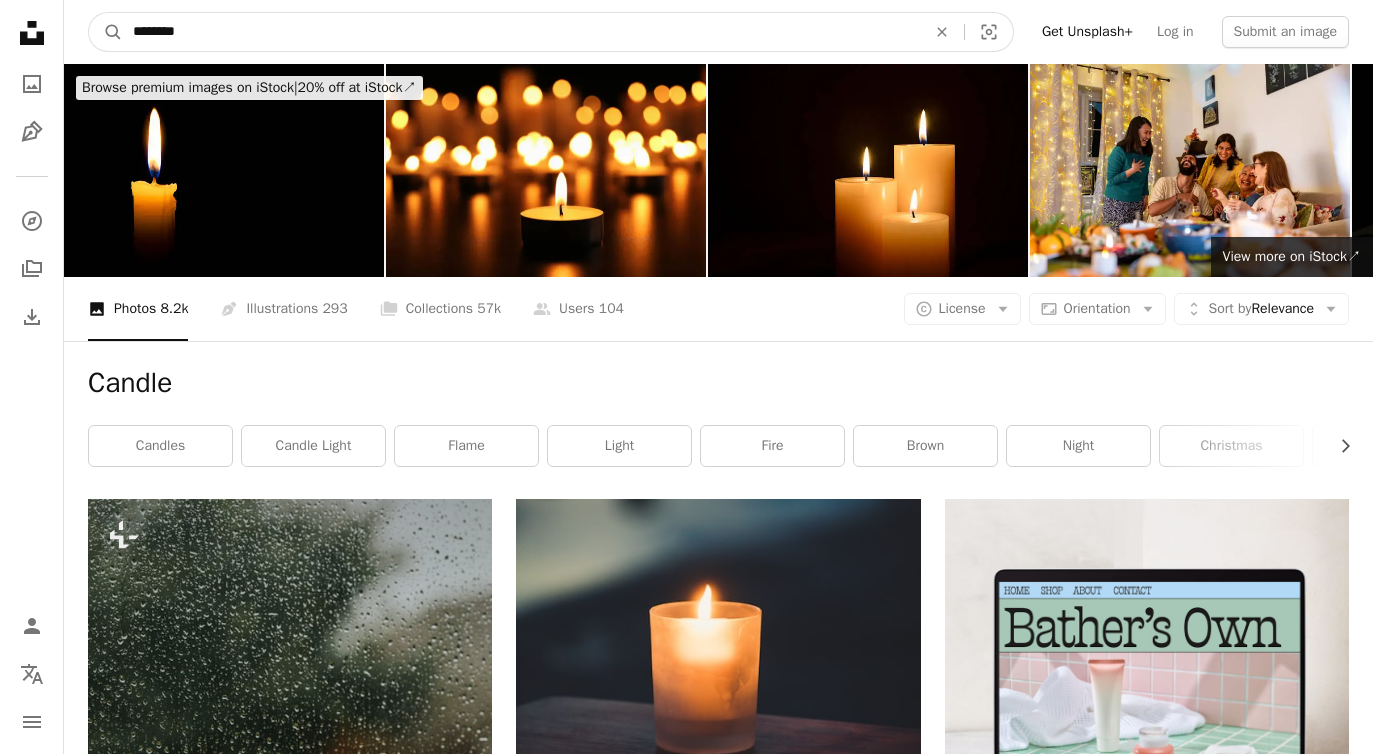 click on "A magnifying glass" at bounding box center (106, 32) 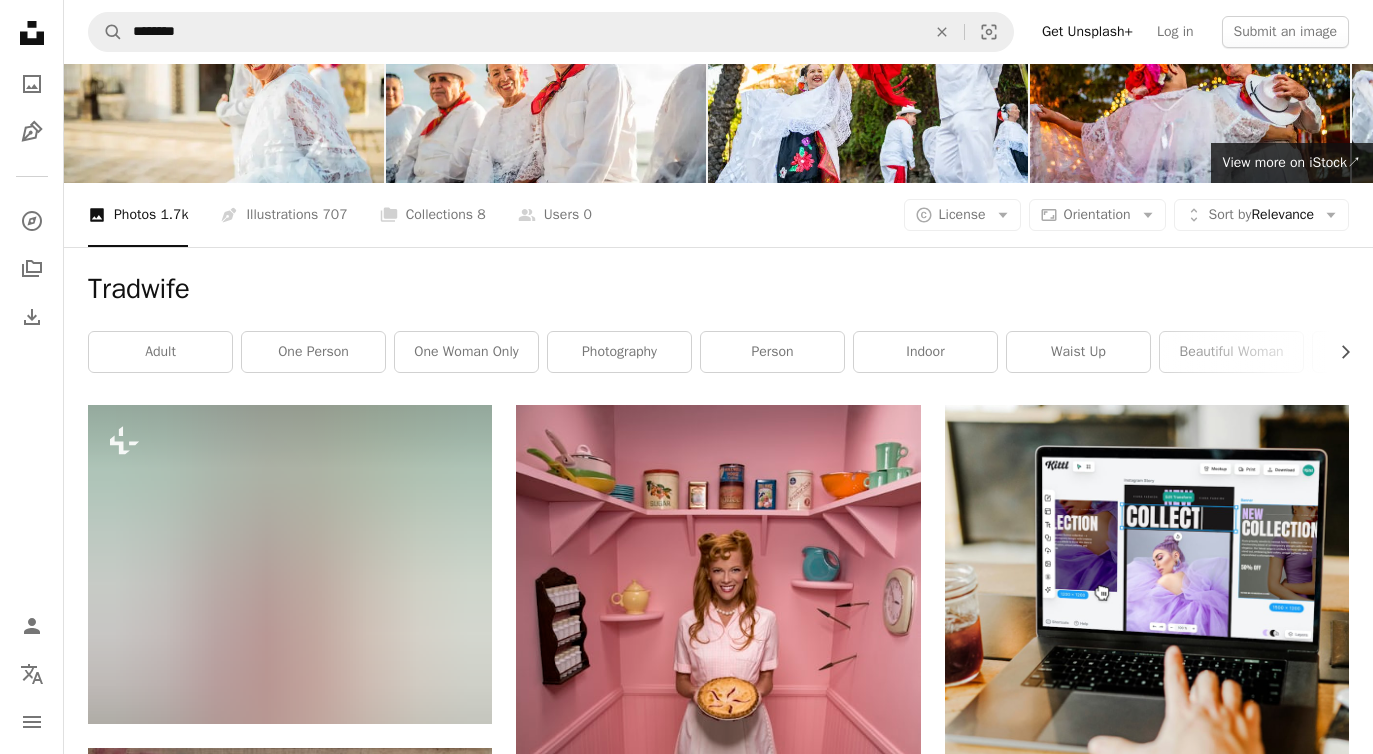 scroll, scrollTop: 0, scrollLeft: 0, axis: both 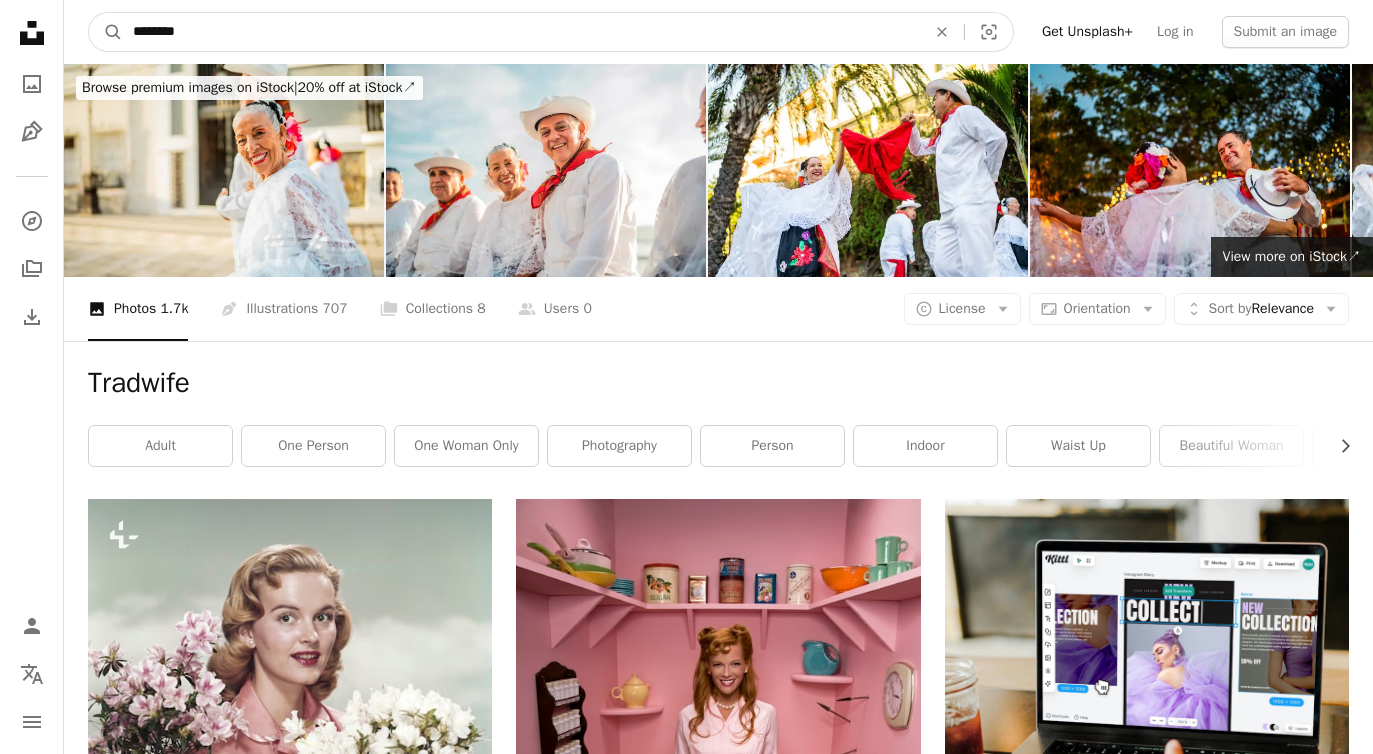 drag, startPoint x: 220, startPoint y: 34, endPoint x: 132, endPoint y: 30, distance: 88.09086 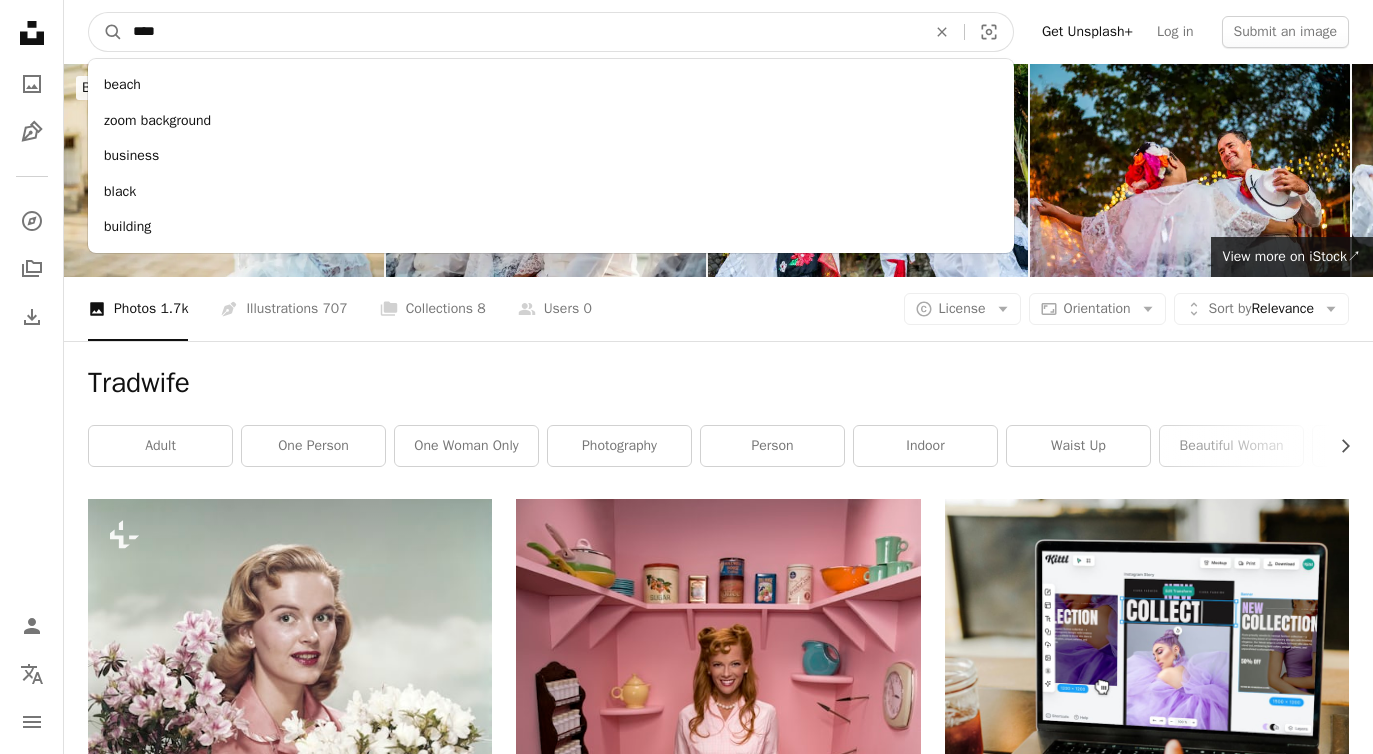 type on "*****" 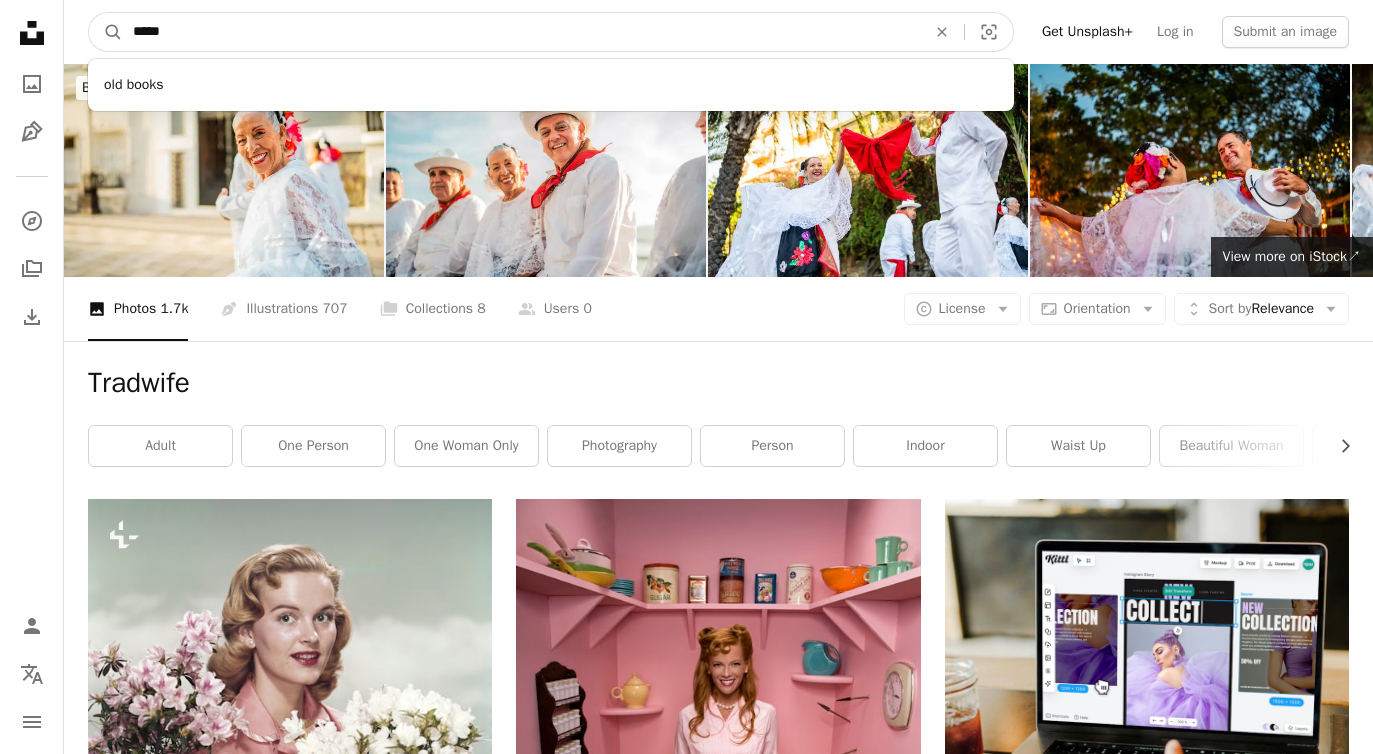 click on "A magnifying glass" at bounding box center [106, 32] 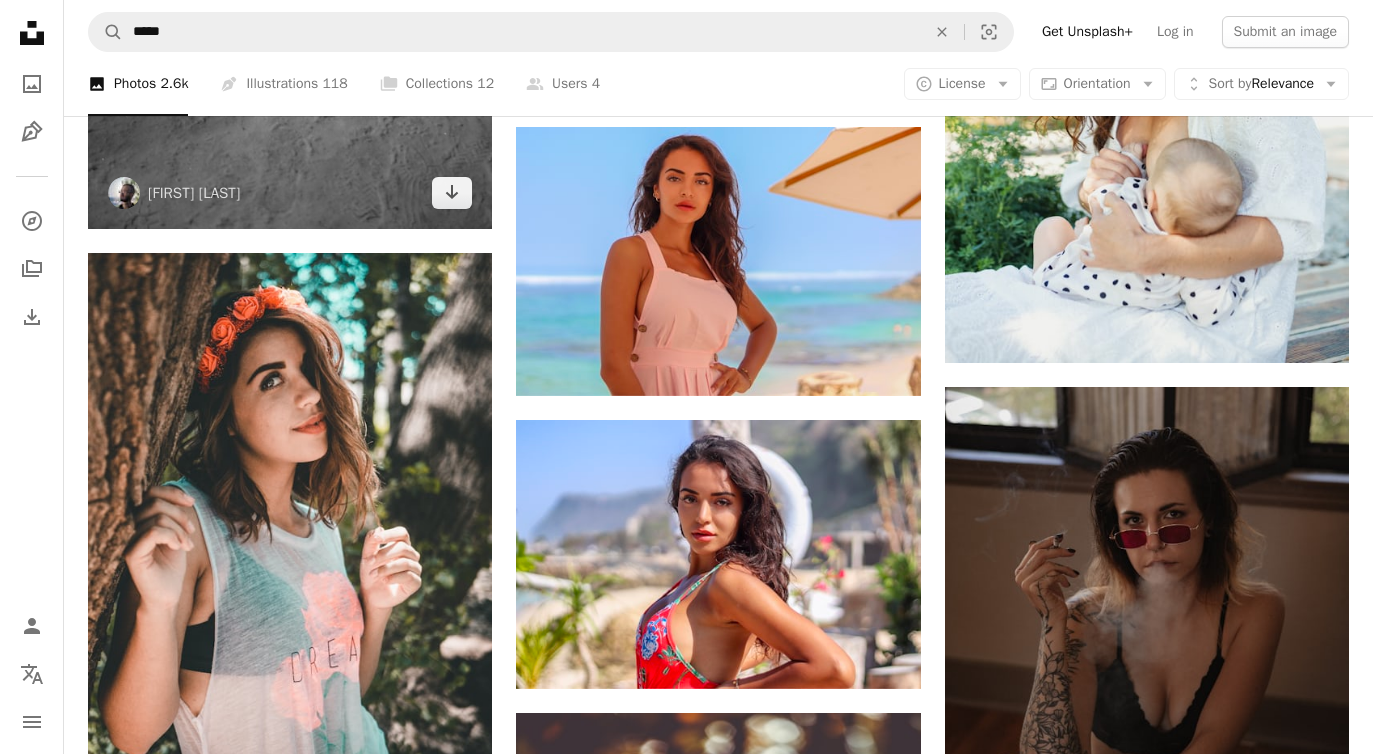scroll, scrollTop: 2554, scrollLeft: 0, axis: vertical 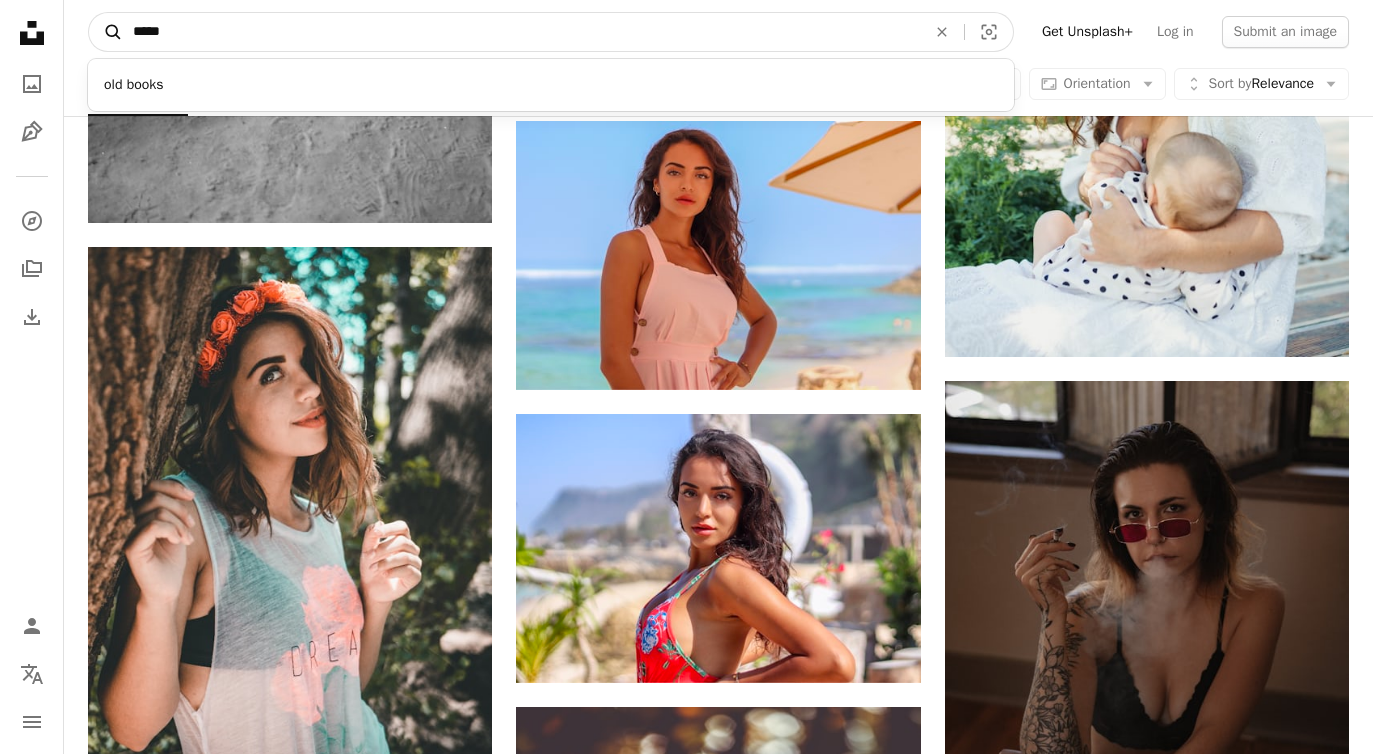 drag, startPoint x: 226, startPoint y: 36, endPoint x: 119, endPoint y: 34, distance: 107.01869 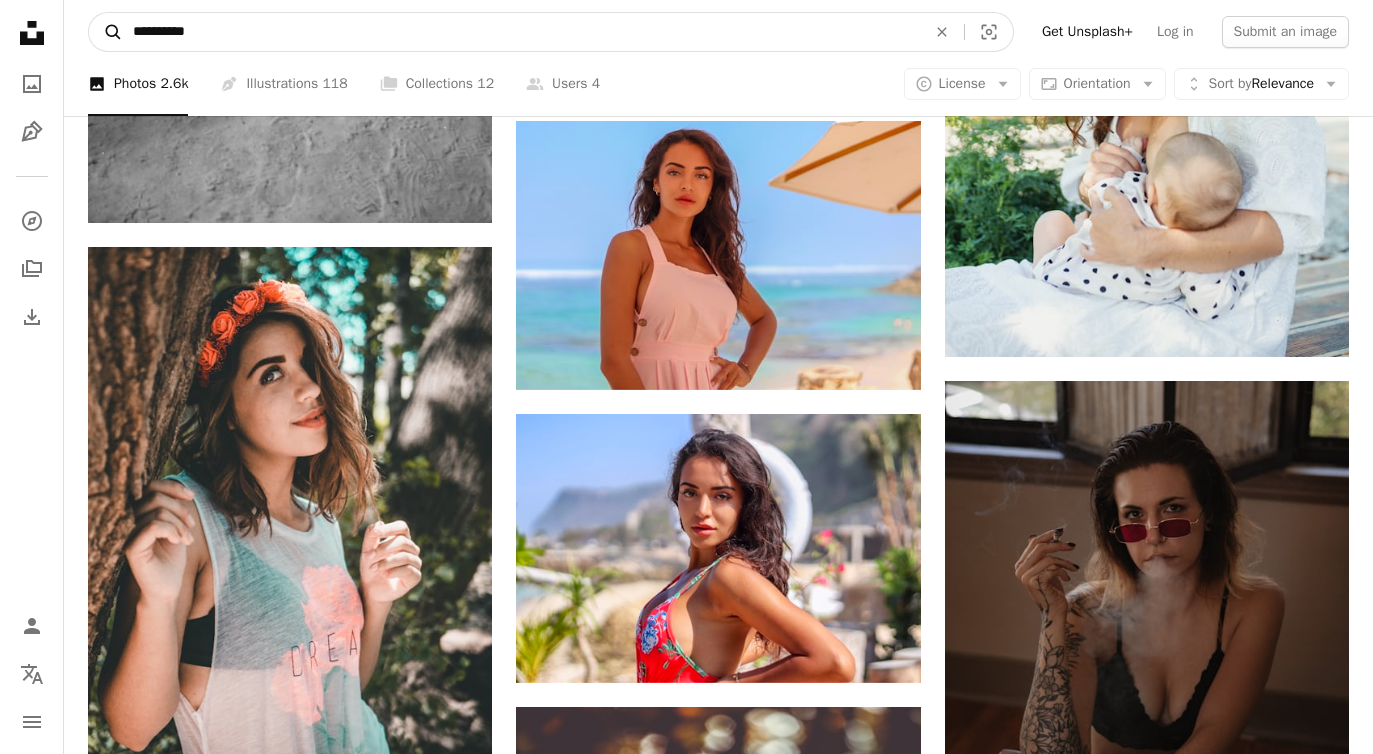 type on "**********" 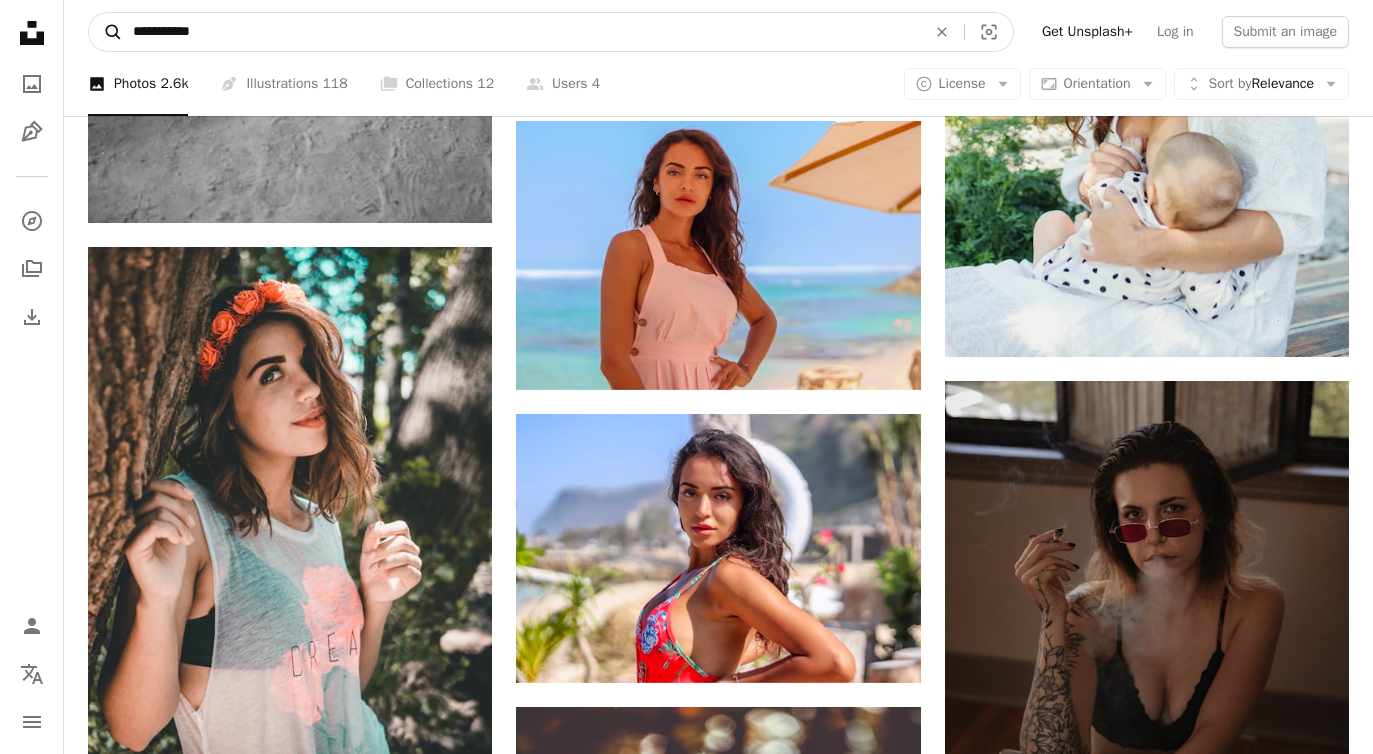 click on "A magnifying glass" at bounding box center (106, 32) 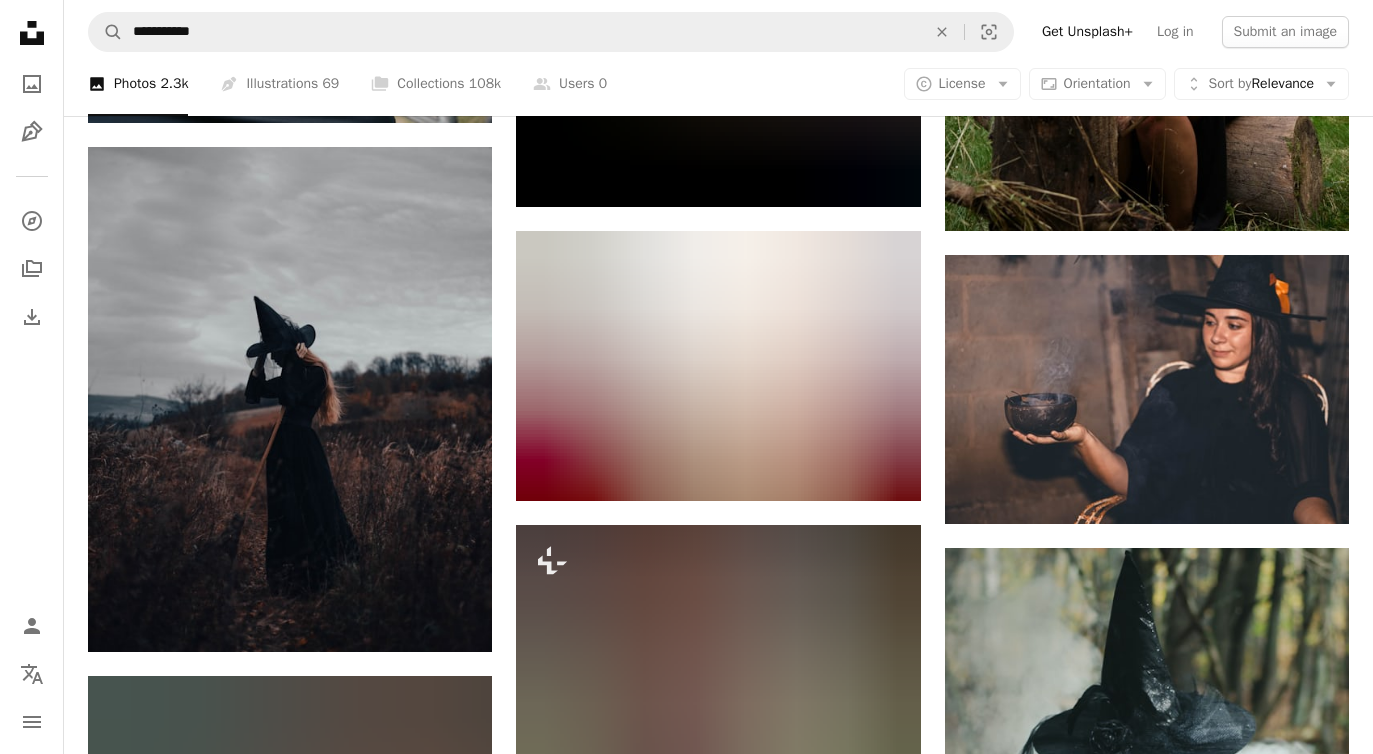 scroll, scrollTop: 2377, scrollLeft: 0, axis: vertical 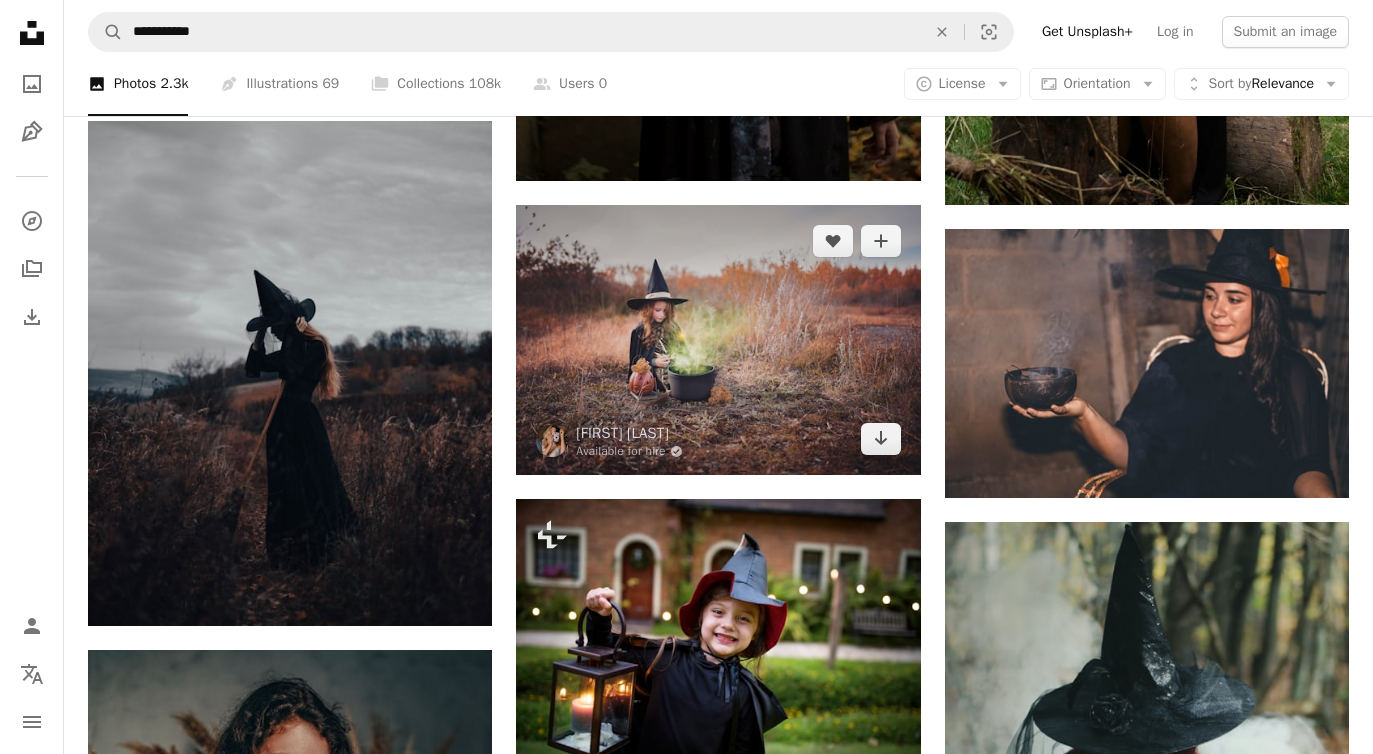 click at bounding box center [718, 340] 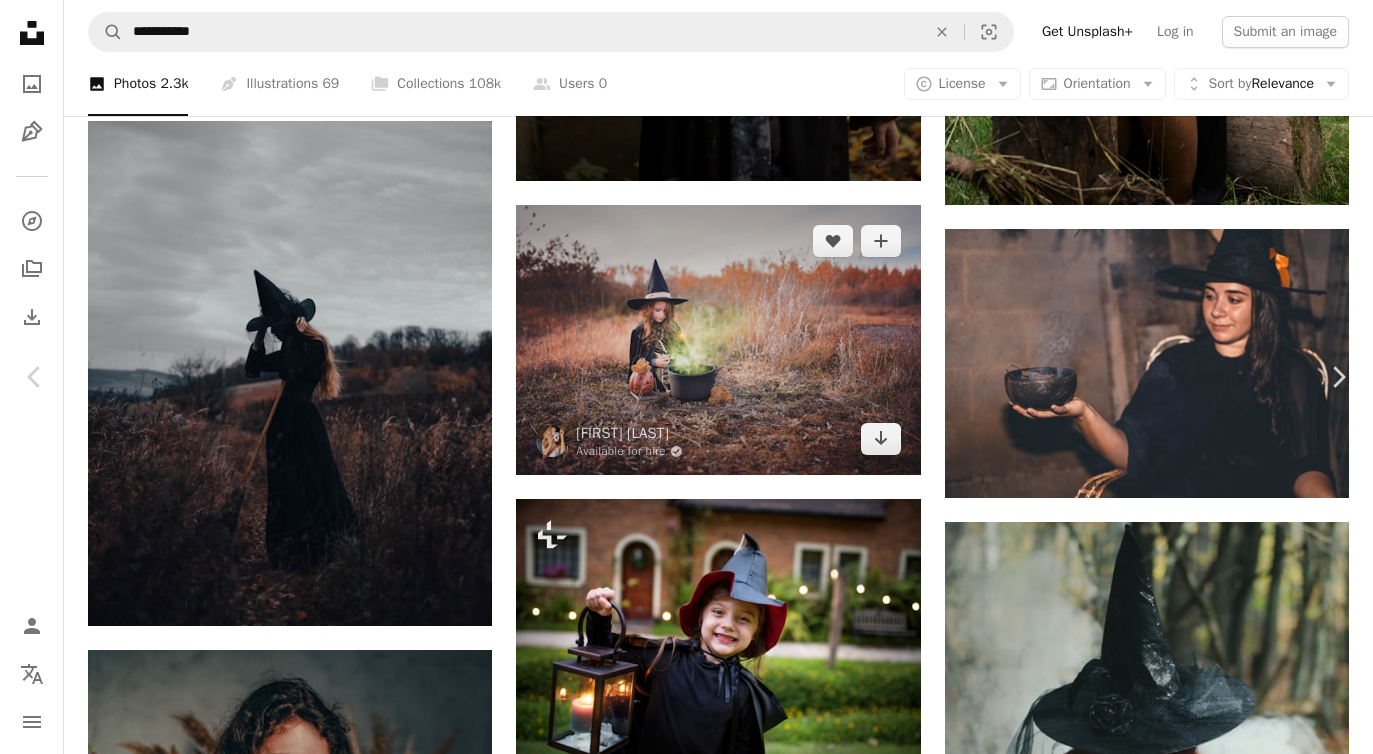 scroll, scrollTop: 2584, scrollLeft: 0, axis: vertical 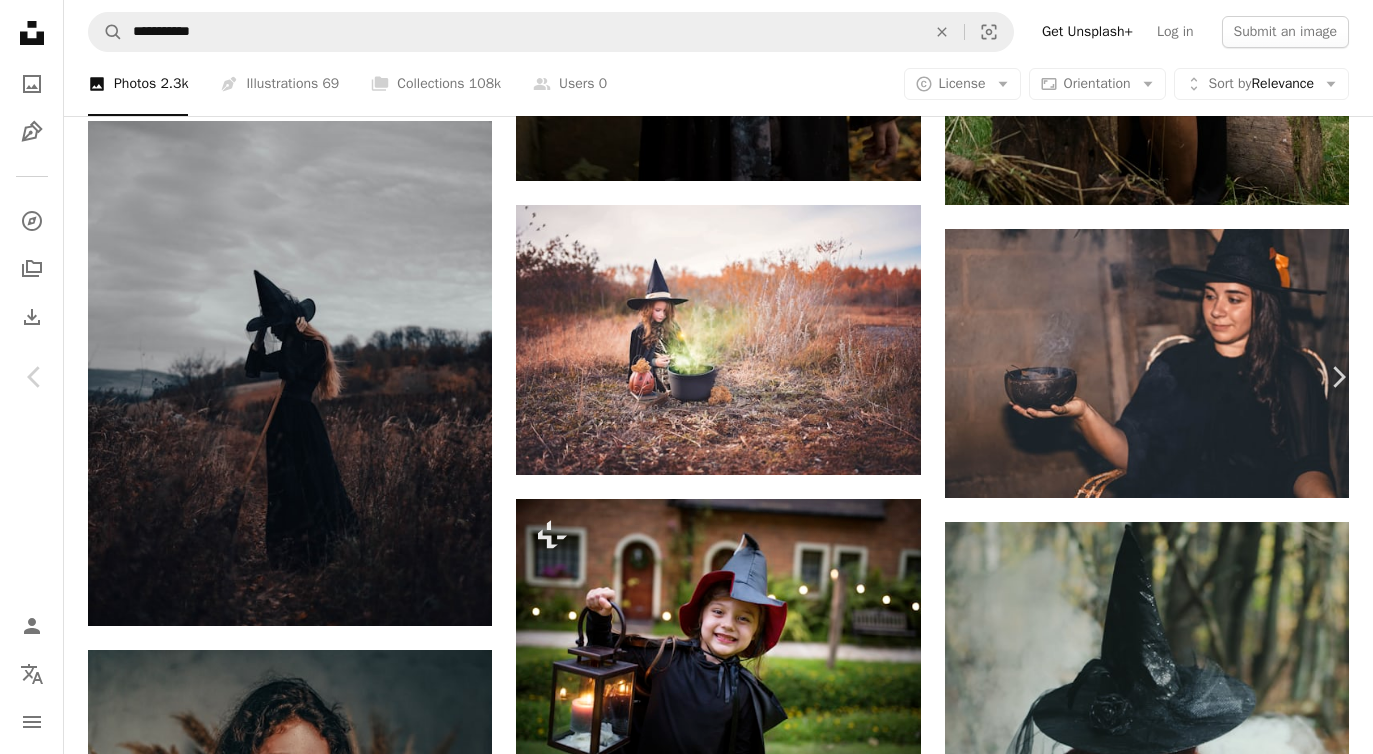 click on "An X shape" at bounding box center [20, 20] 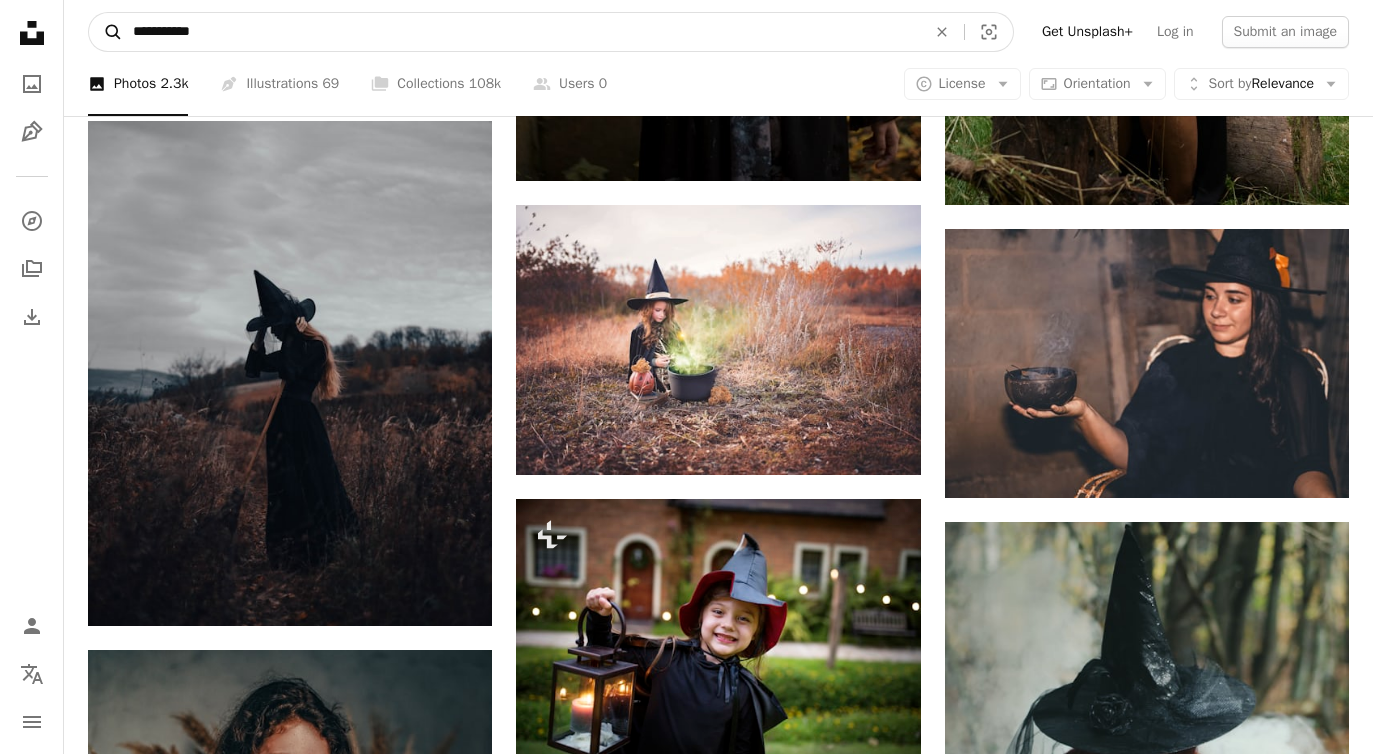 drag, startPoint x: 232, startPoint y: 34, endPoint x: 111, endPoint y: 28, distance: 121.14867 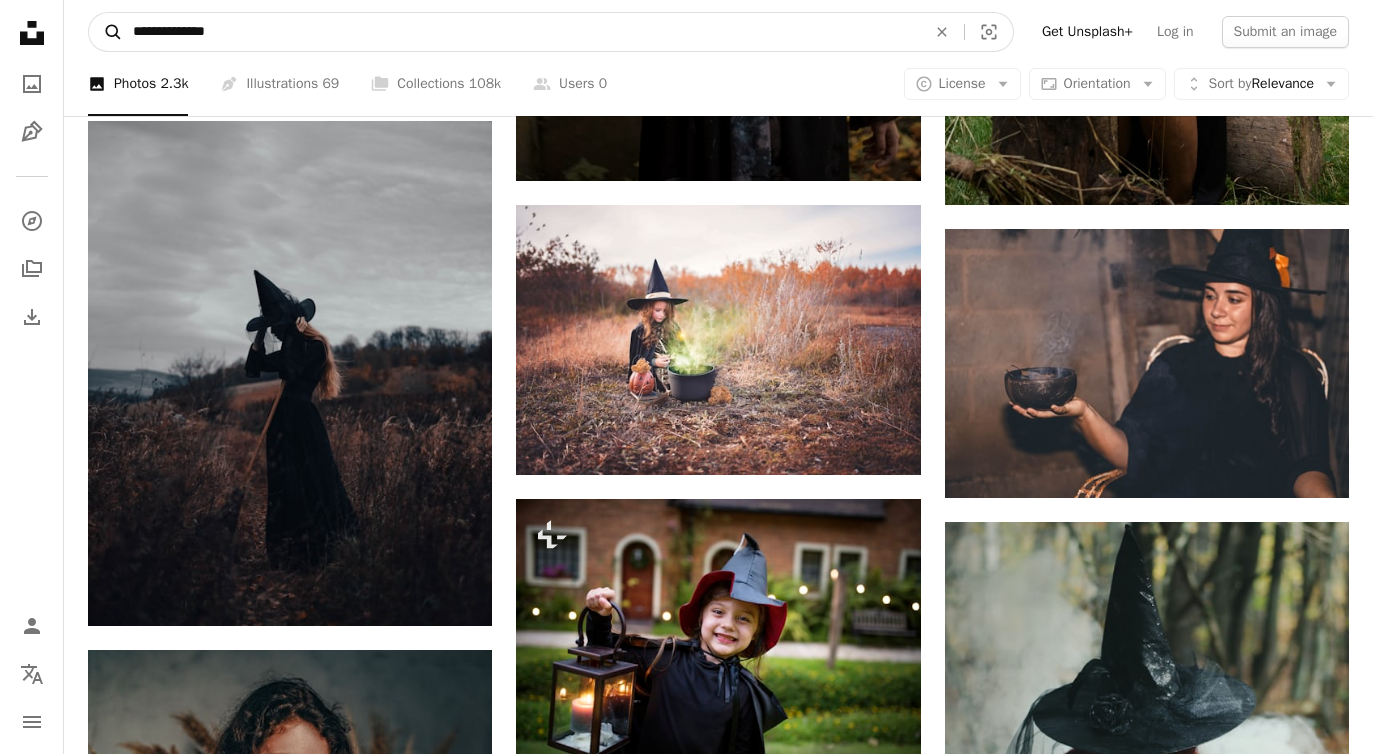 type on "**********" 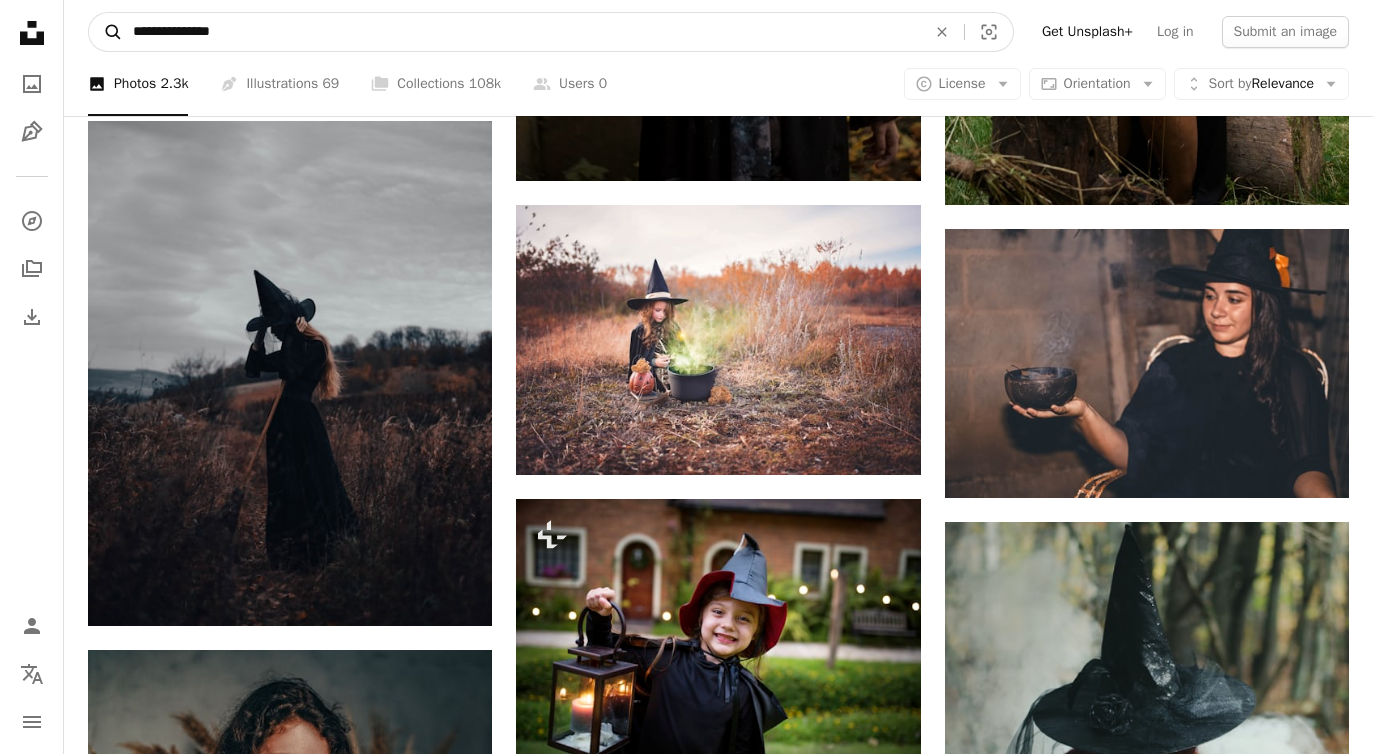 click on "A magnifying glass" at bounding box center (106, 32) 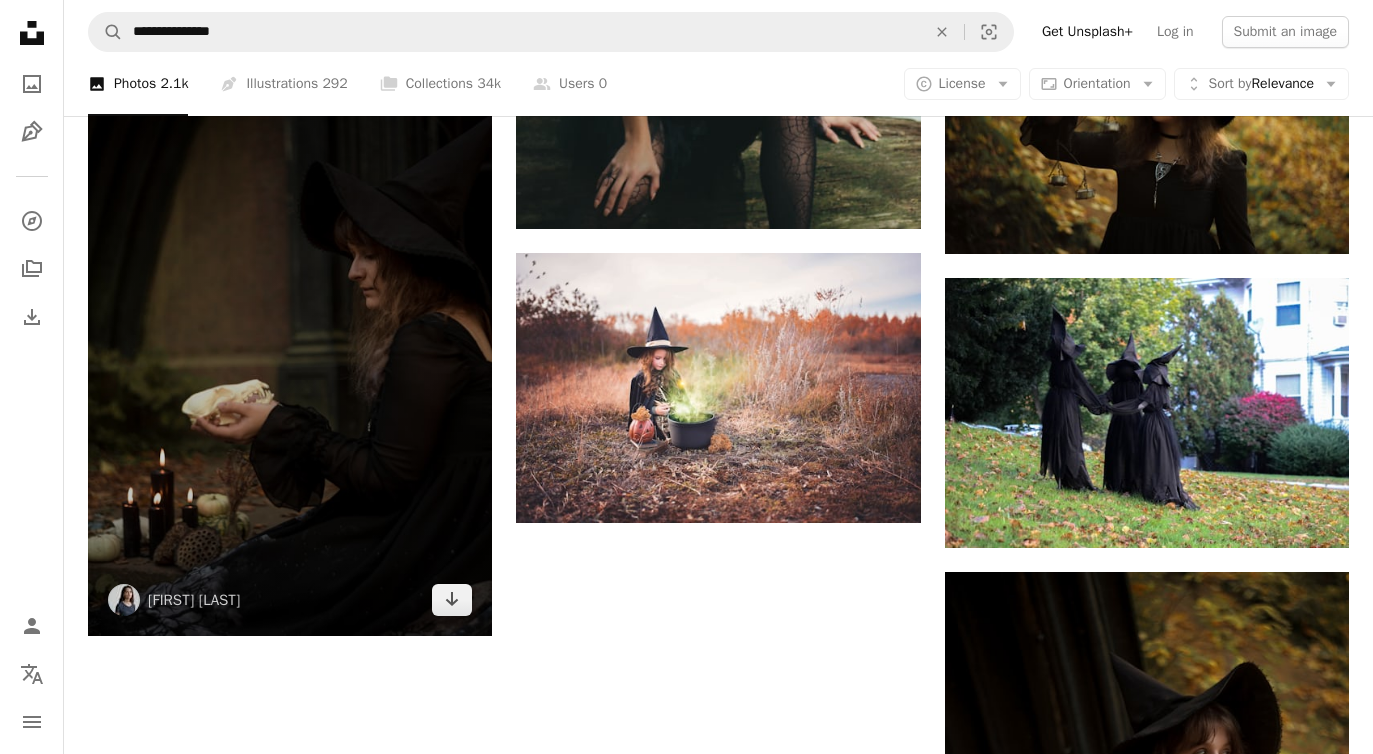 scroll, scrollTop: 2807, scrollLeft: 0, axis: vertical 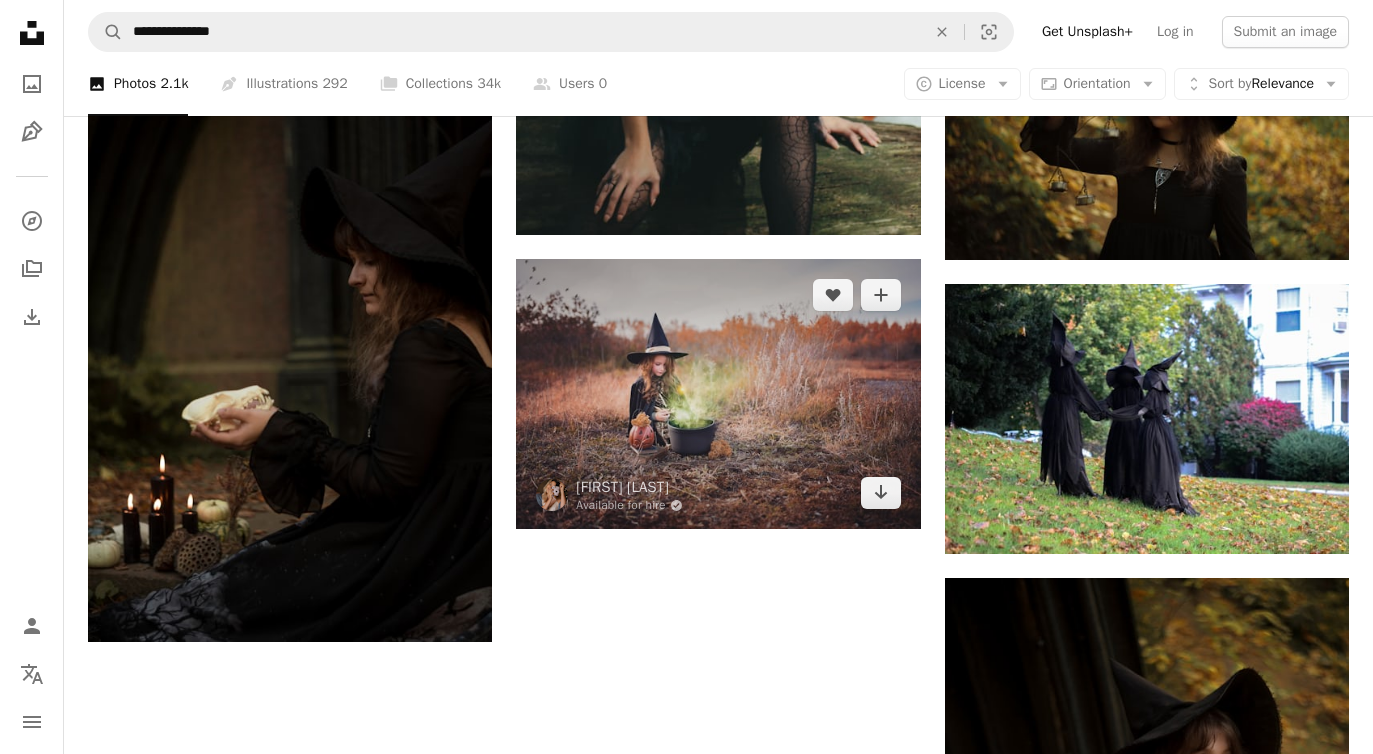 click at bounding box center (718, 394) 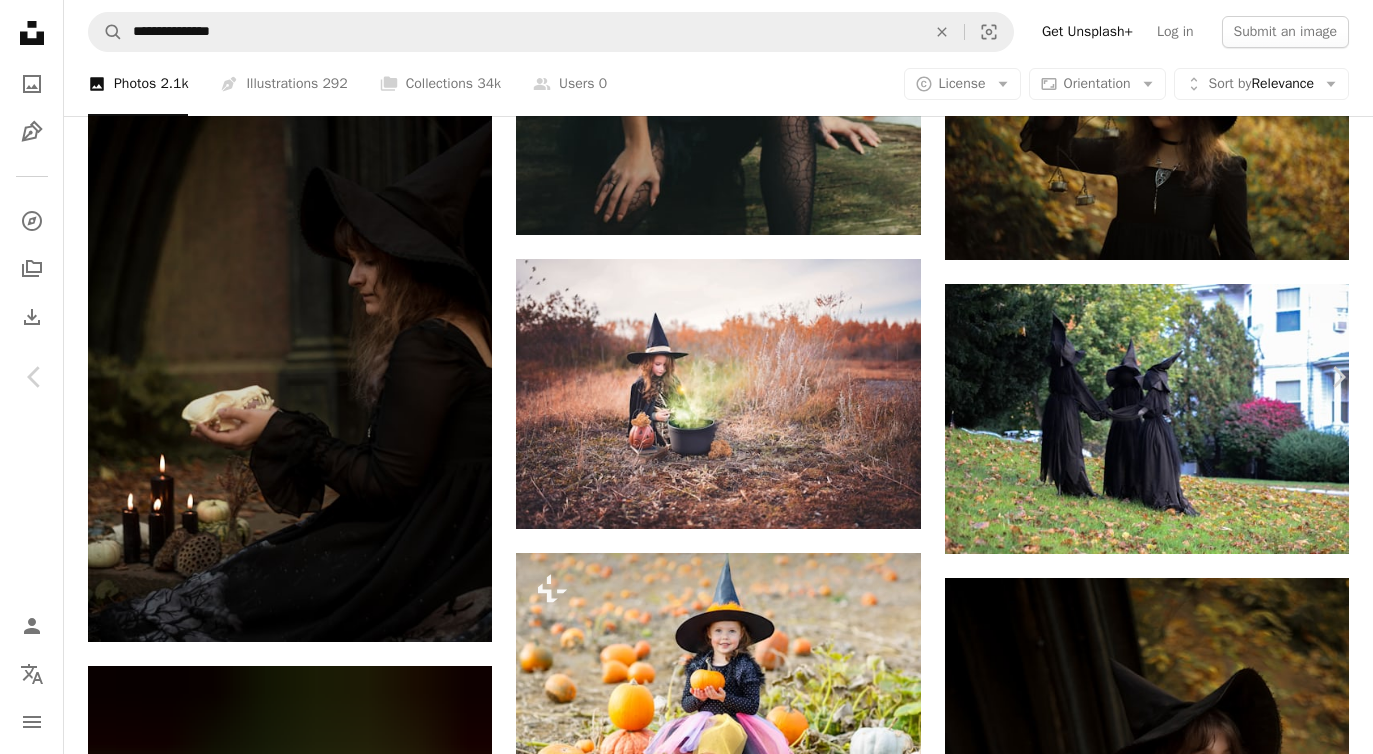 scroll, scrollTop: 7007, scrollLeft: 0, axis: vertical 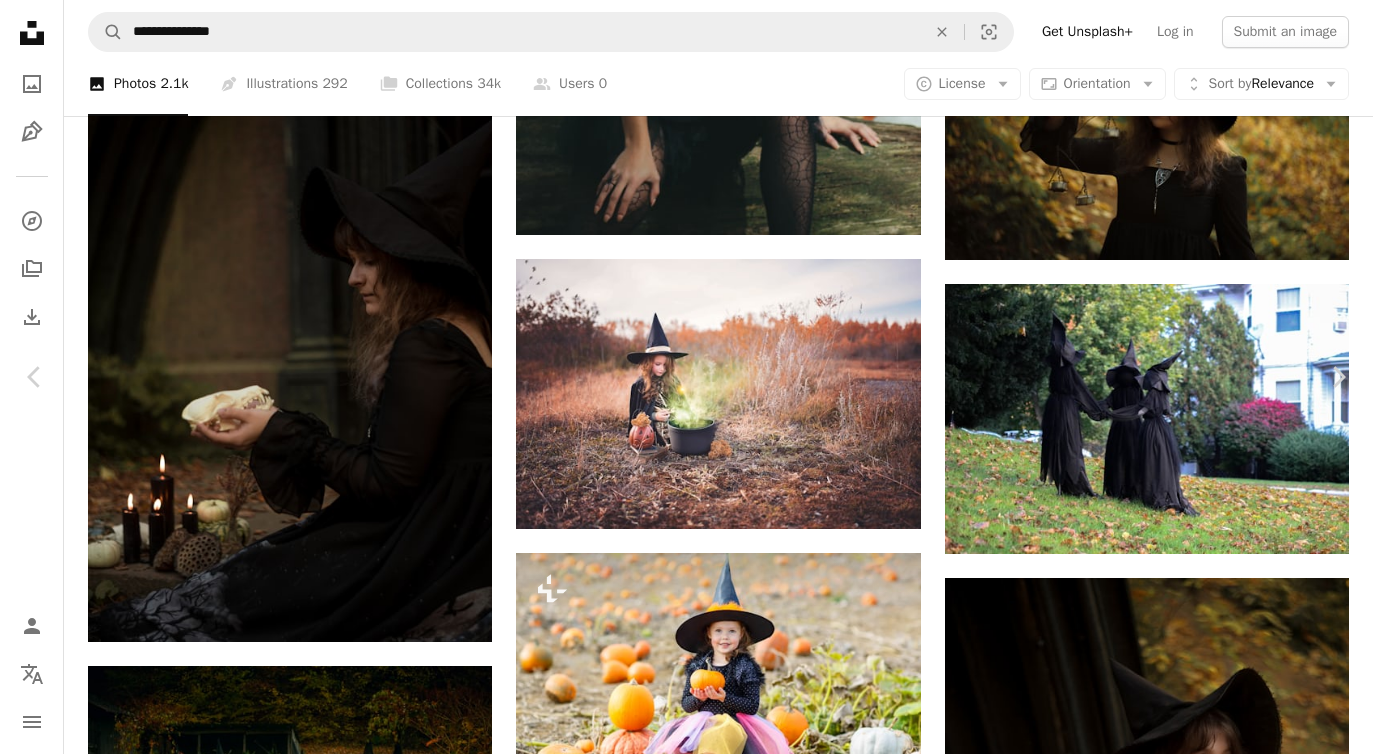 click on "An X shape Chevron leftChevron right [FIRST] [LAST] Available for hire A checkmark inside of a circle A heart A plus sign Download free Chevron down Zoom in Views 8,897,023 Downloads 44,421 Featured in Photos A forward-right arrow Share Info icon Info More Actions Please follow me on instagram :)
https://www.instagram.com/[FIRST].[LAST]/ Calendar outlined Published on [MONTH] [DAY], [YEAR] Camera NIKON CORPORATION, NIKON D750 Safety Free to use under the Unsplash License girl fashion horror halloween pumpkin outdoors style witch pot trick or treat costume eerie brewing spell fancy dress attire potions brew spells dressing up Free images Browse premium related images on iStock | Save 20% with code UNSPLASH20 View more on iStock ↗ Related images A heart A plus sign Getty Images For Unsplash+ A lock Download A heart A plus sign Patrick Fore Available for hire A checkmark inside of a circle Arrow pointing down A heart A plus sign For" at bounding box center (686, 5802) 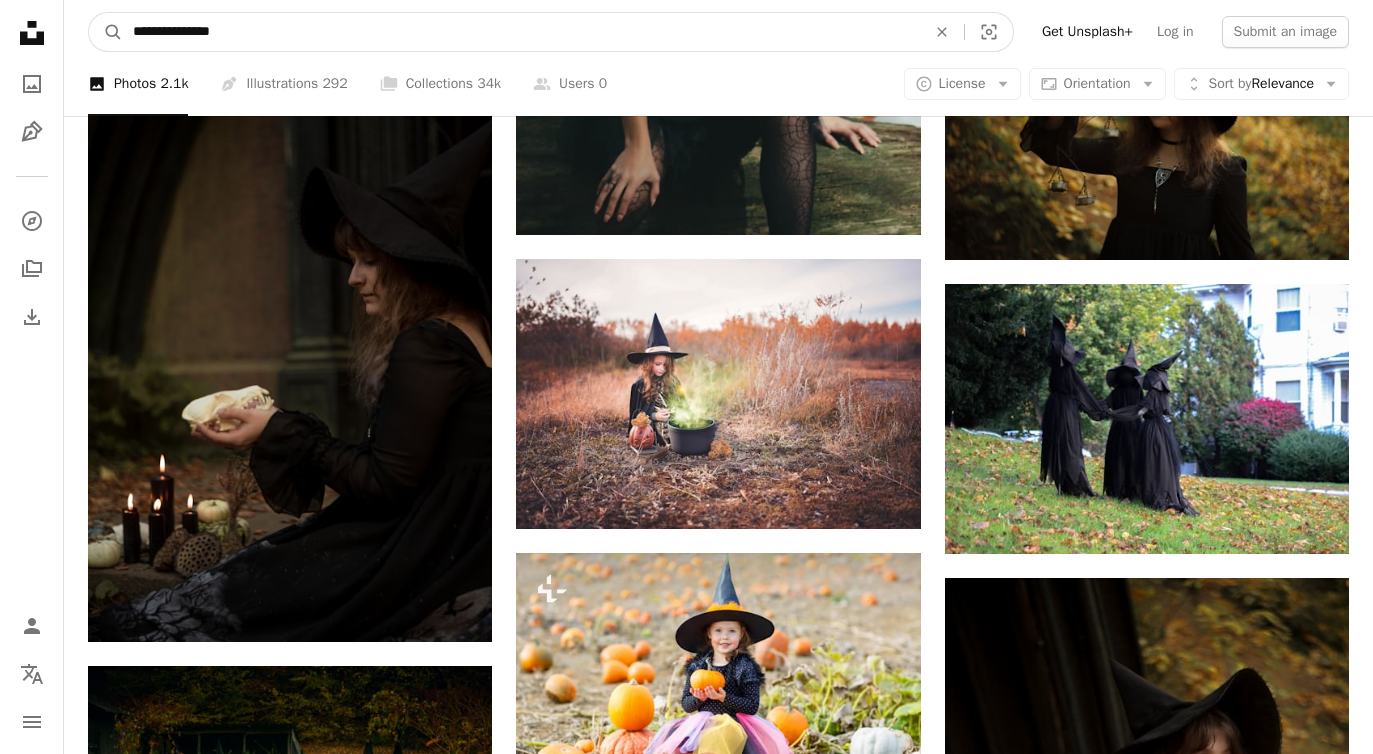 drag, startPoint x: 240, startPoint y: 33, endPoint x: 136, endPoint y: 38, distance: 104.120125 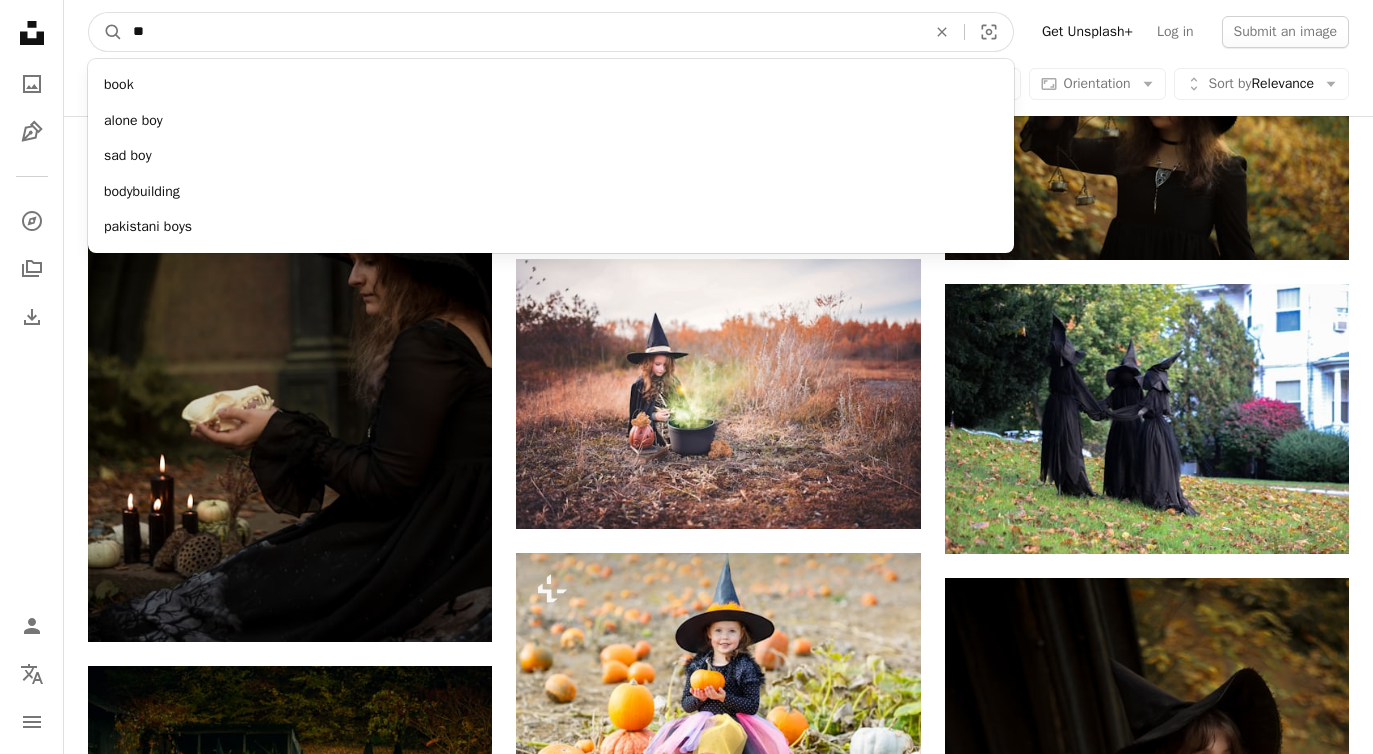 type on "*" 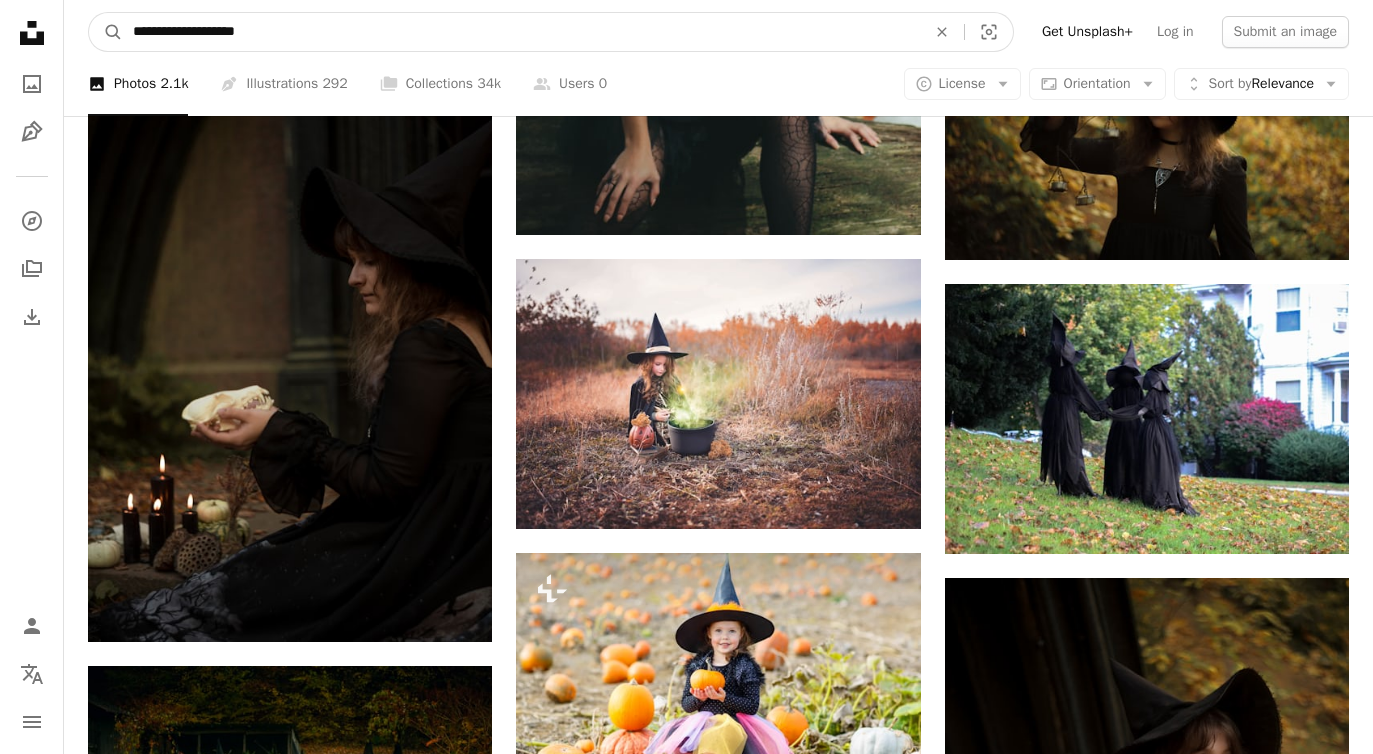 type on "**********" 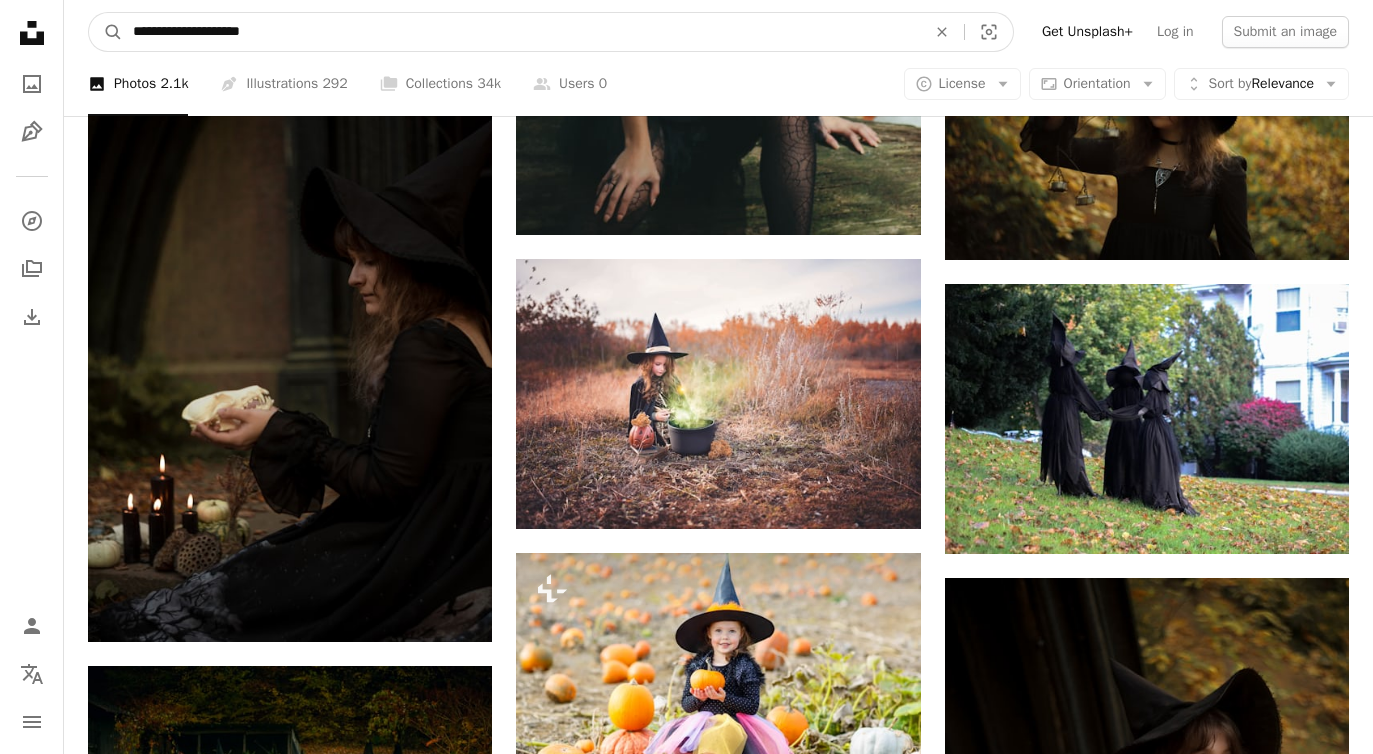 click on "A magnifying glass" at bounding box center (106, 32) 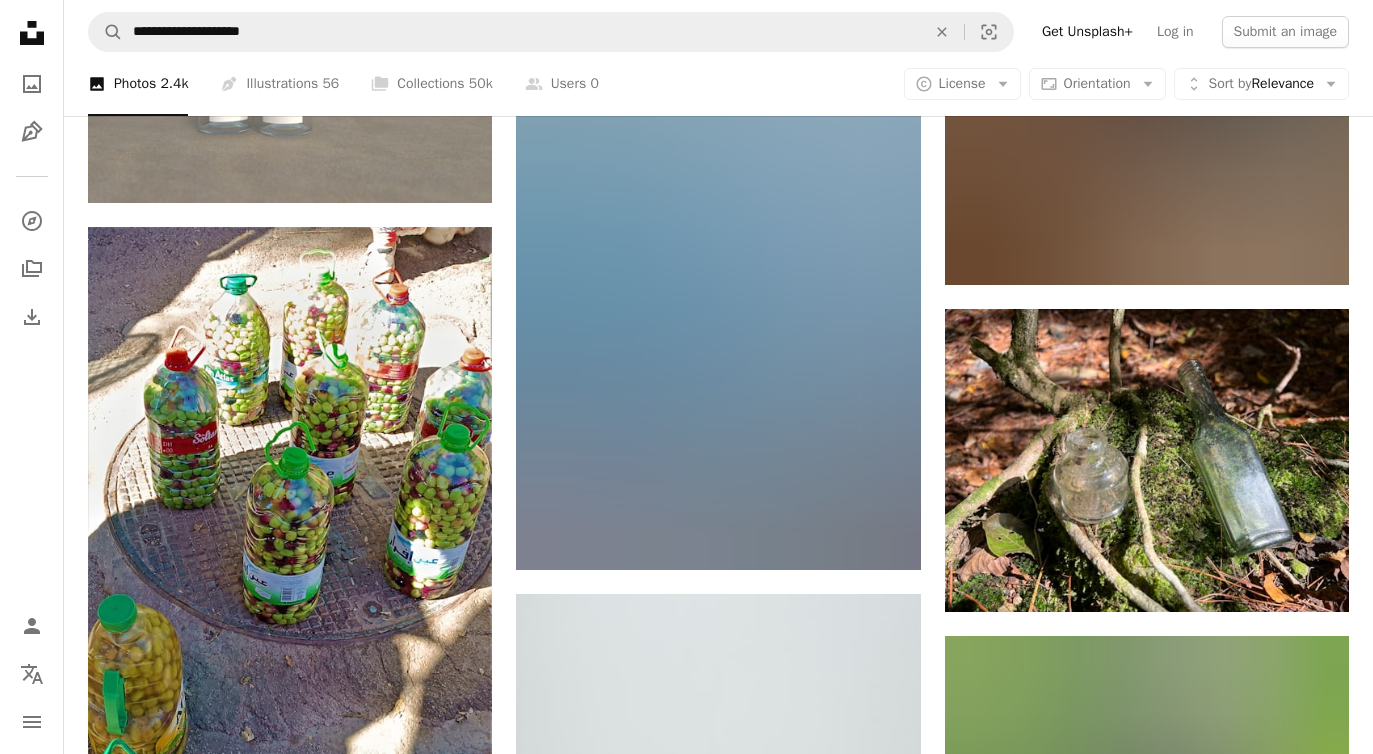 scroll, scrollTop: 2026, scrollLeft: 0, axis: vertical 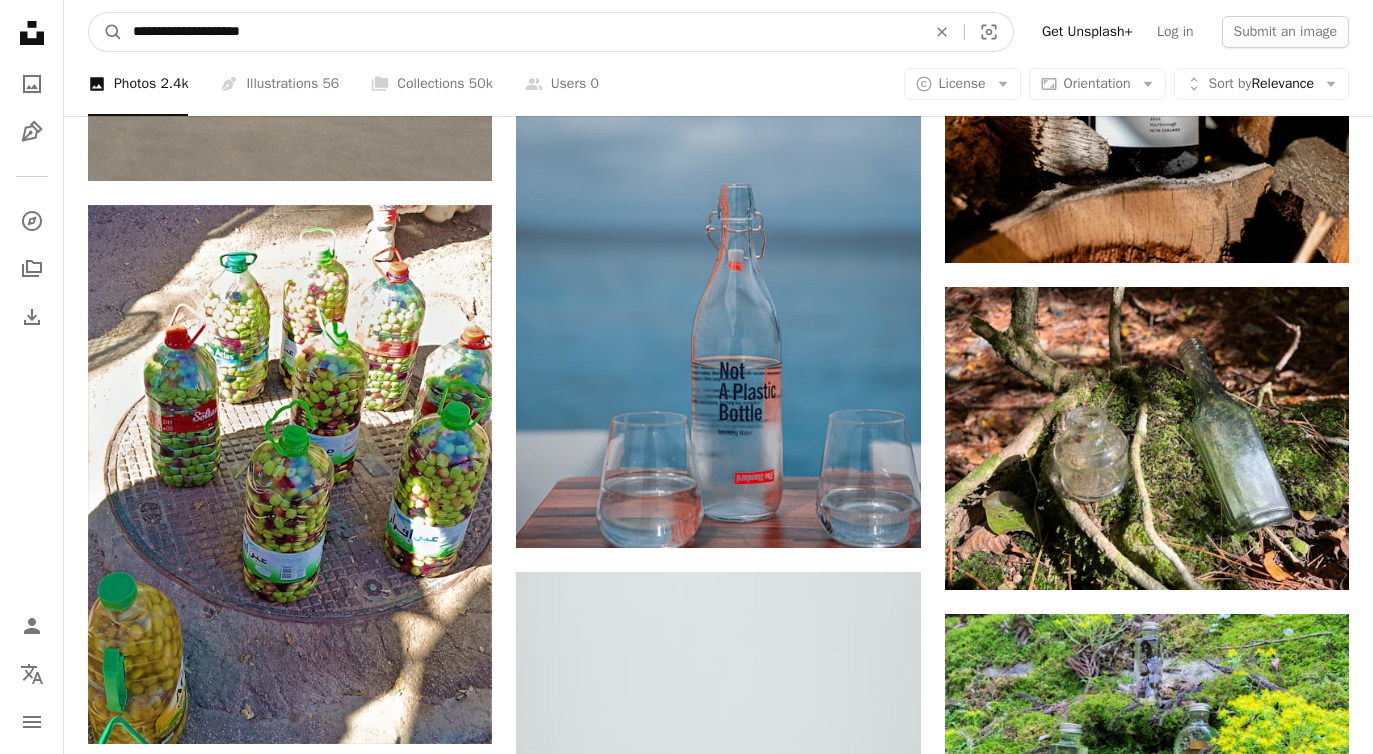 drag, startPoint x: 167, startPoint y: 31, endPoint x: 130, endPoint y: 29, distance: 37.054016 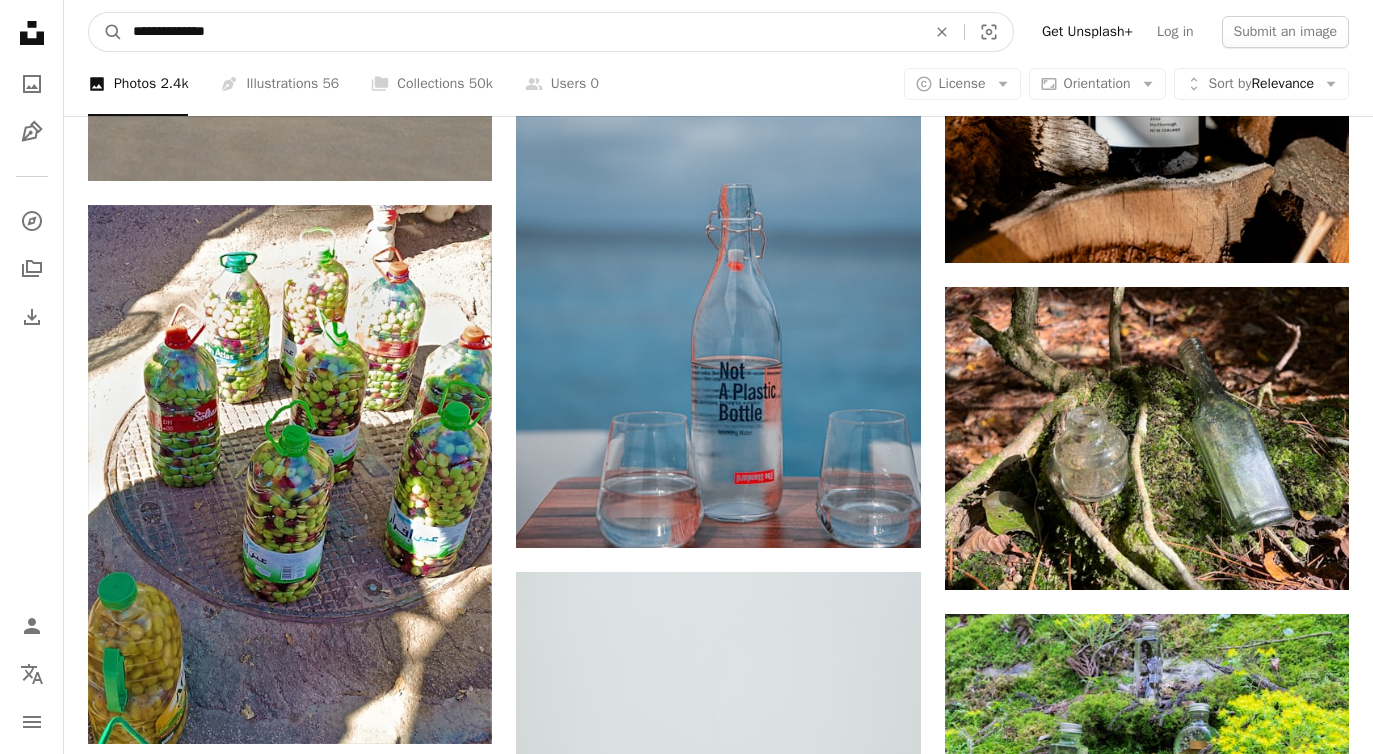 click on "A magnifying glass" at bounding box center (106, 32) 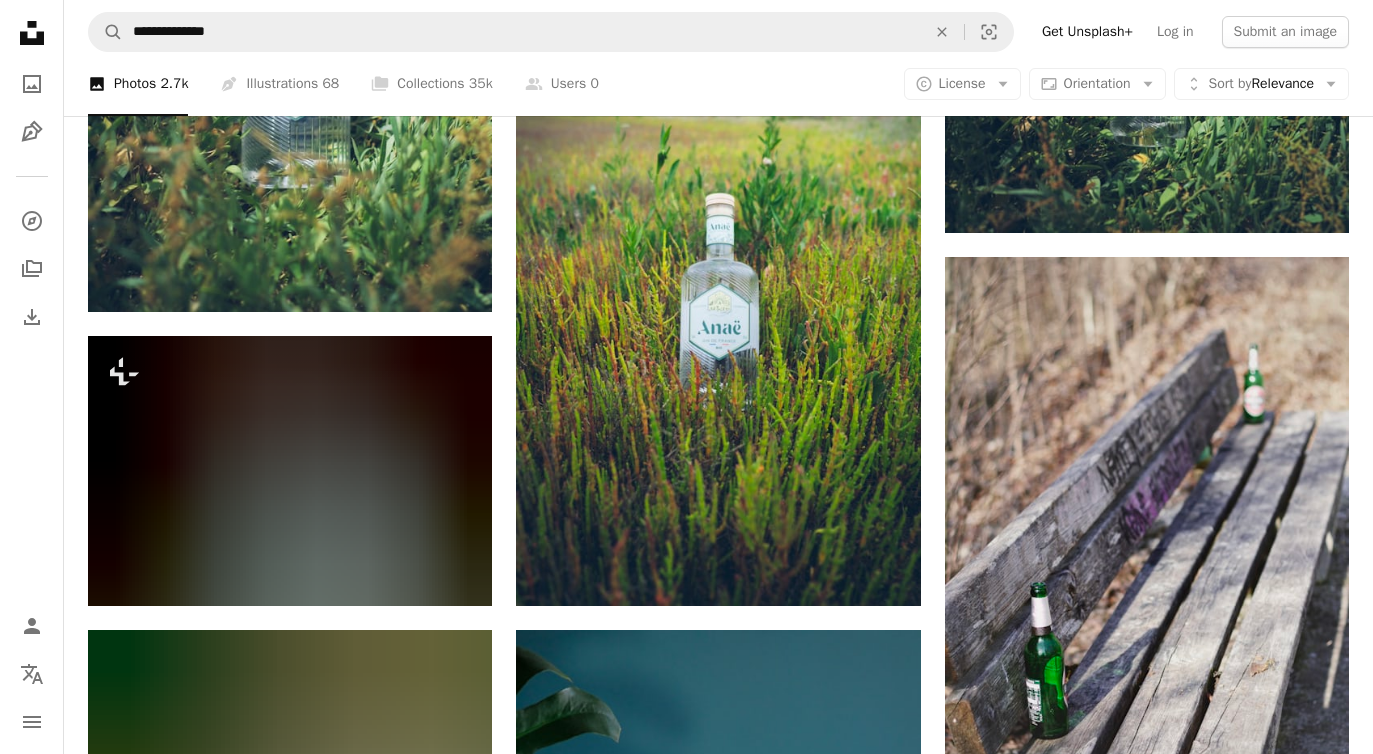 scroll, scrollTop: 1430, scrollLeft: 0, axis: vertical 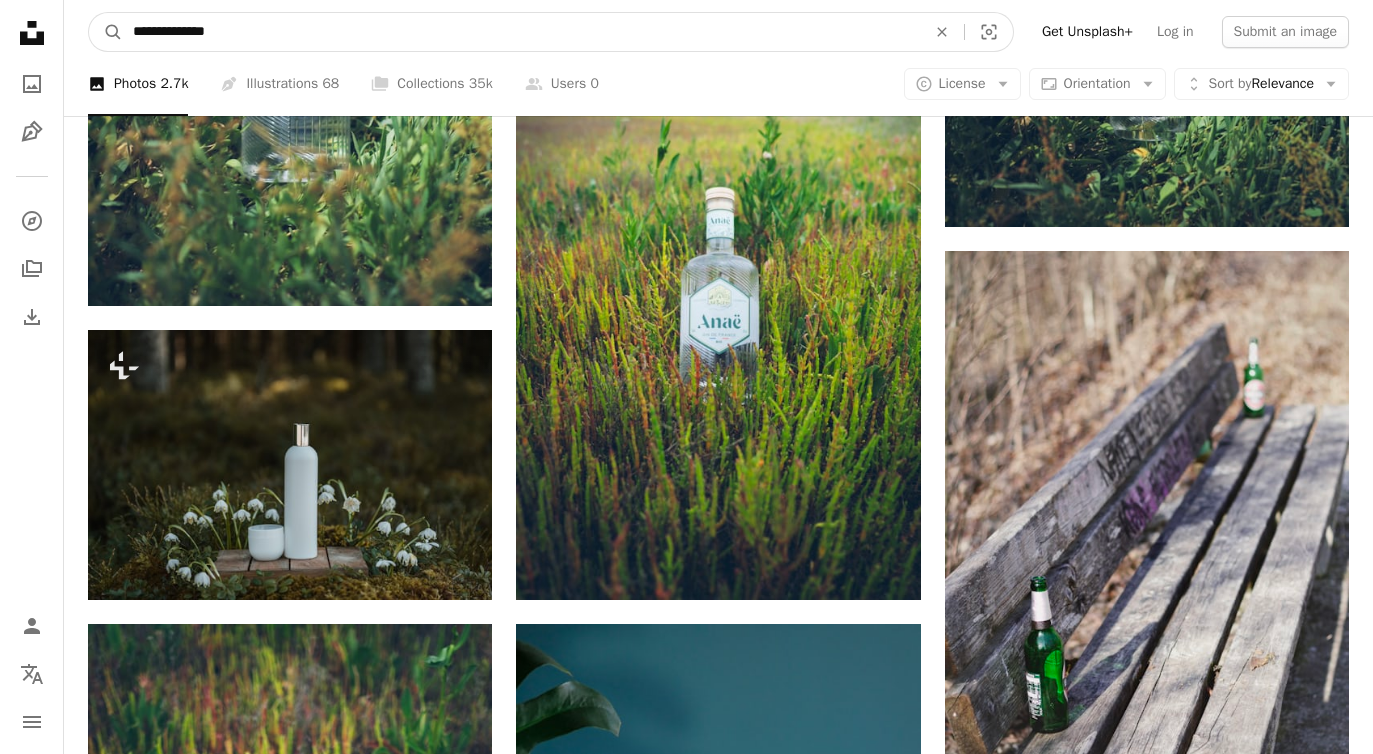 click on "**********" at bounding box center (521, 32) 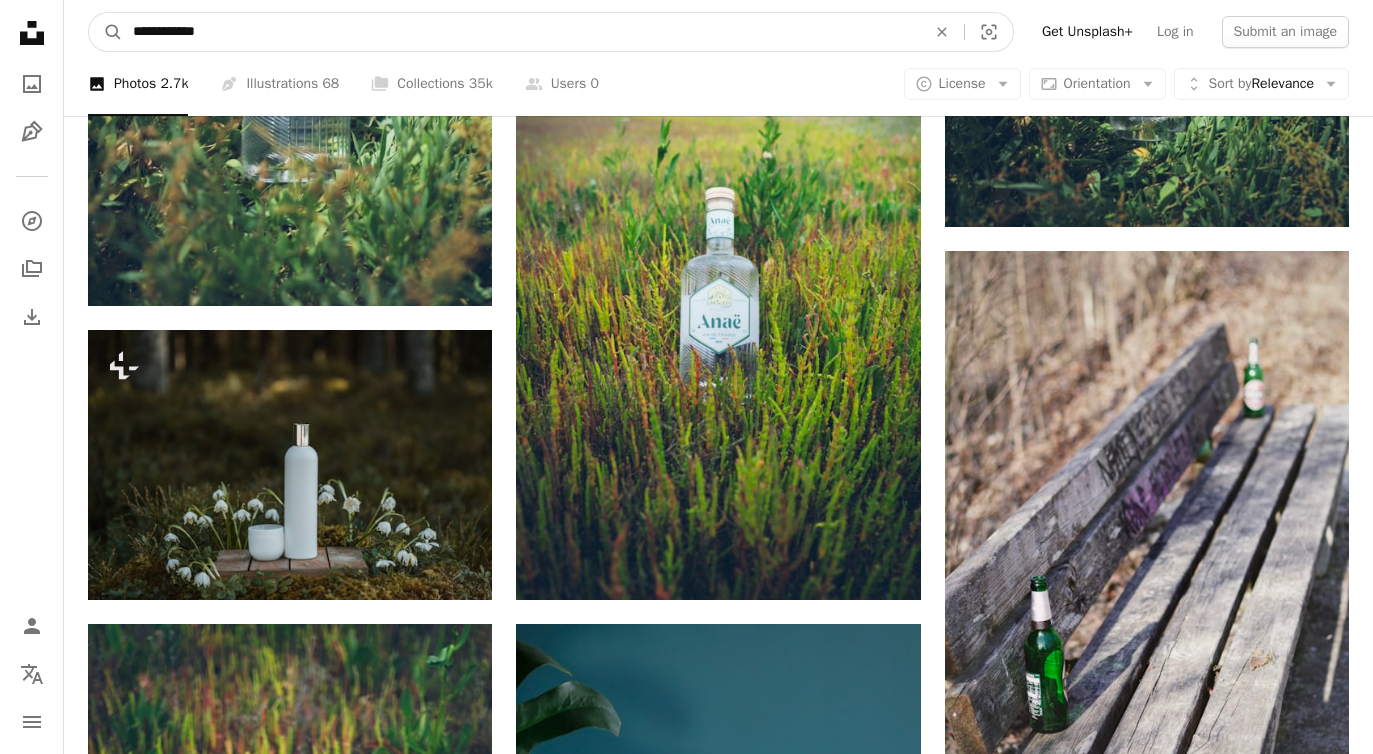 type on "**********" 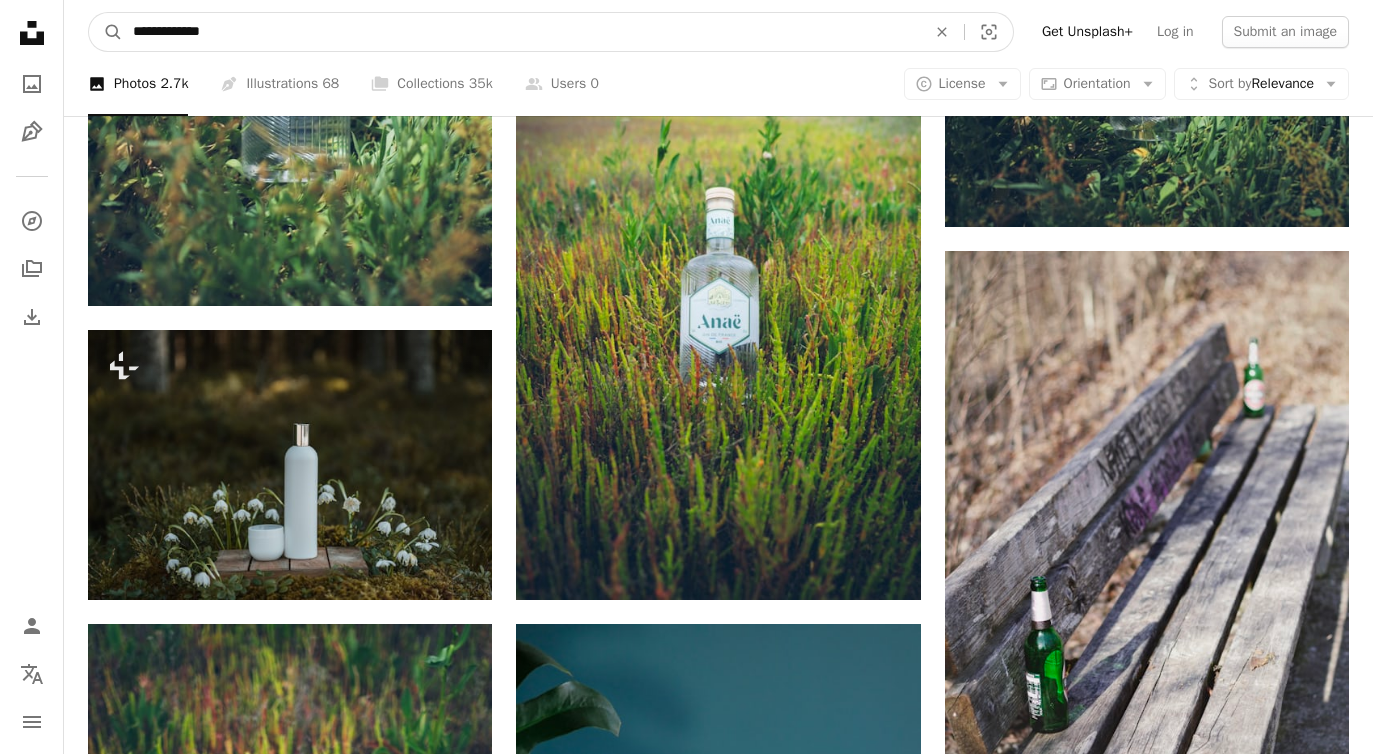 click on "A magnifying glass" at bounding box center (106, 32) 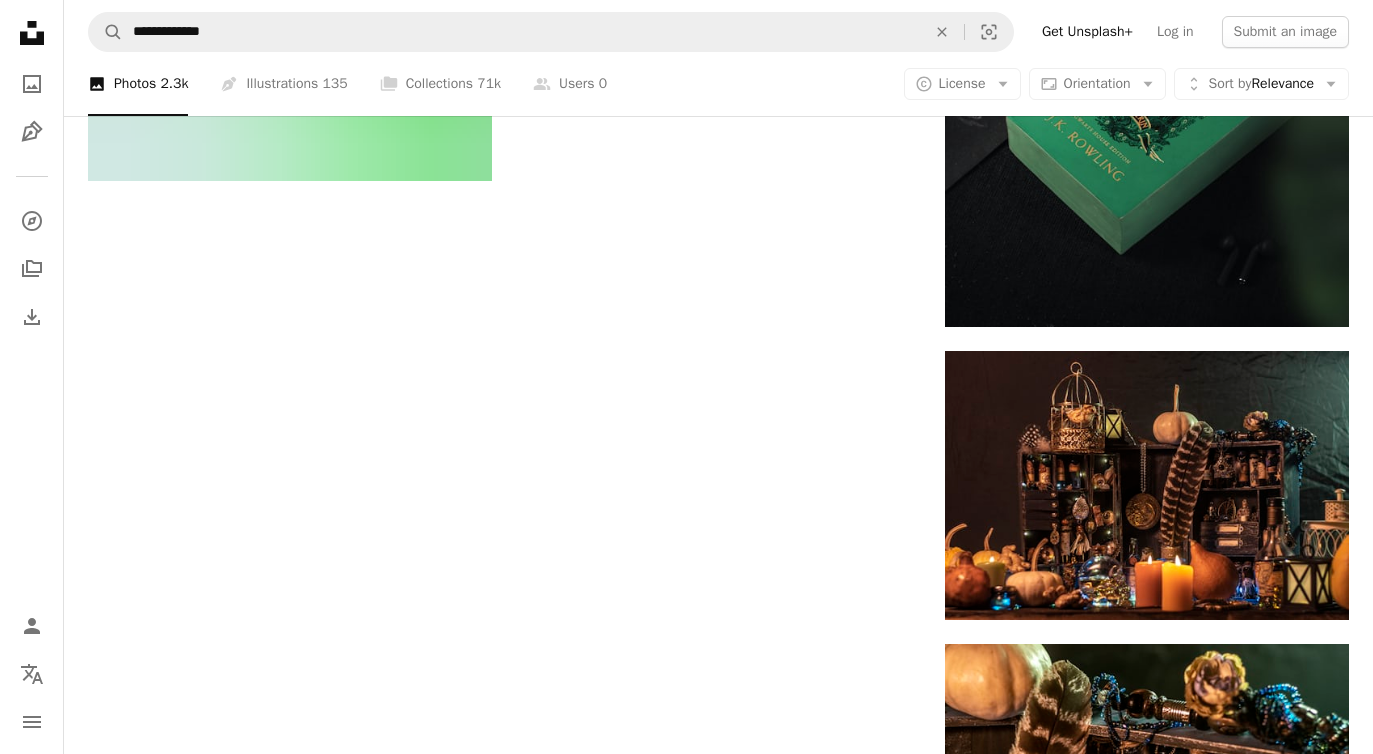scroll, scrollTop: 2944, scrollLeft: 0, axis: vertical 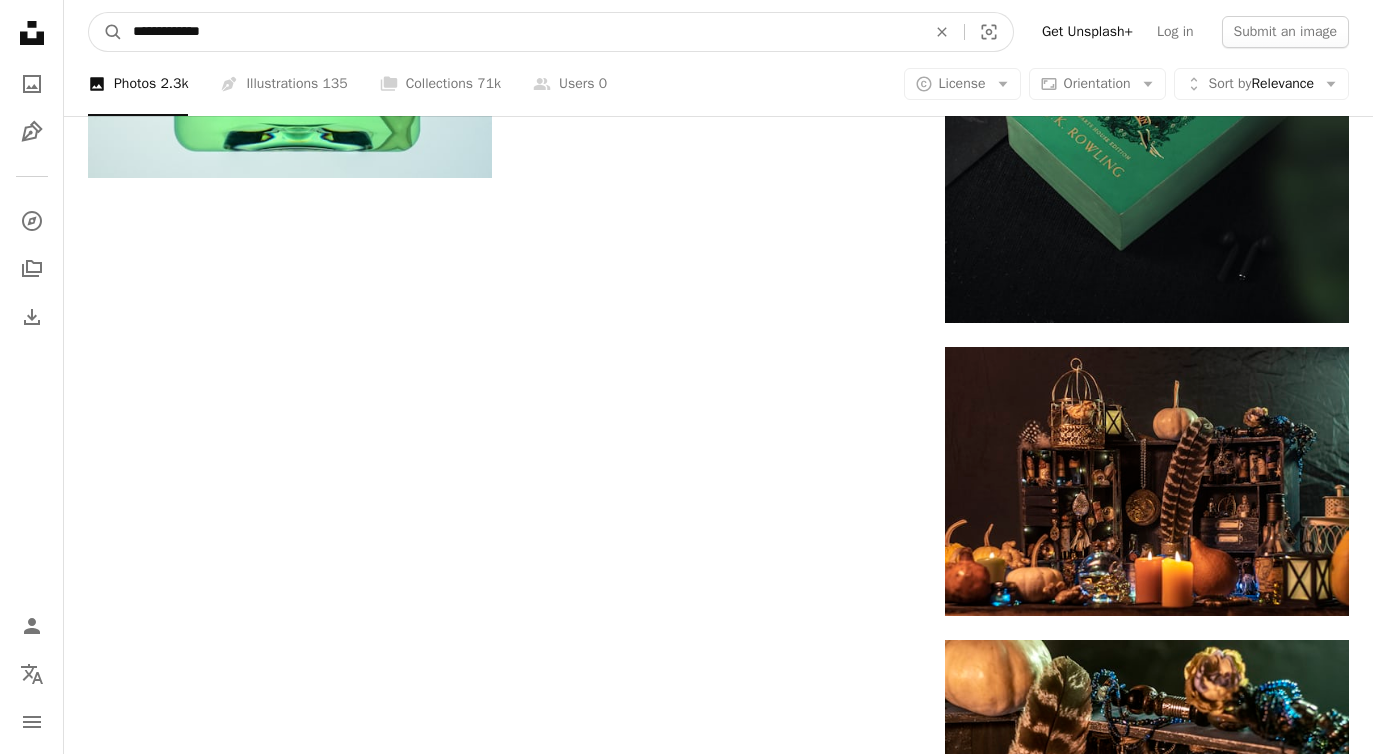 drag, startPoint x: 361, startPoint y: 44, endPoint x: 176, endPoint y: 32, distance: 185.38878 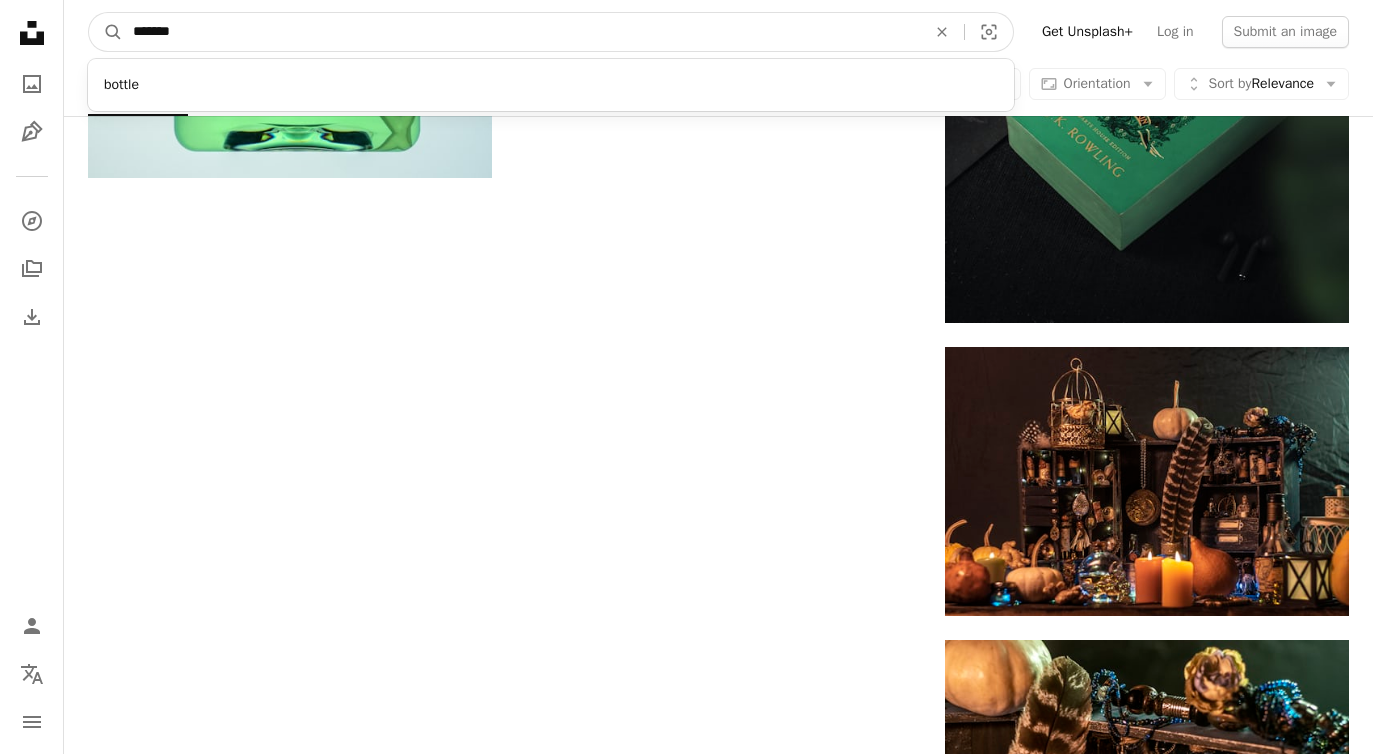 click on "A magnifying glass" at bounding box center [106, 32] 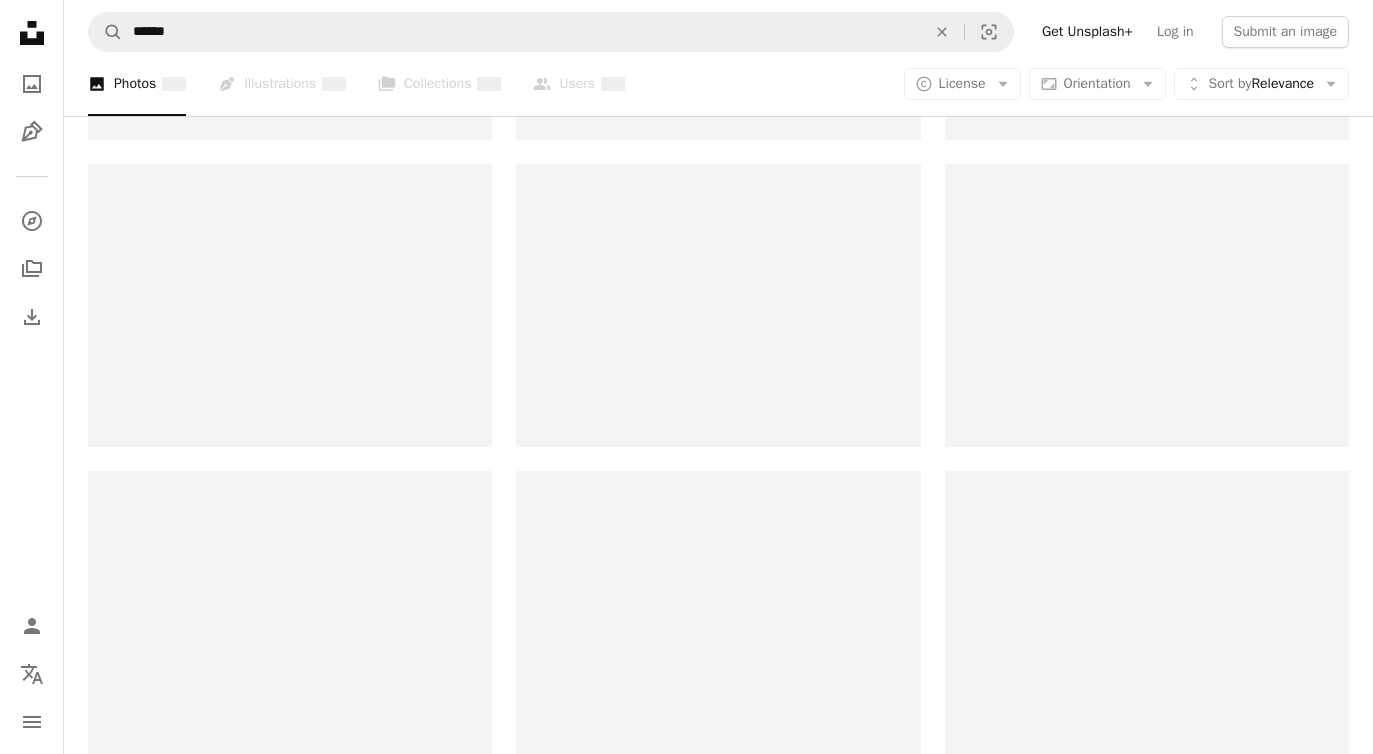 scroll, scrollTop: 0, scrollLeft: 0, axis: both 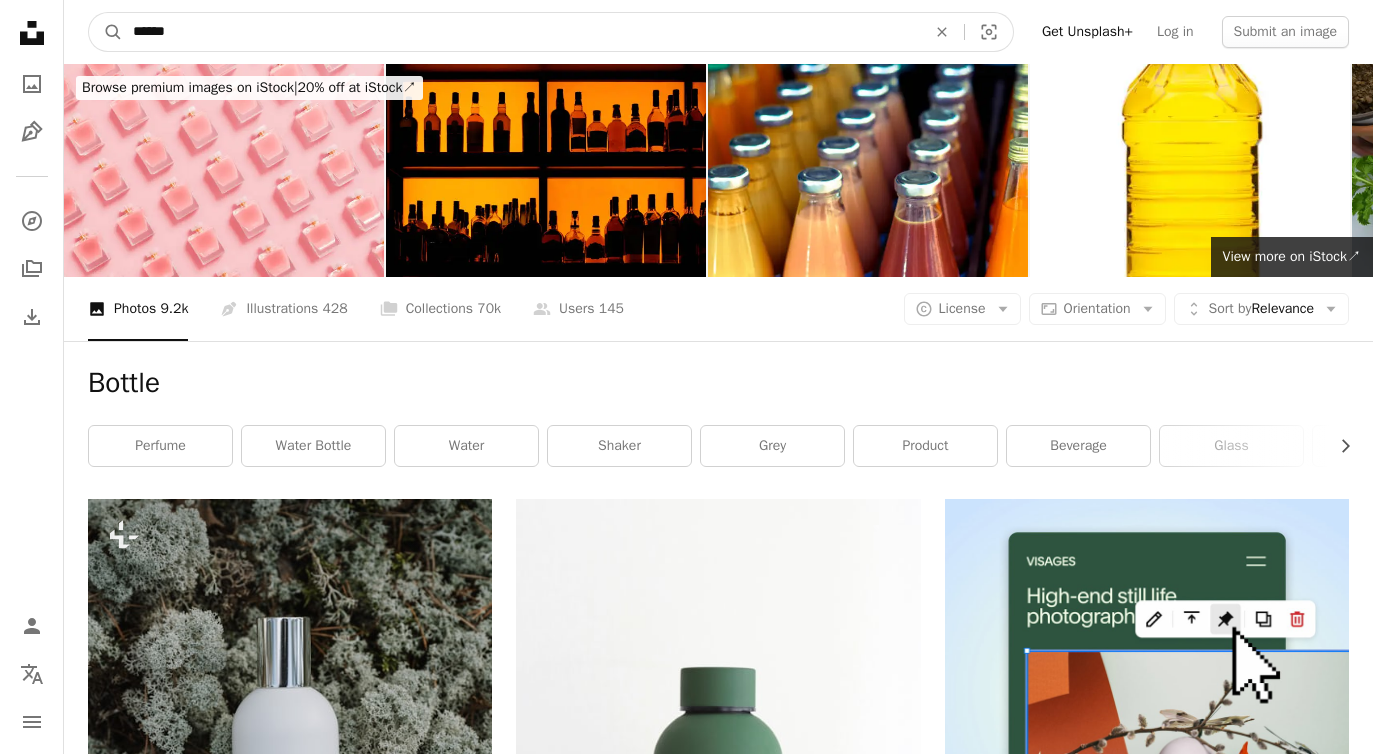 click on "******" at bounding box center [521, 32] 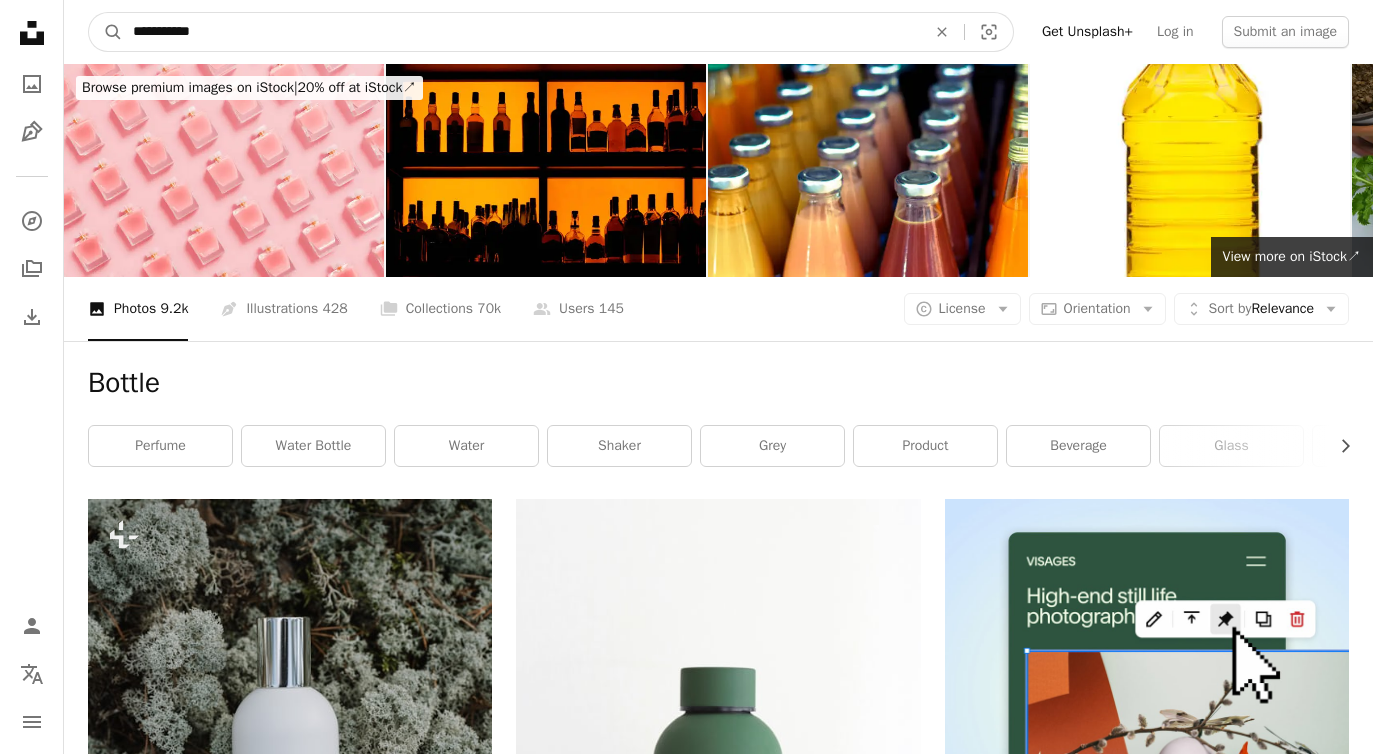 type on "**********" 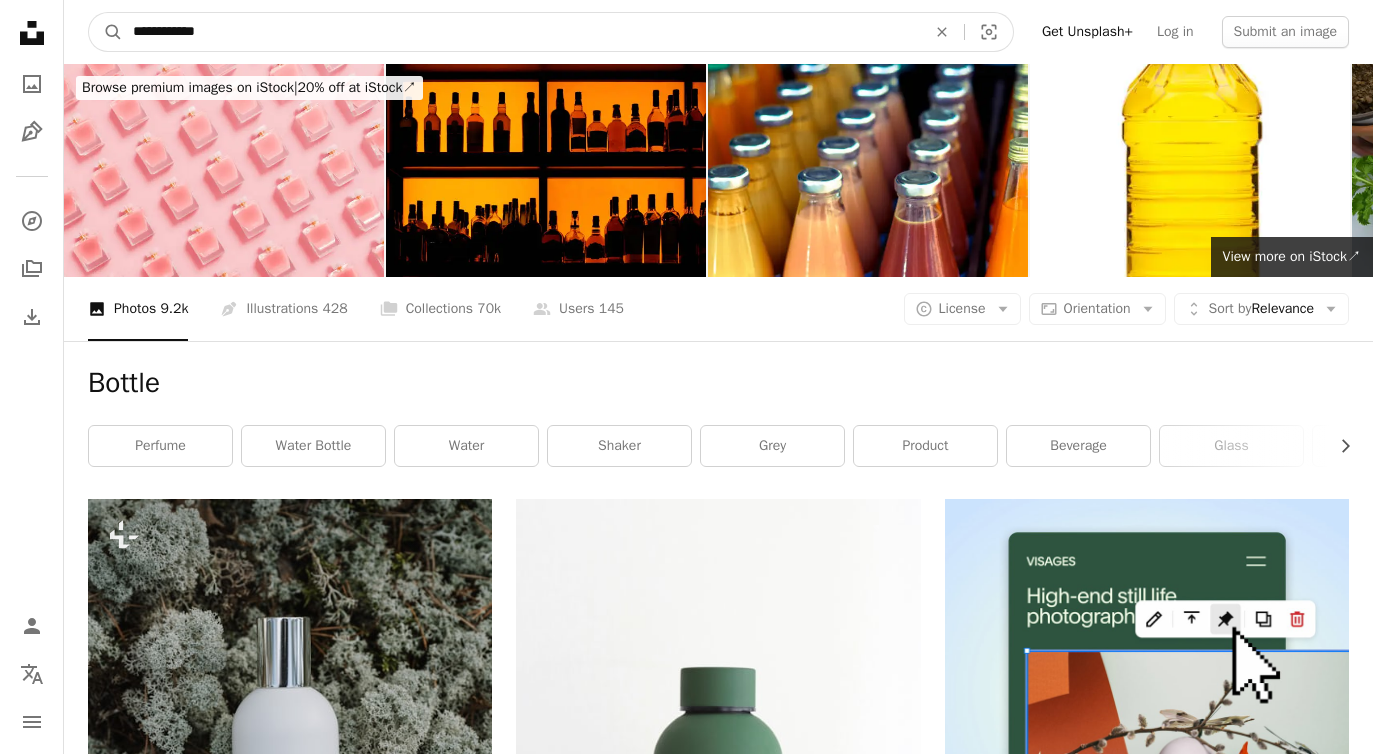 click on "A magnifying glass" at bounding box center [106, 32] 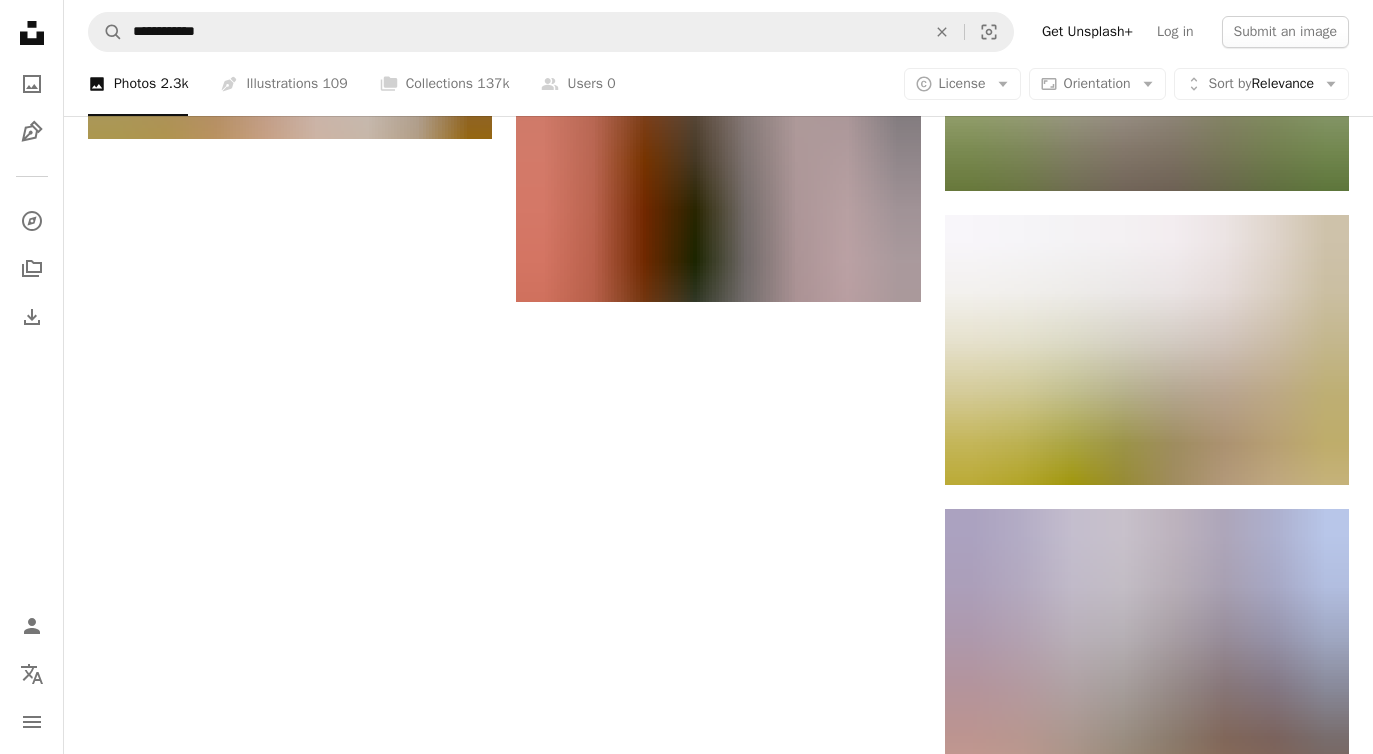 scroll, scrollTop: 2818, scrollLeft: 0, axis: vertical 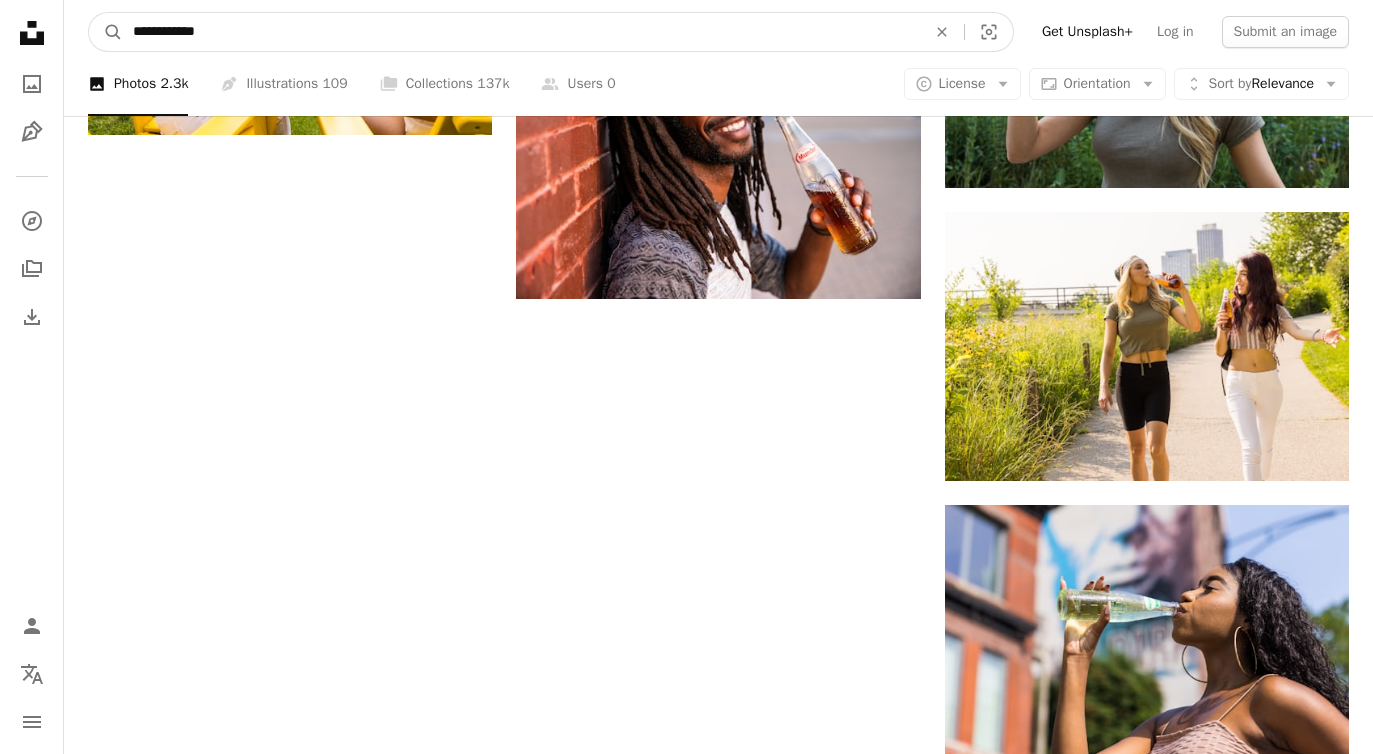 click on "**********" at bounding box center [521, 32] 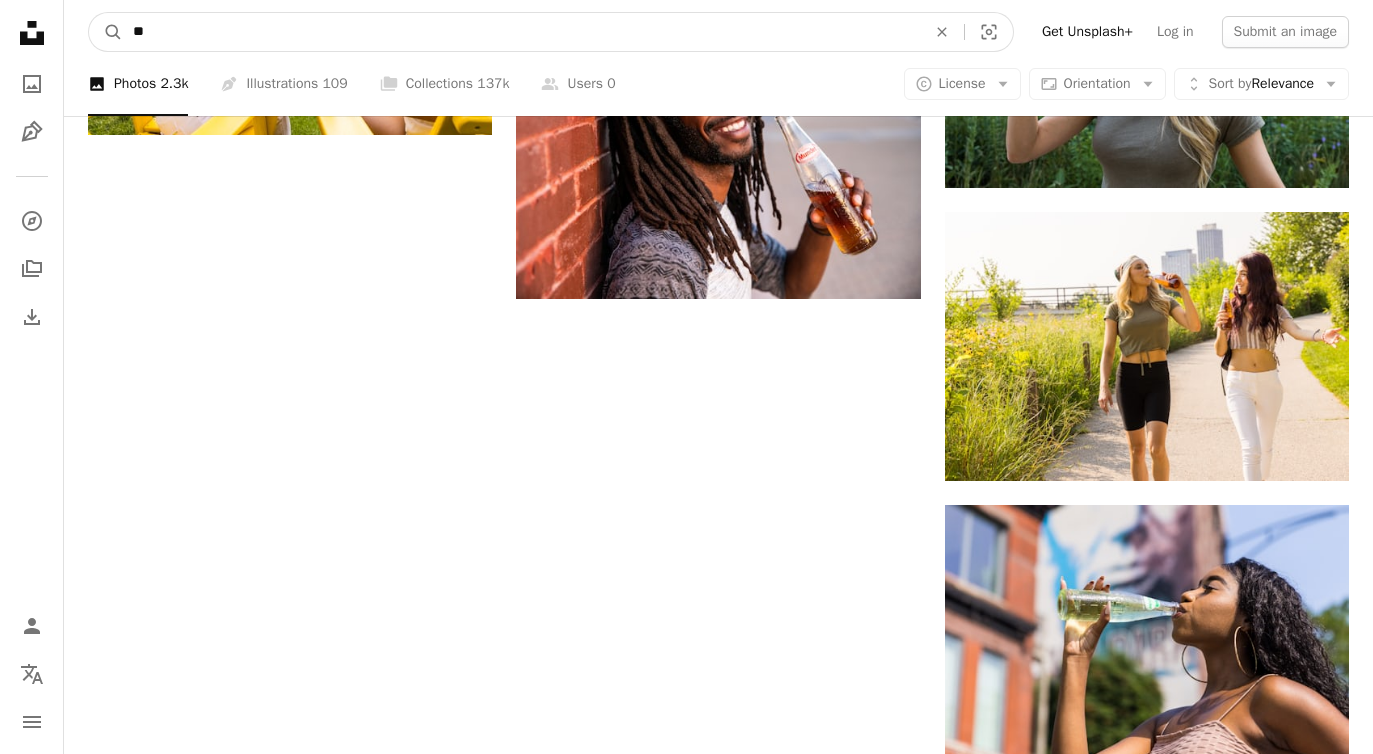 type on "*" 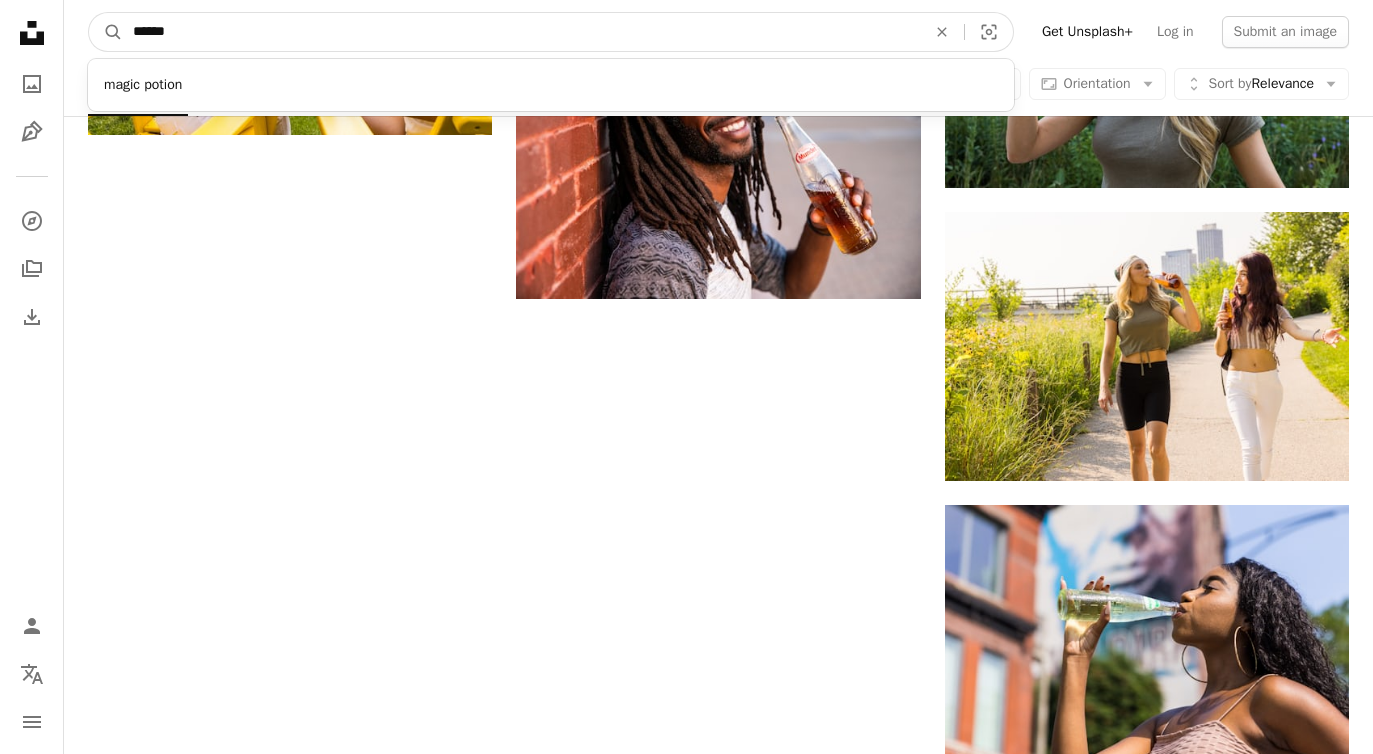 type on "*******" 